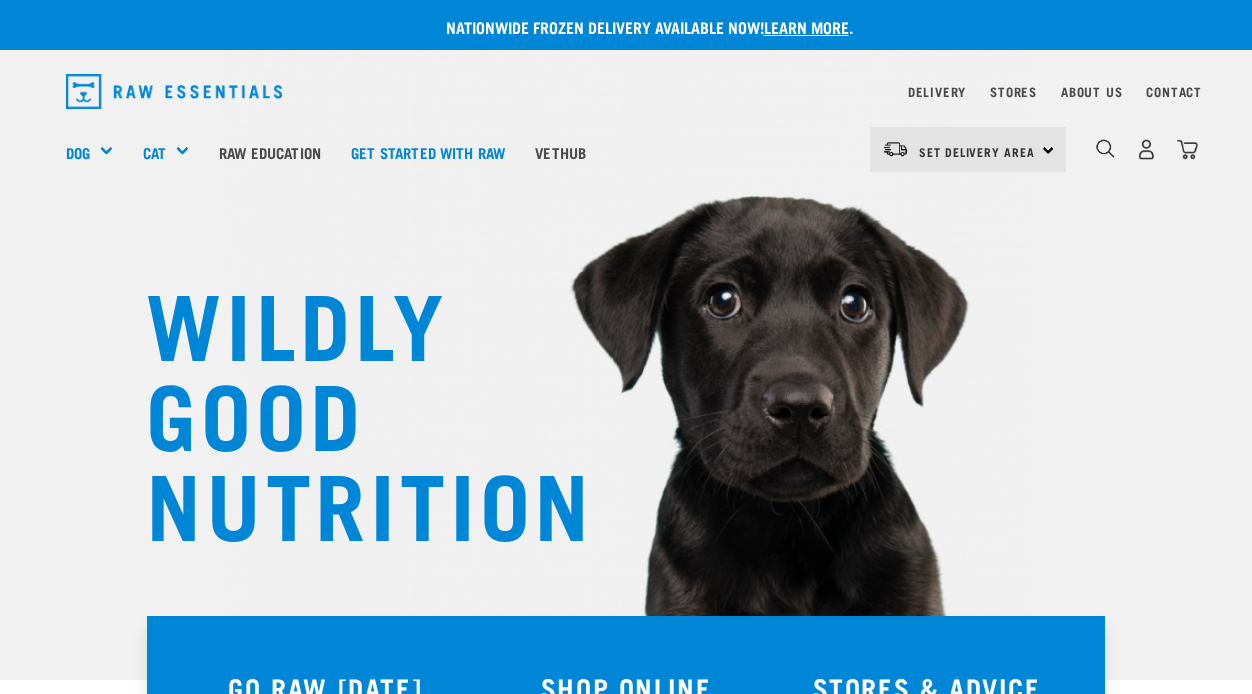 scroll, scrollTop: 0, scrollLeft: 0, axis: both 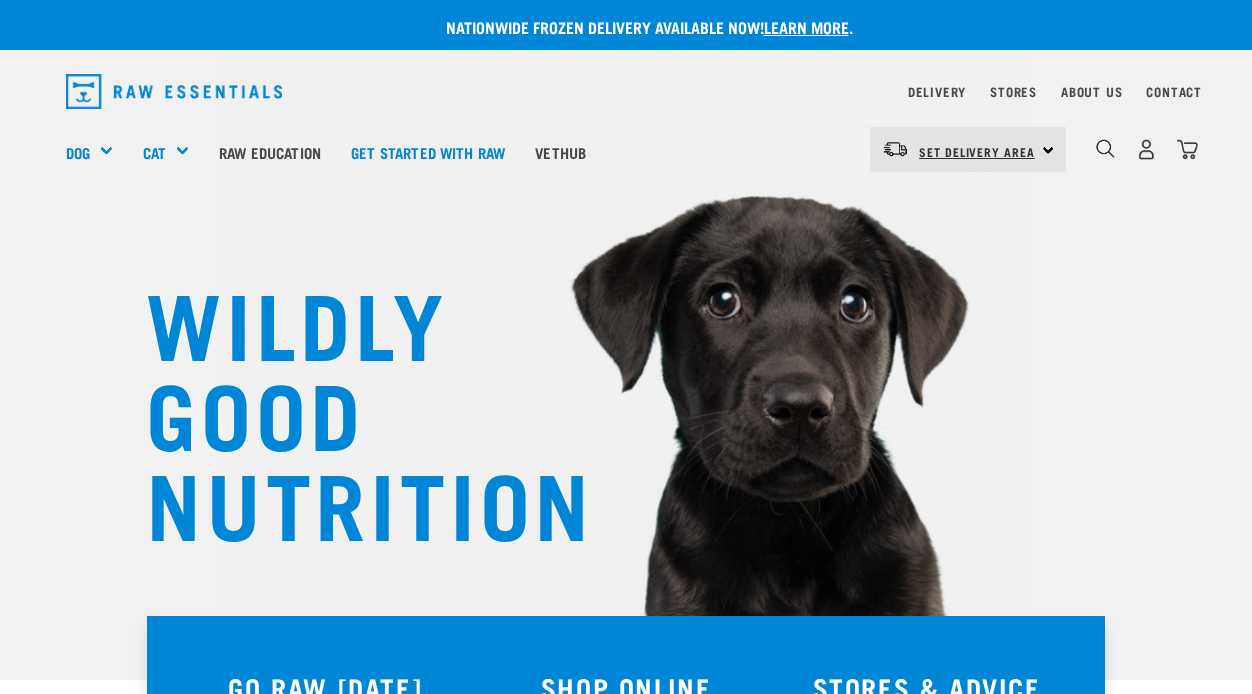 click on "Set Delivery Area" at bounding box center (977, 151) 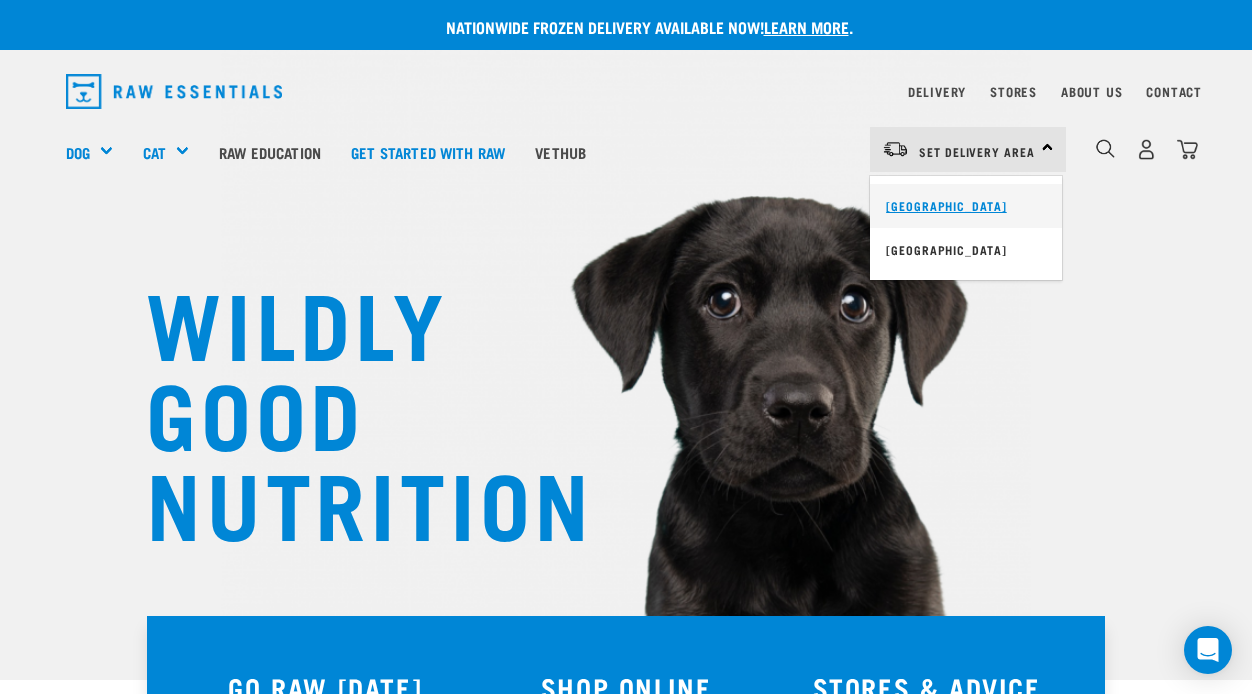 click on "[GEOGRAPHIC_DATA]" at bounding box center (966, 206) 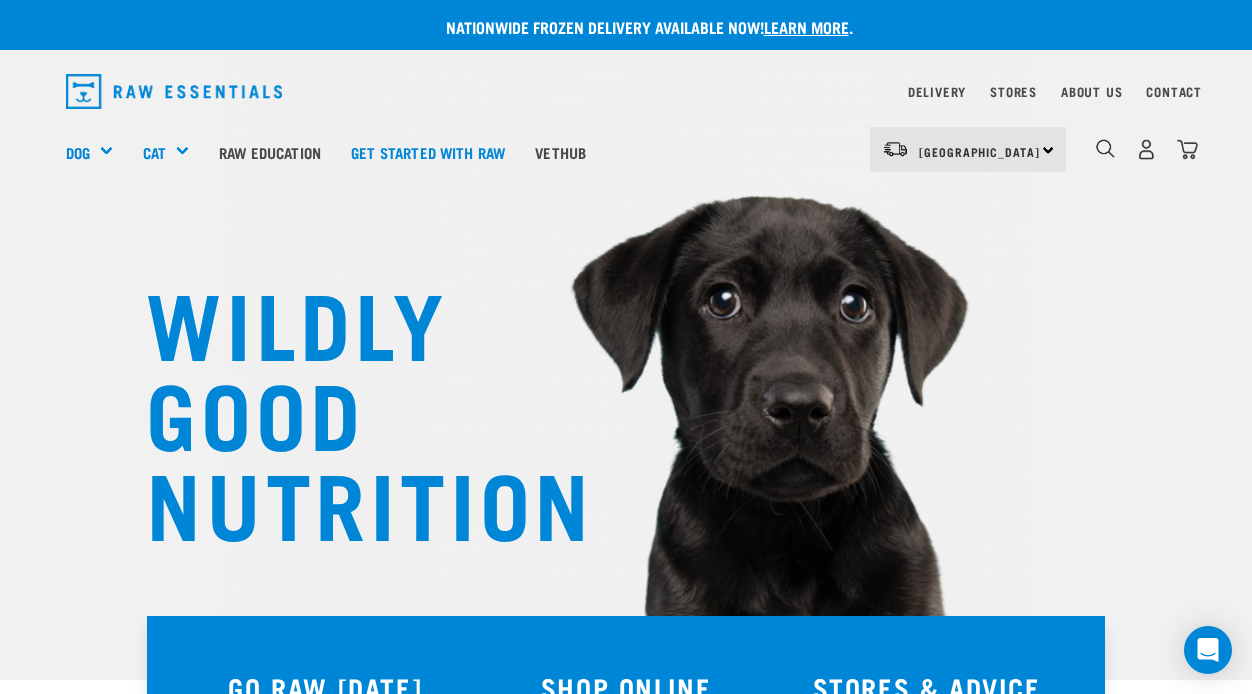 scroll, scrollTop: 0, scrollLeft: 0, axis: both 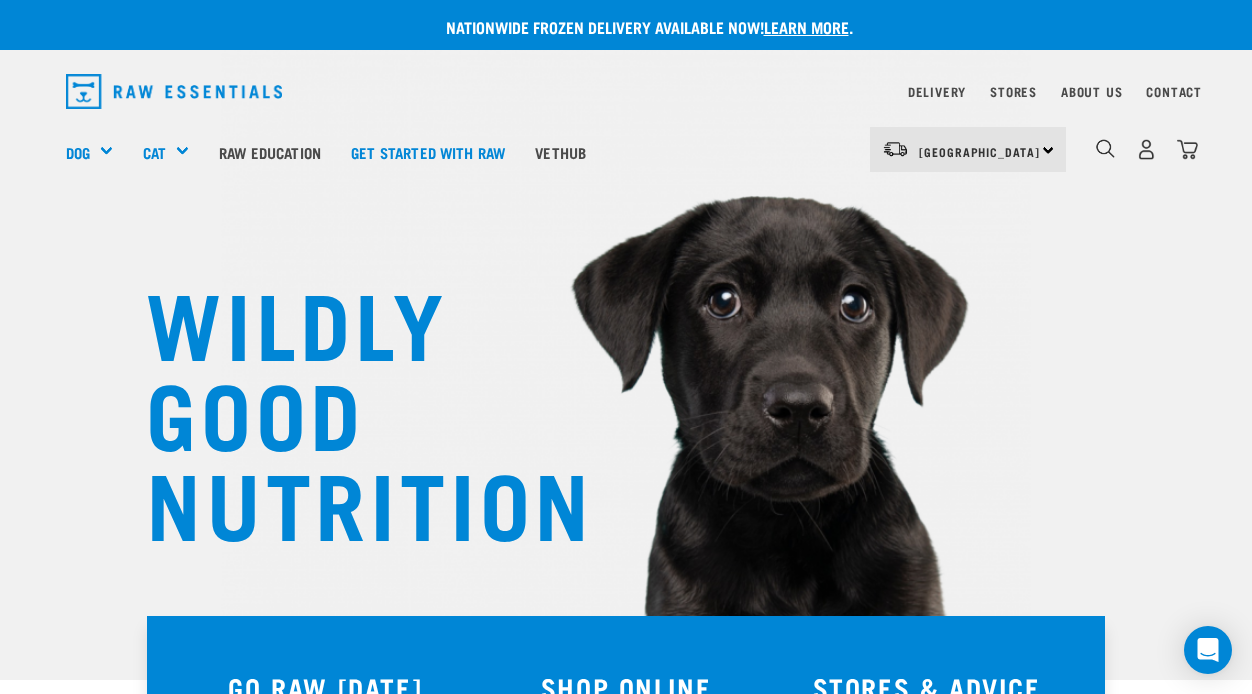 click on "WILDLY GOOD NUTRITION" at bounding box center (626, 340) 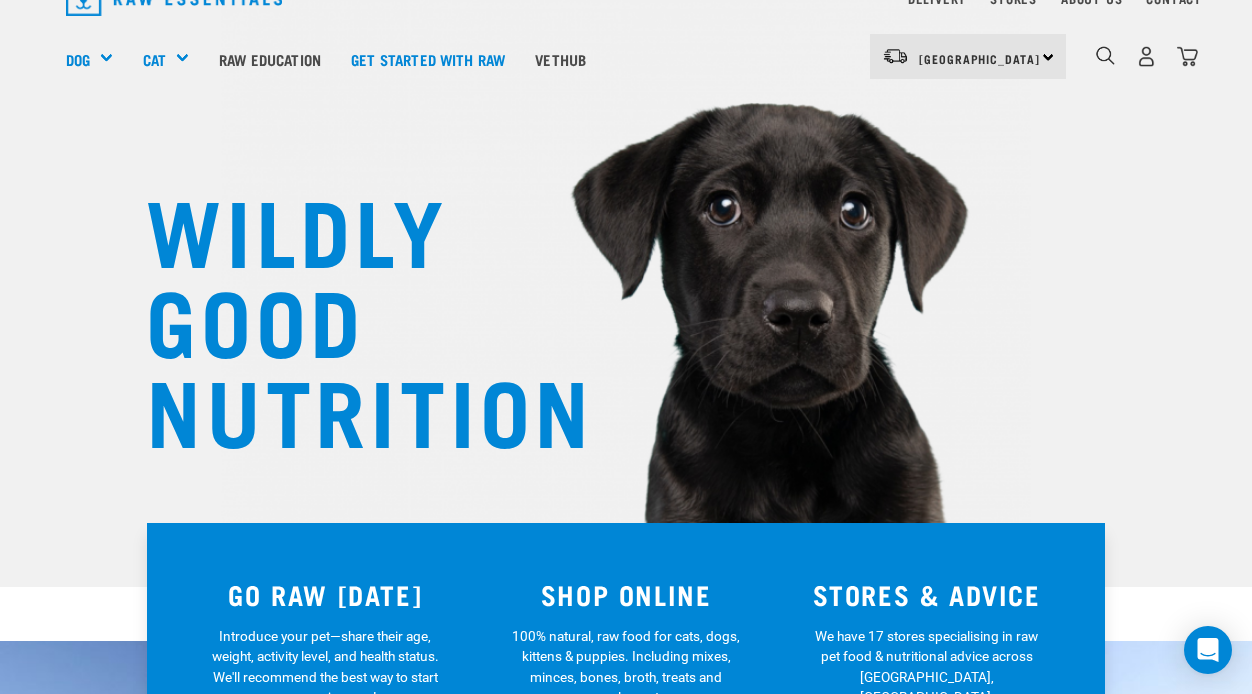 scroll, scrollTop: 0, scrollLeft: 0, axis: both 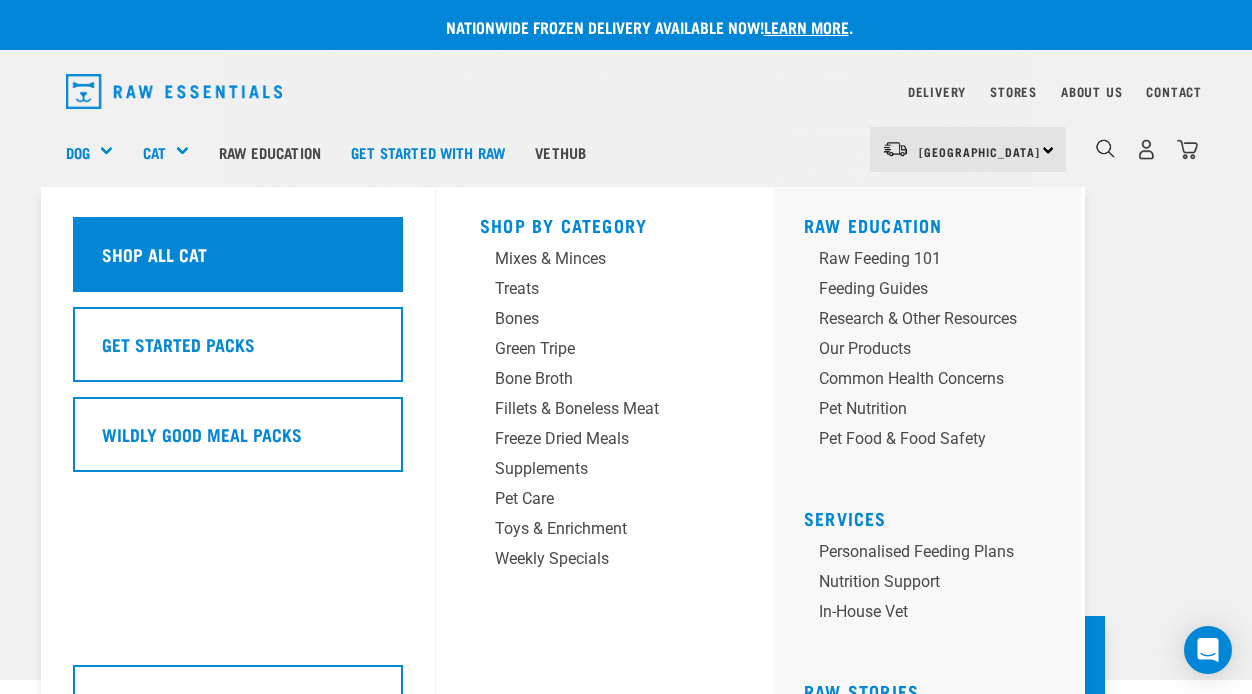 click on "Shop all cat" at bounding box center [154, 254] 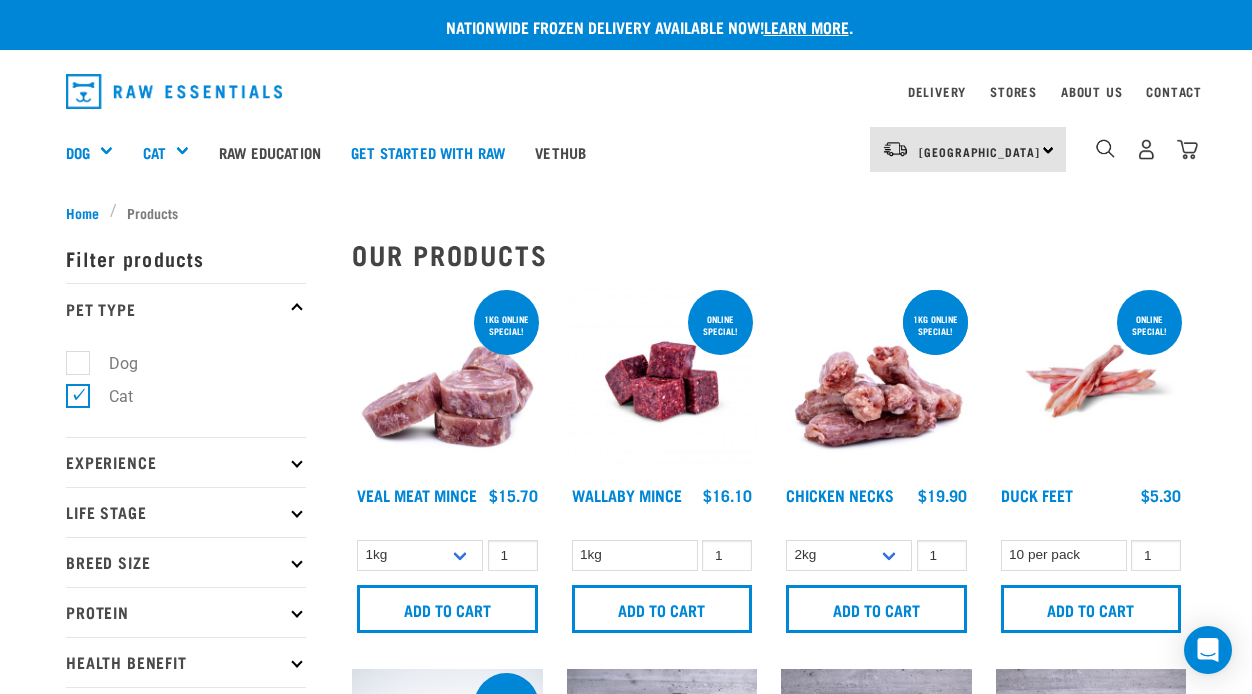 scroll, scrollTop: 0, scrollLeft: 0, axis: both 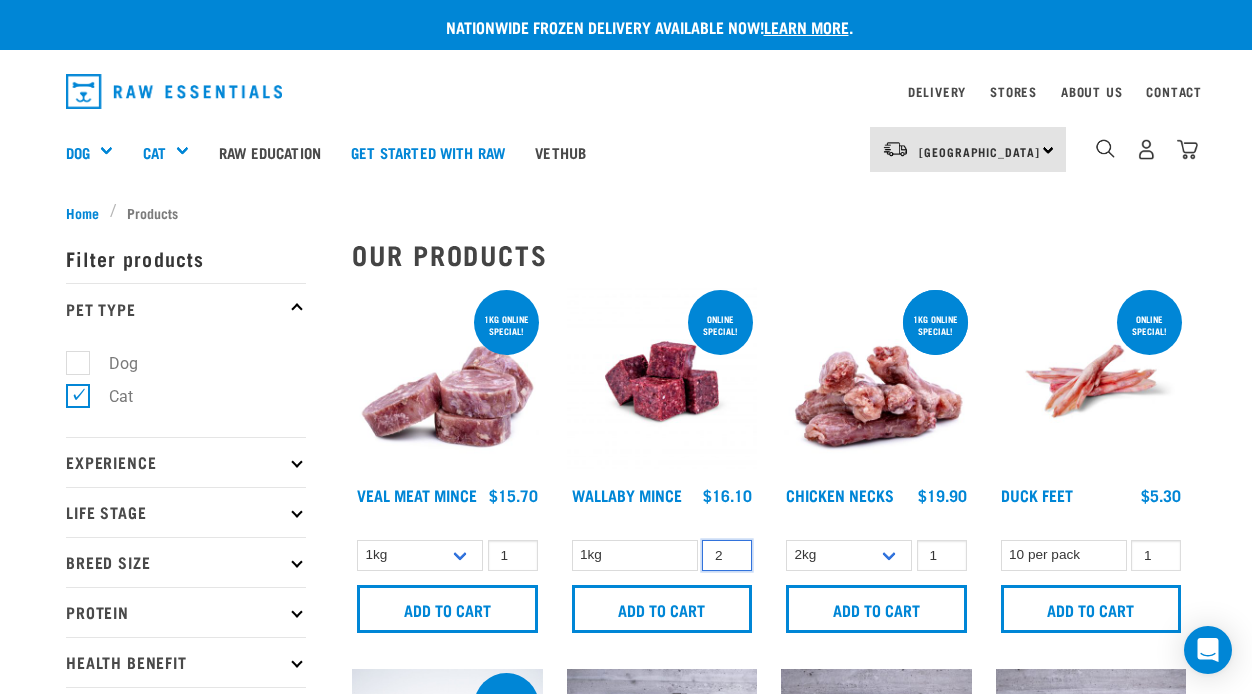 type on "2" 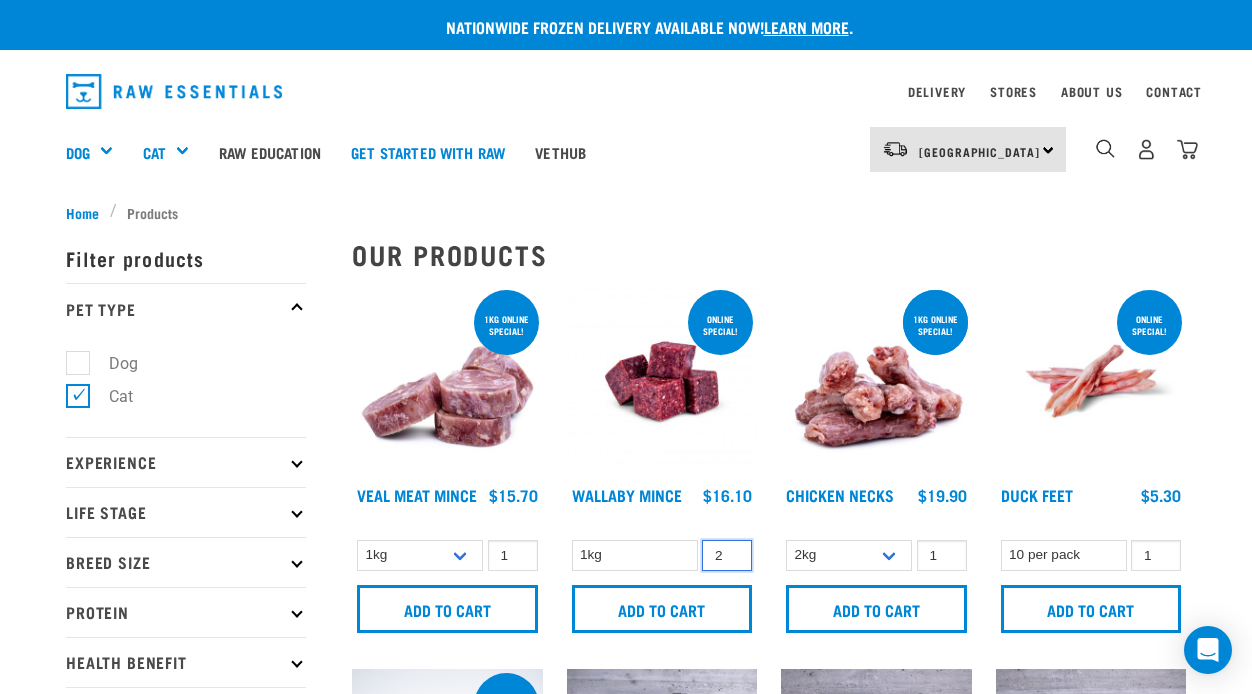 click on "2" at bounding box center (727, 555) 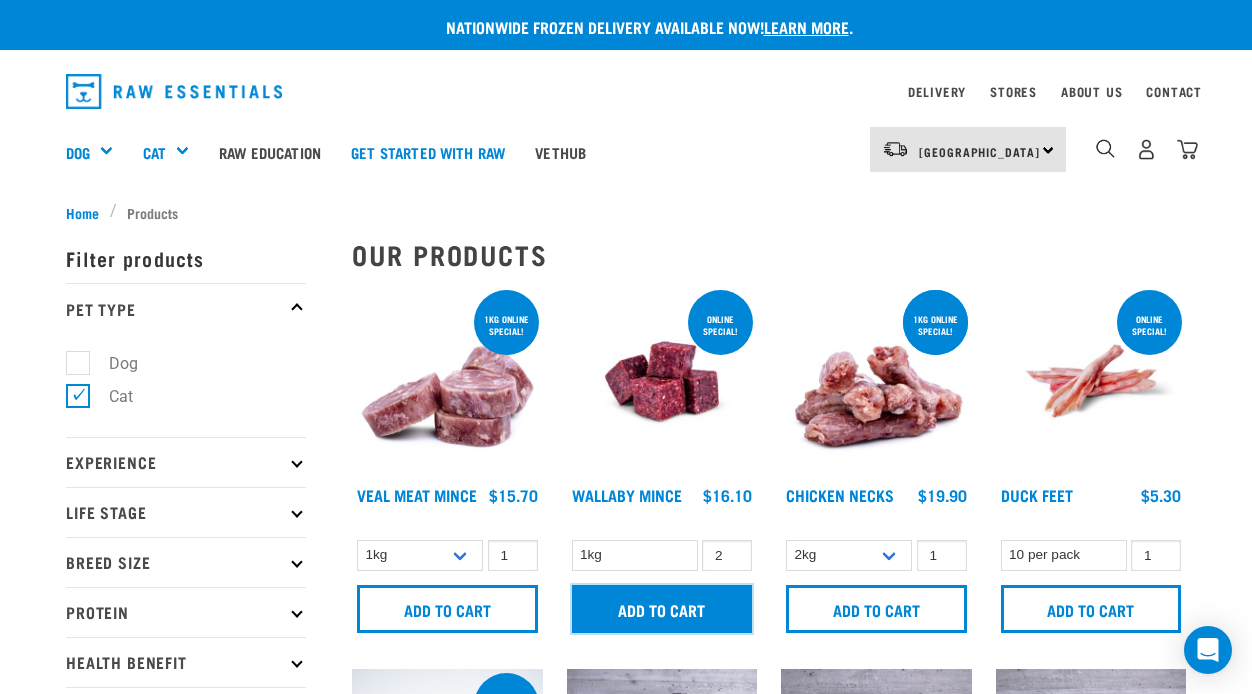 click on "Add to cart" at bounding box center (662, 609) 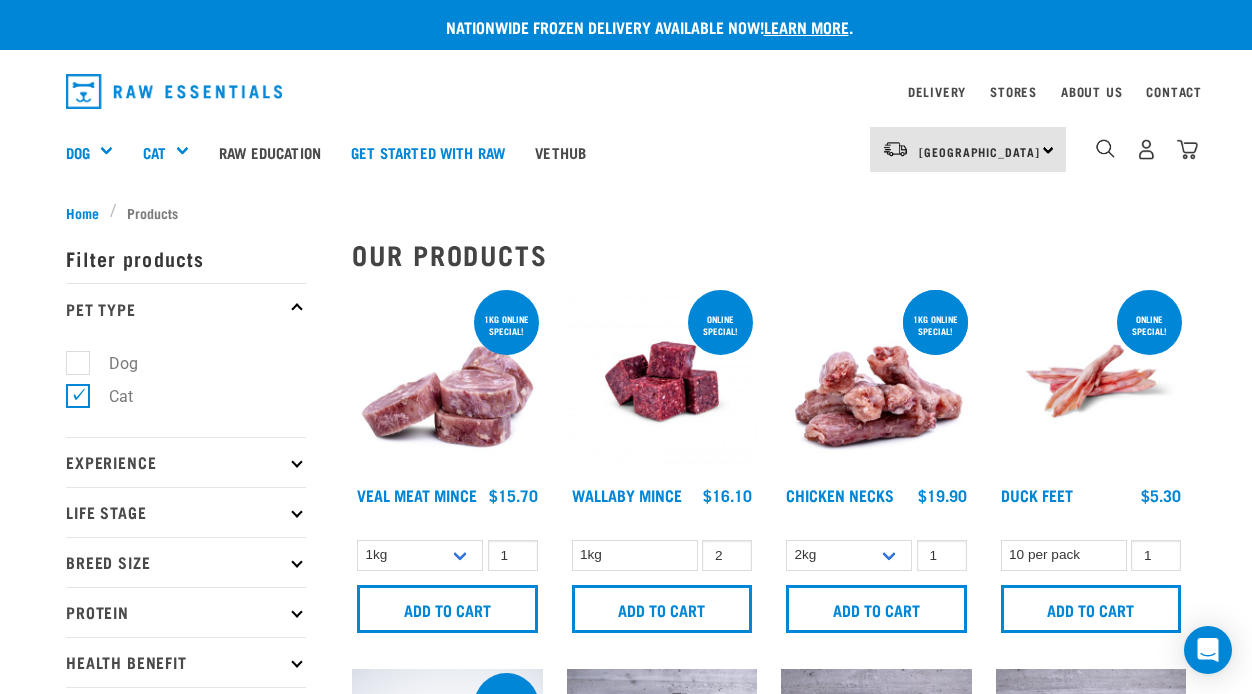 click on "Nationwide frozen delivery available now!  Learn more .
Delivery
Stores
About Us
Contact" at bounding box center [626, 2028] 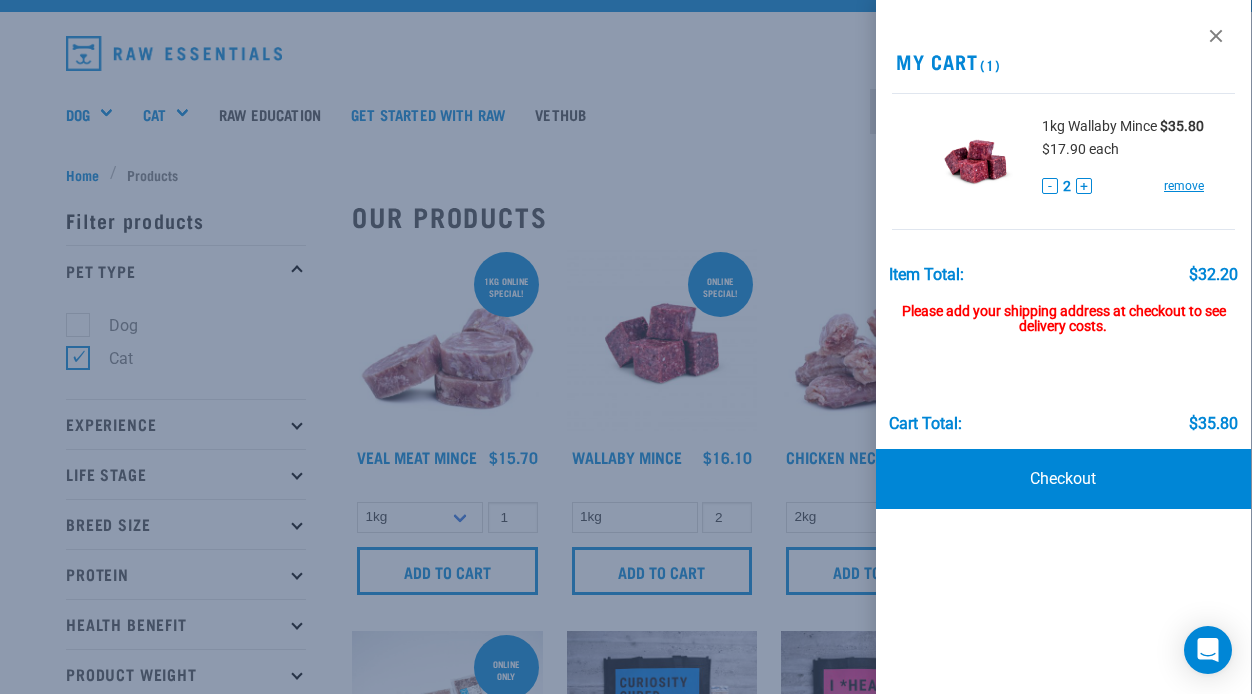 scroll, scrollTop: 40, scrollLeft: 0, axis: vertical 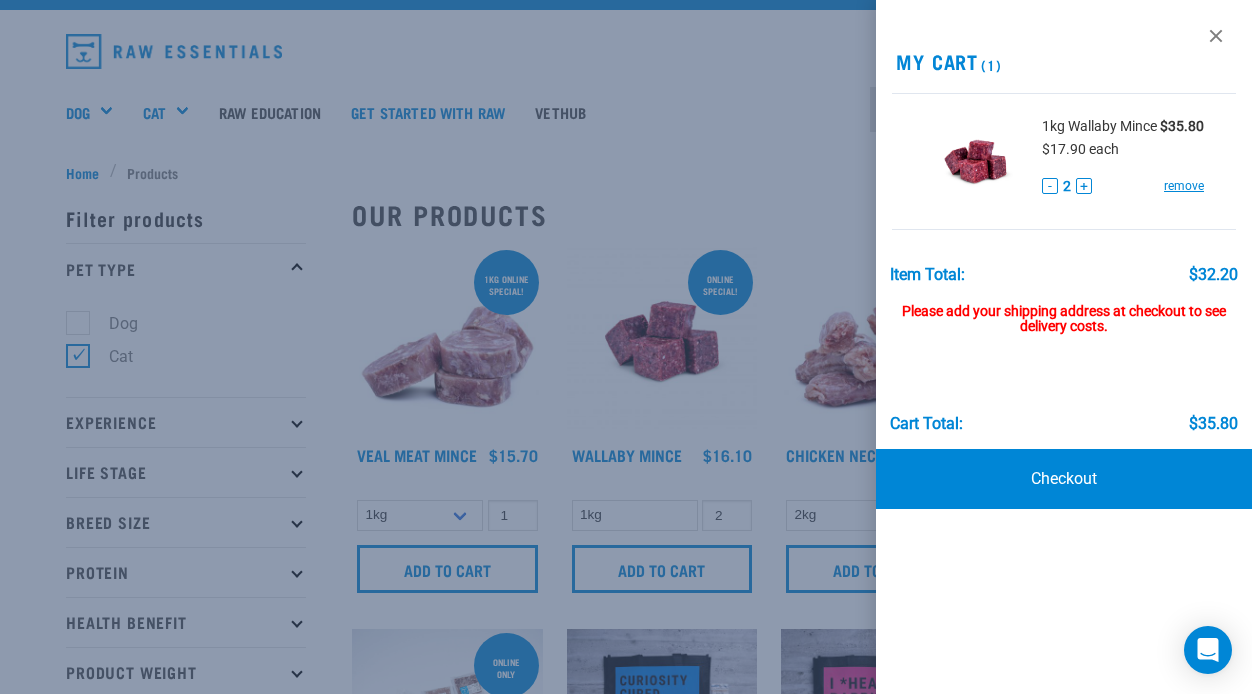 click at bounding box center [626, 347] 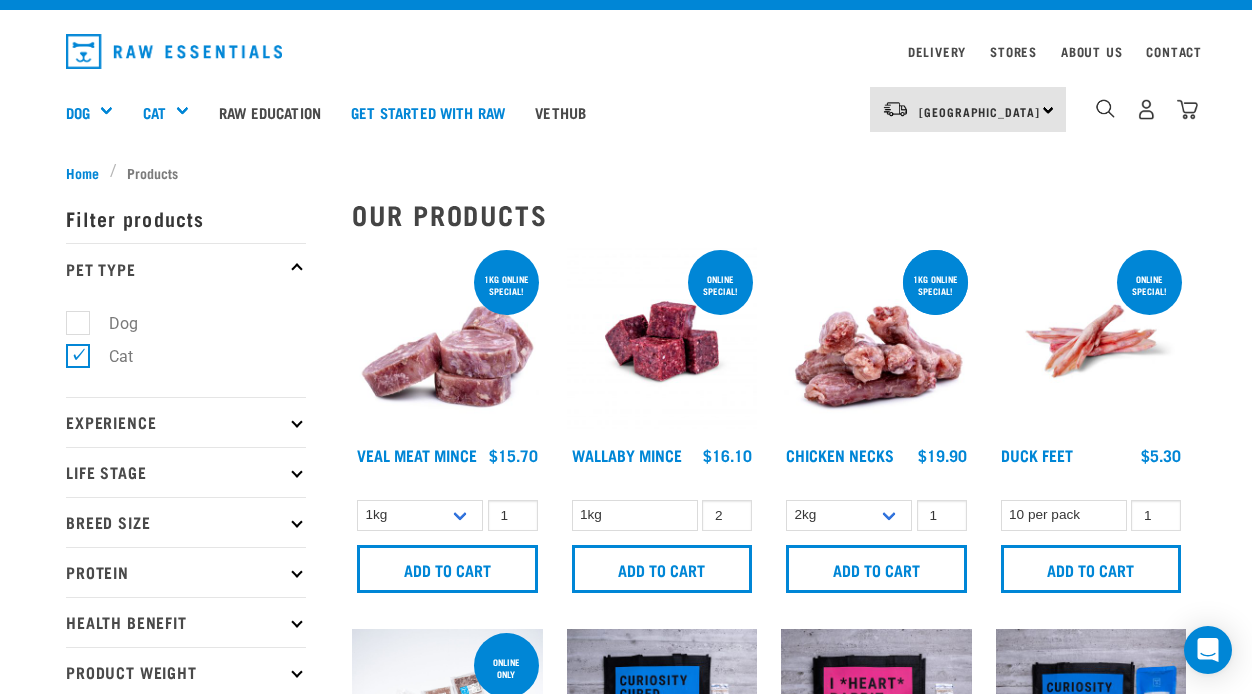 click on "Nationwide frozen delivery available now!  Learn more .
Delivery
Stores
About Us
Contact" at bounding box center (626, 1988) 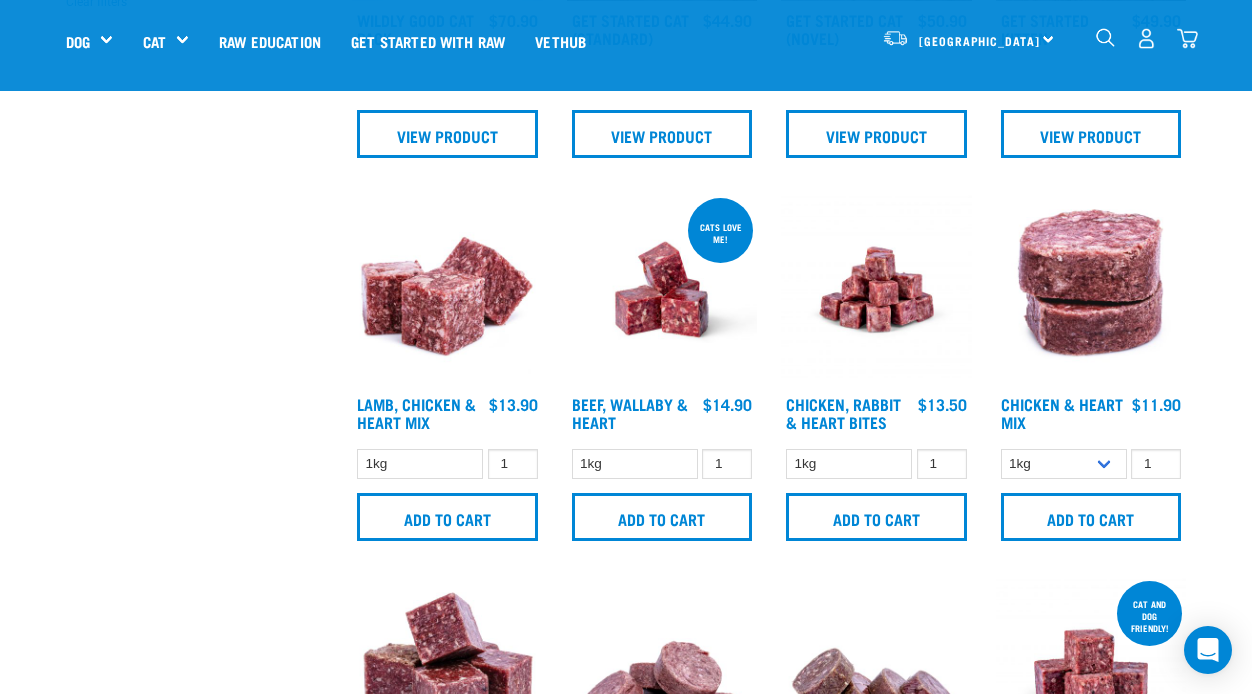 scroll, scrollTop: 720, scrollLeft: 0, axis: vertical 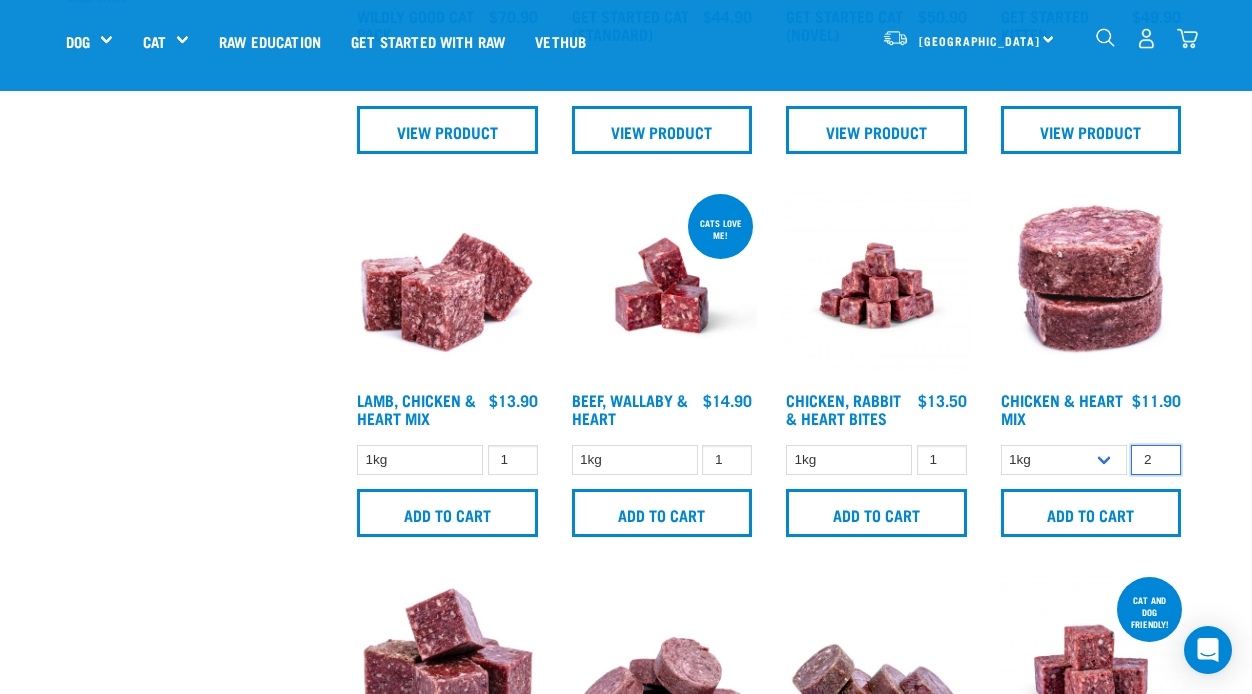 click on "2" at bounding box center (1156, 460) 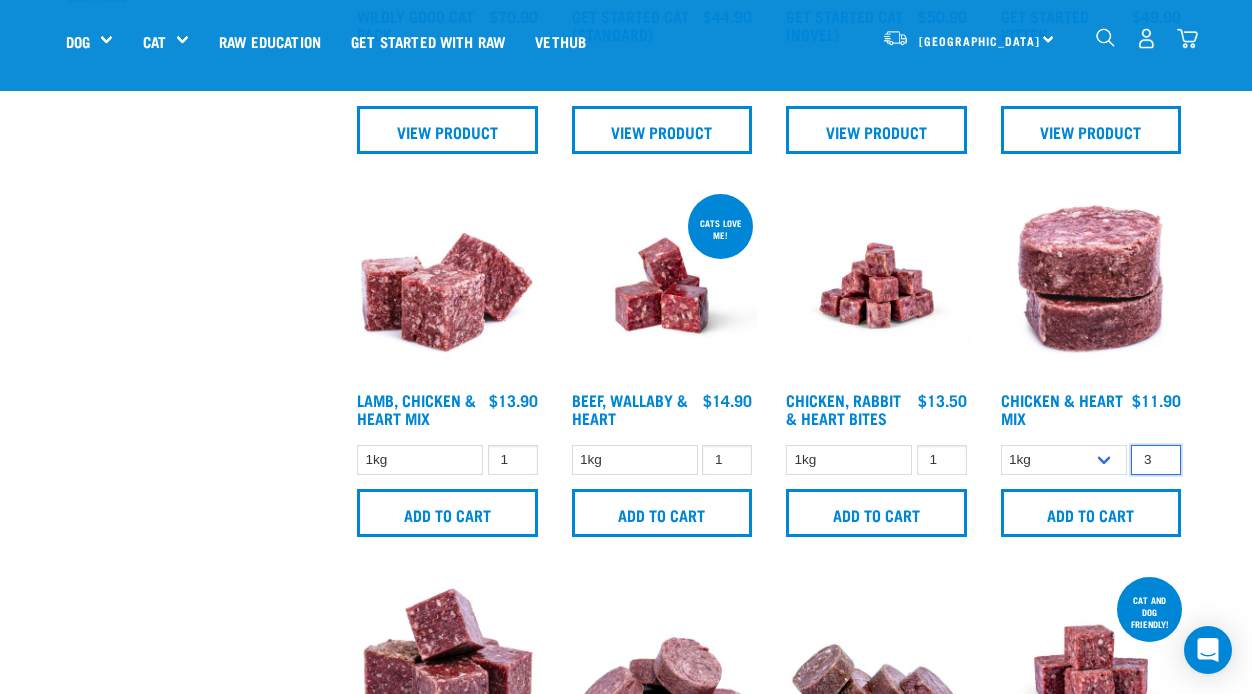click on "3" at bounding box center (1156, 460) 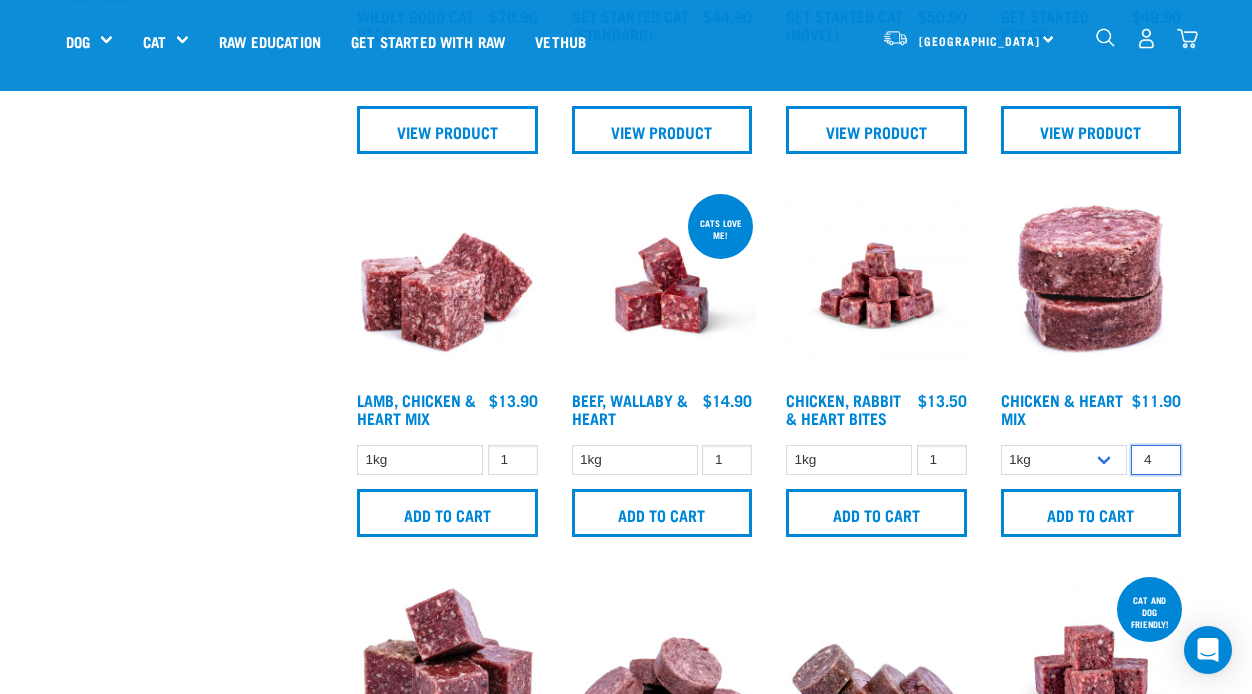click on "4" at bounding box center (1156, 460) 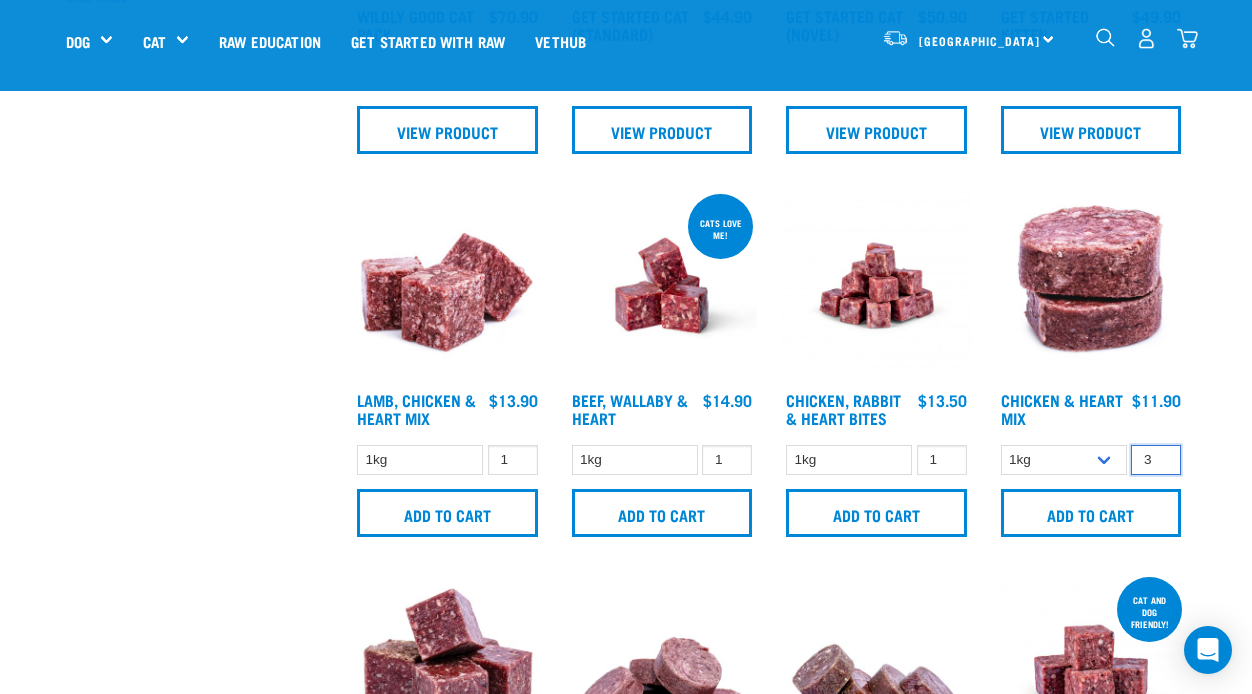 type on "3" 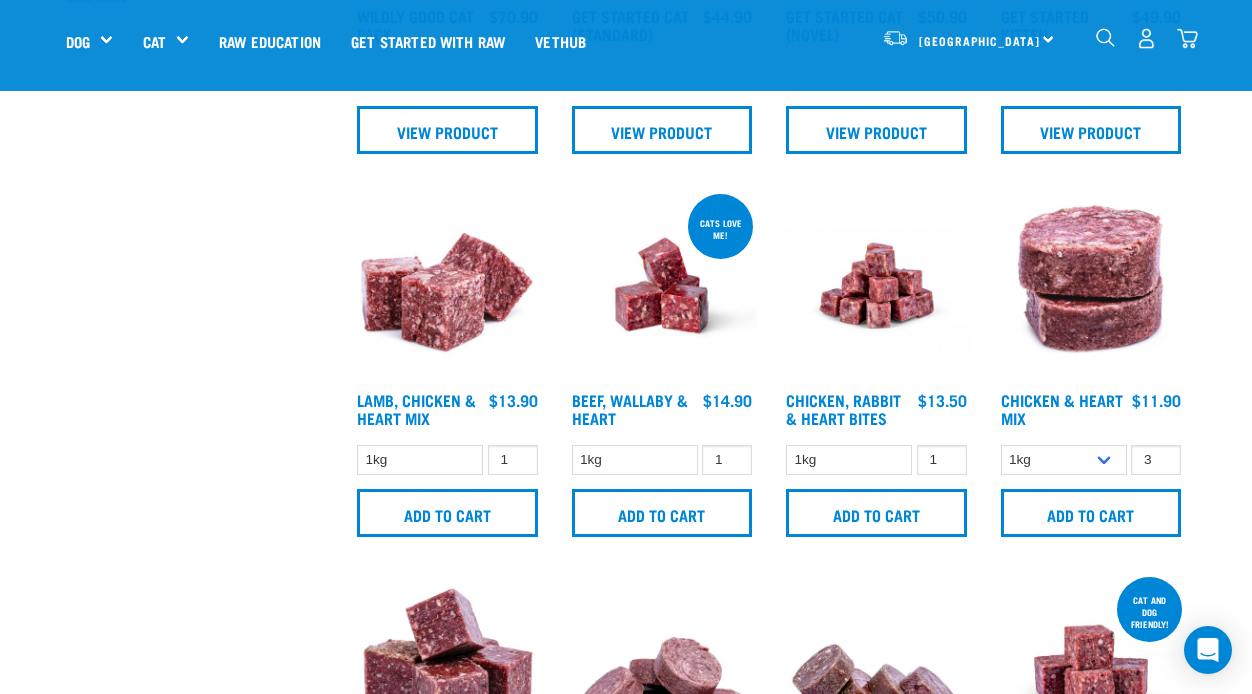 click at bounding box center [1091, 369] 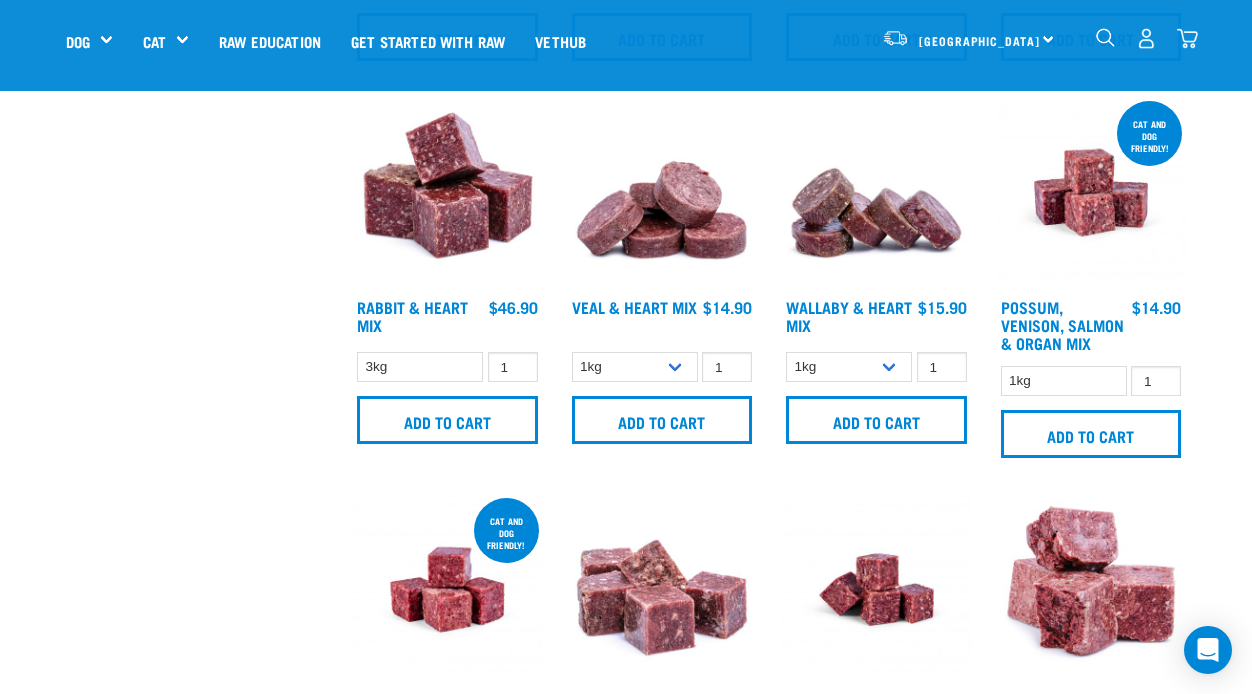 scroll, scrollTop: 1200, scrollLeft: 0, axis: vertical 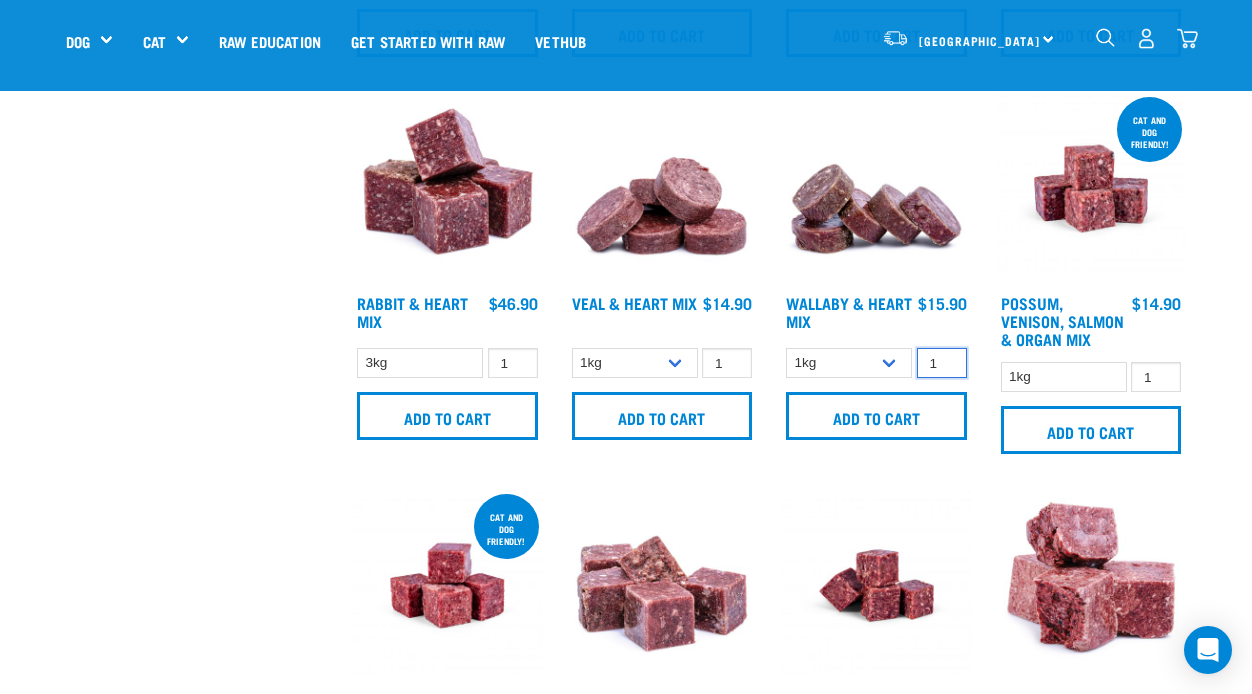 click on "2" at bounding box center [942, 363] 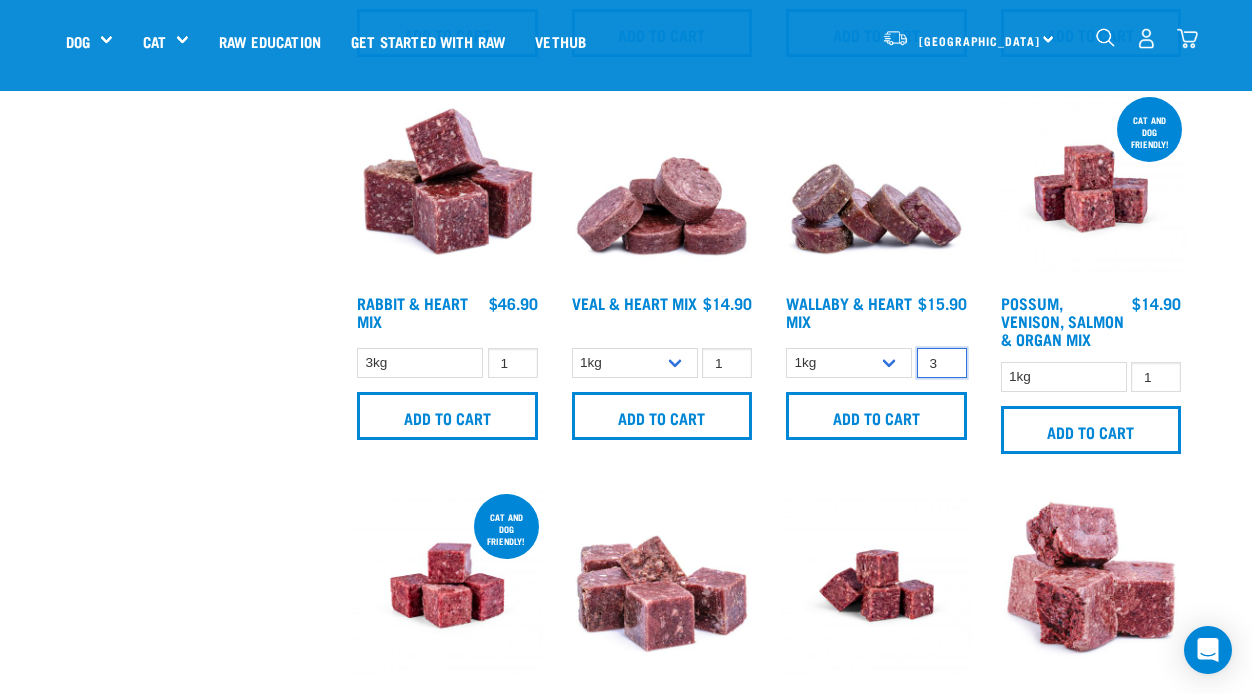 type on "3" 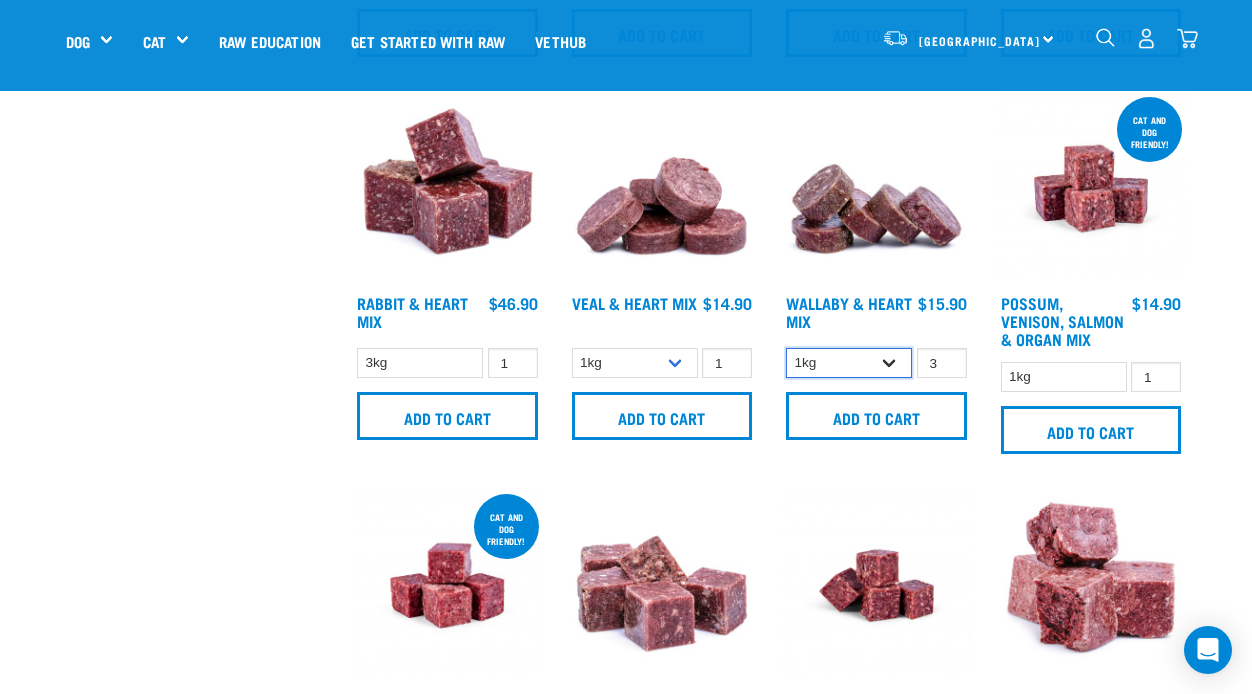 click on "1kg
3kg" at bounding box center [849, 363] 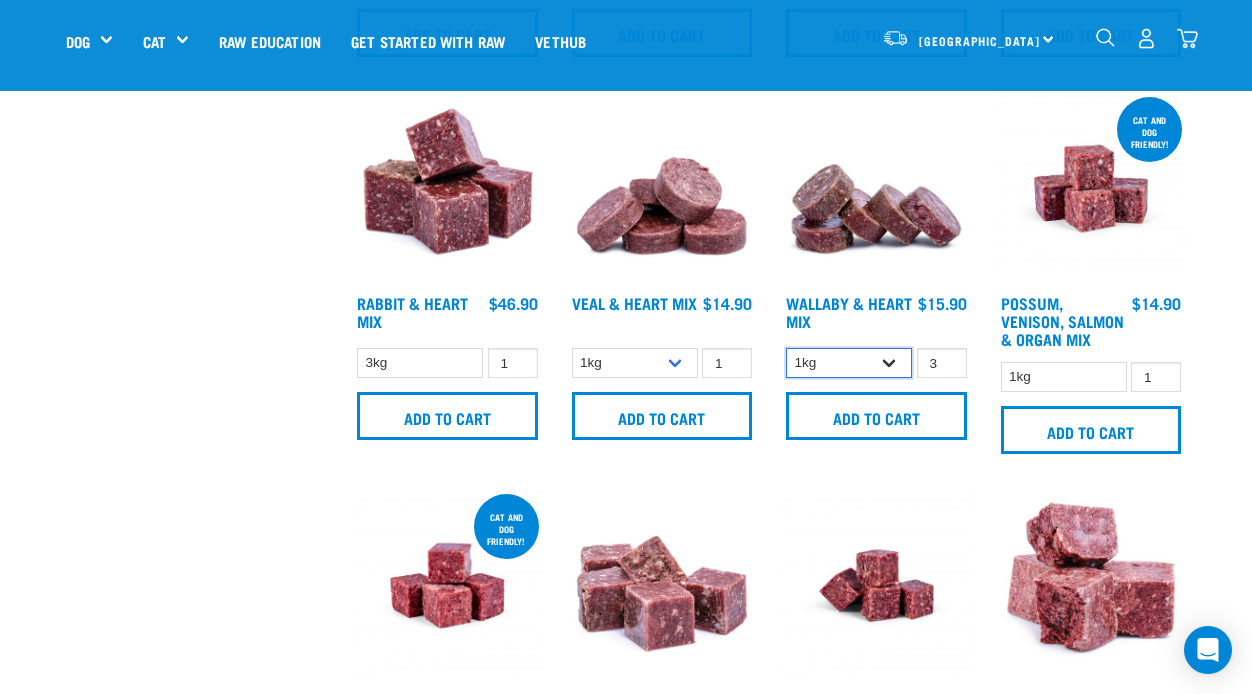 select on "767" 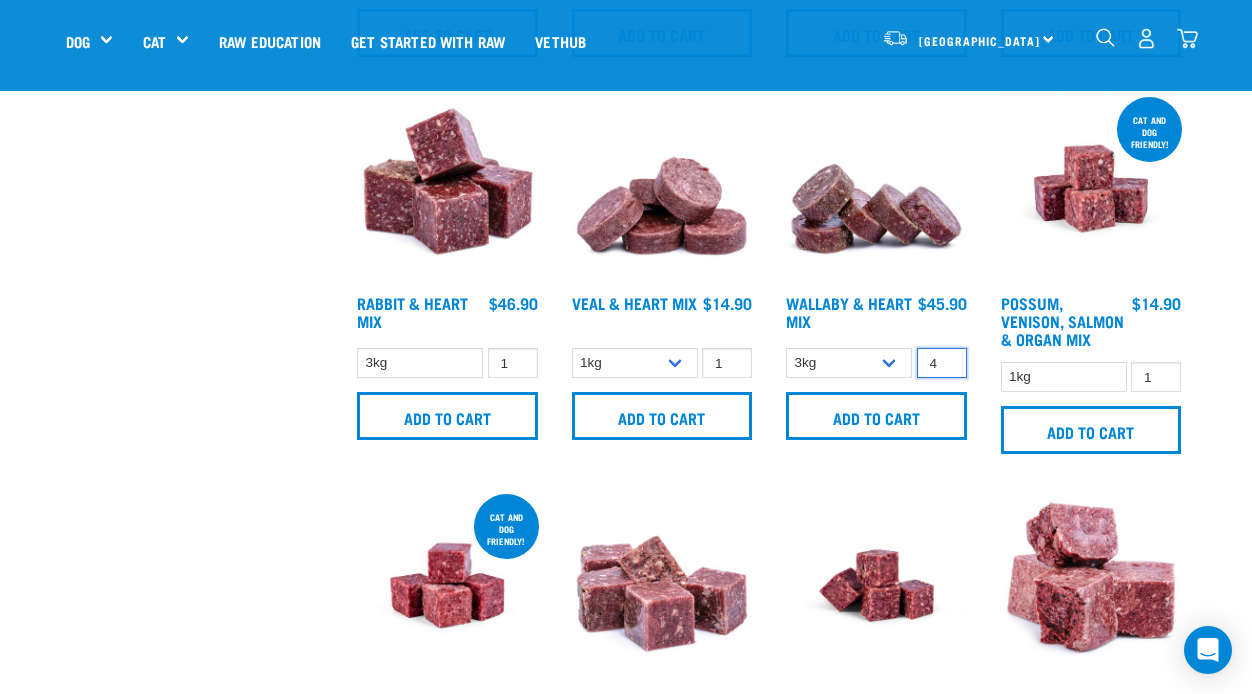 click on "4" at bounding box center [942, 363] 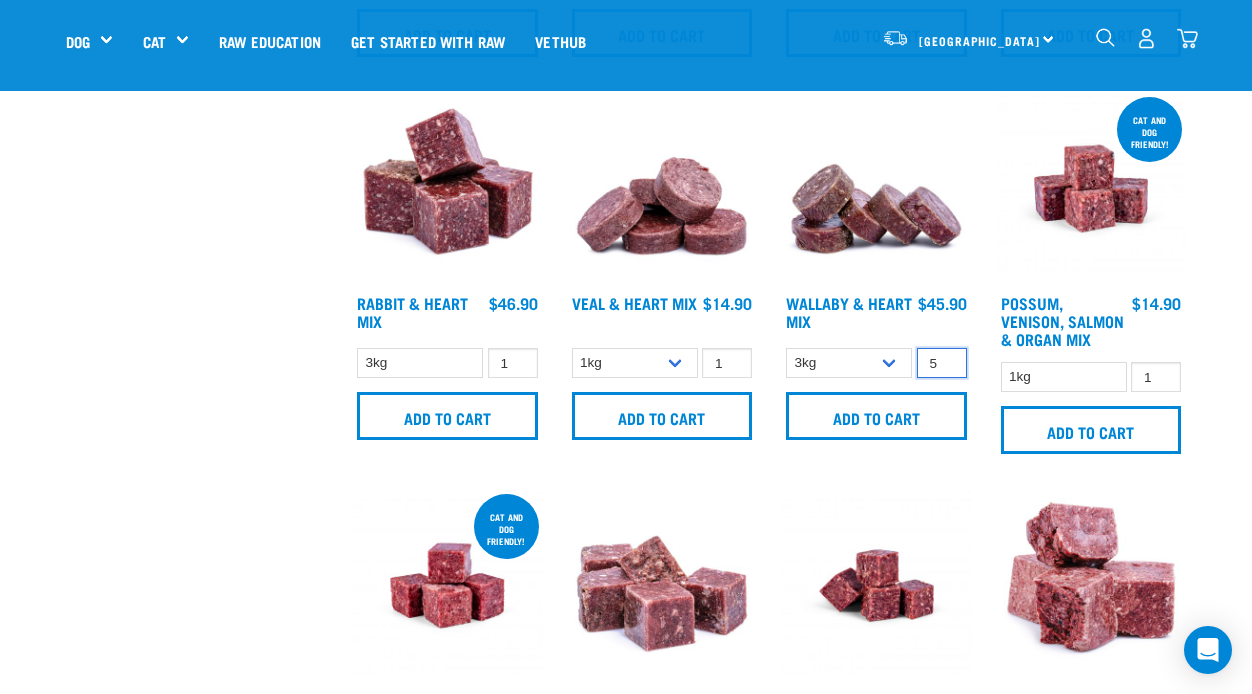 click on "5" at bounding box center (942, 363) 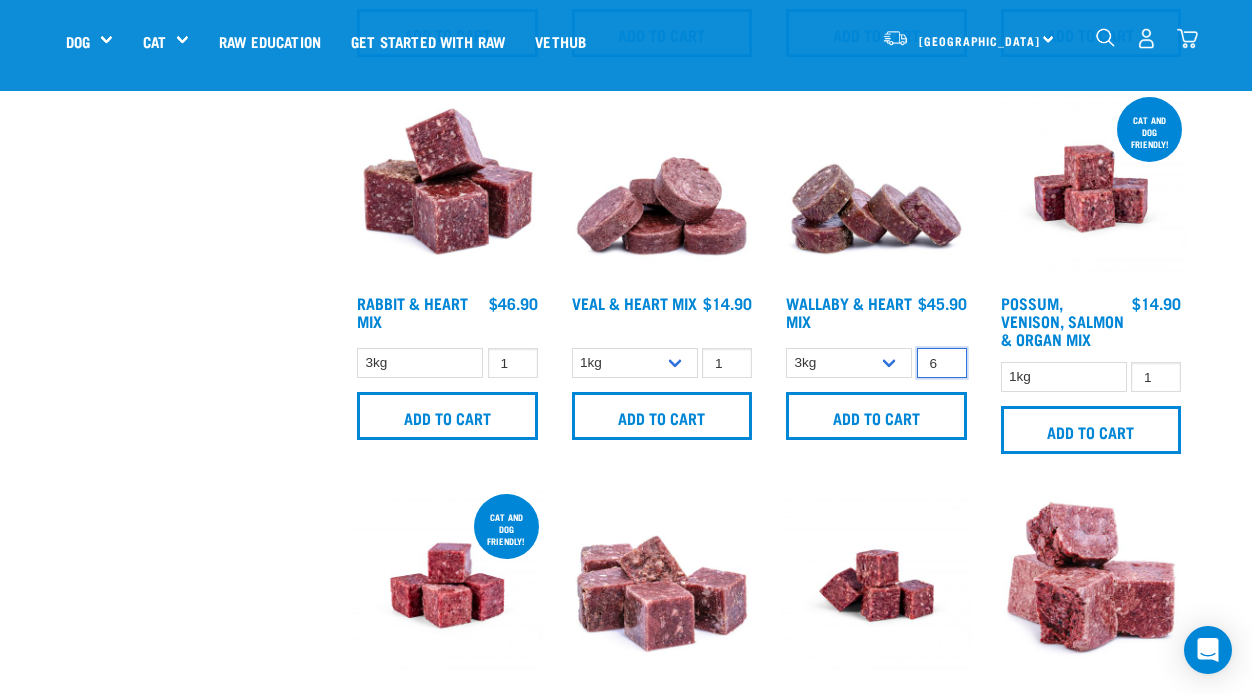 click on "6" at bounding box center (942, 363) 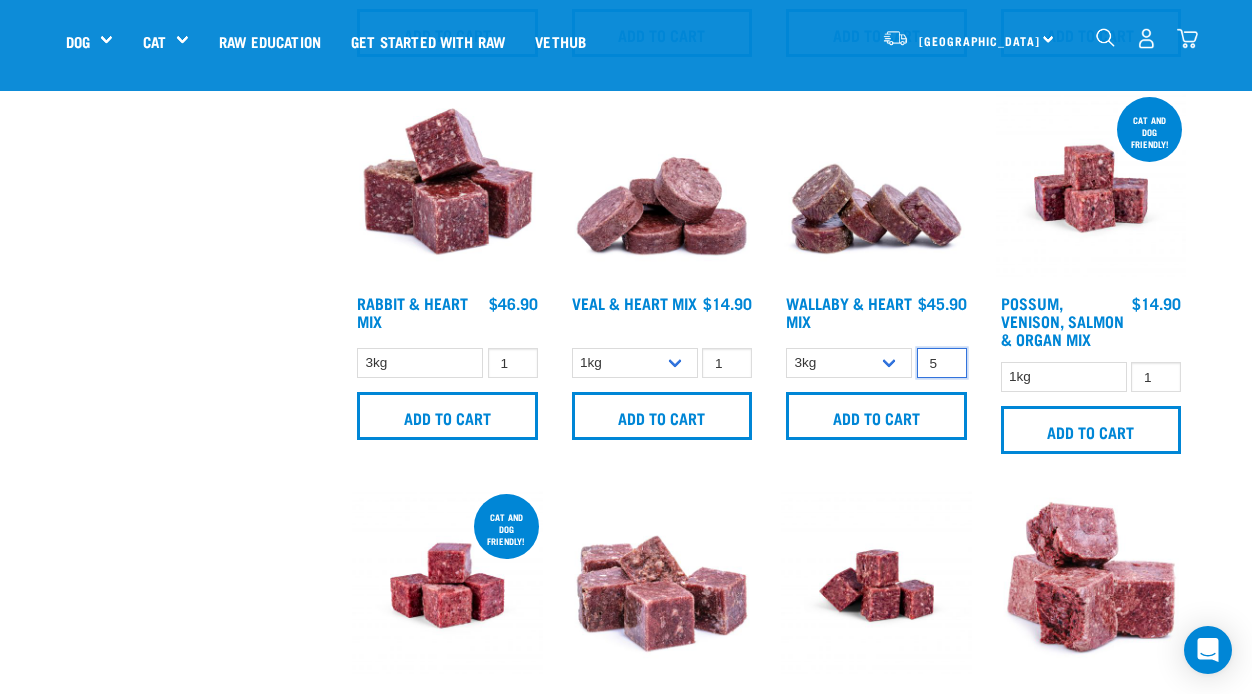 click on "5" at bounding box center [942, 363] 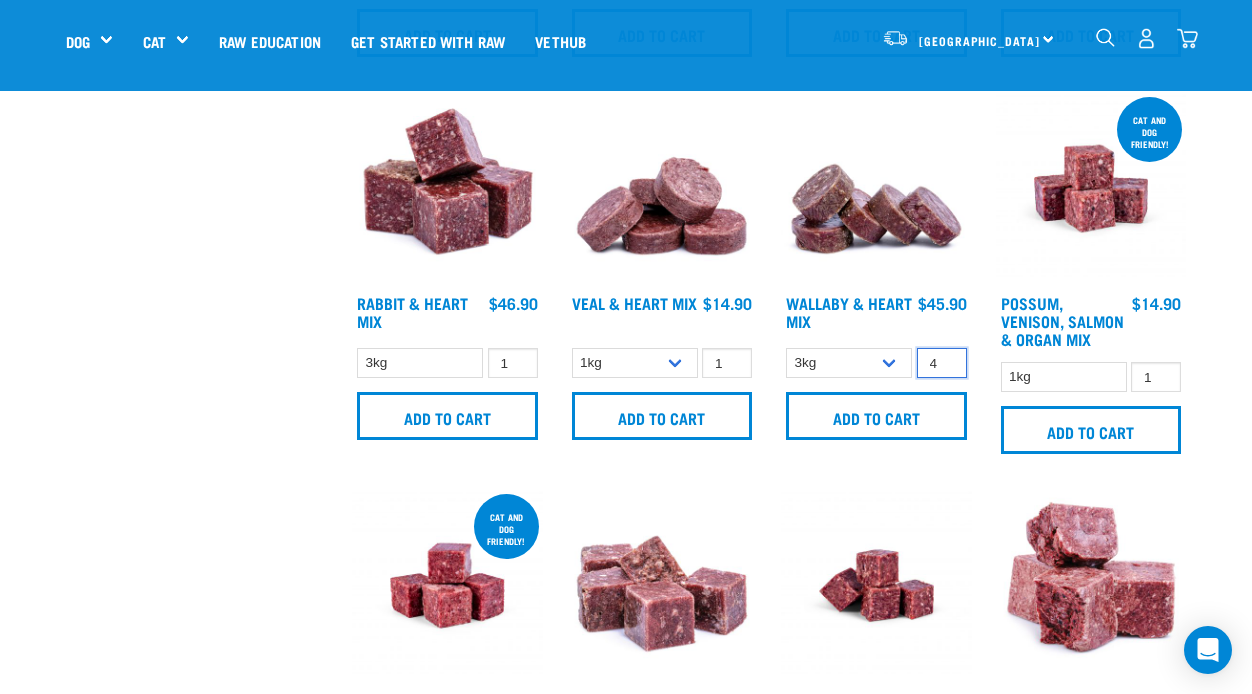 click on "4" at bounding box center (942, 363) 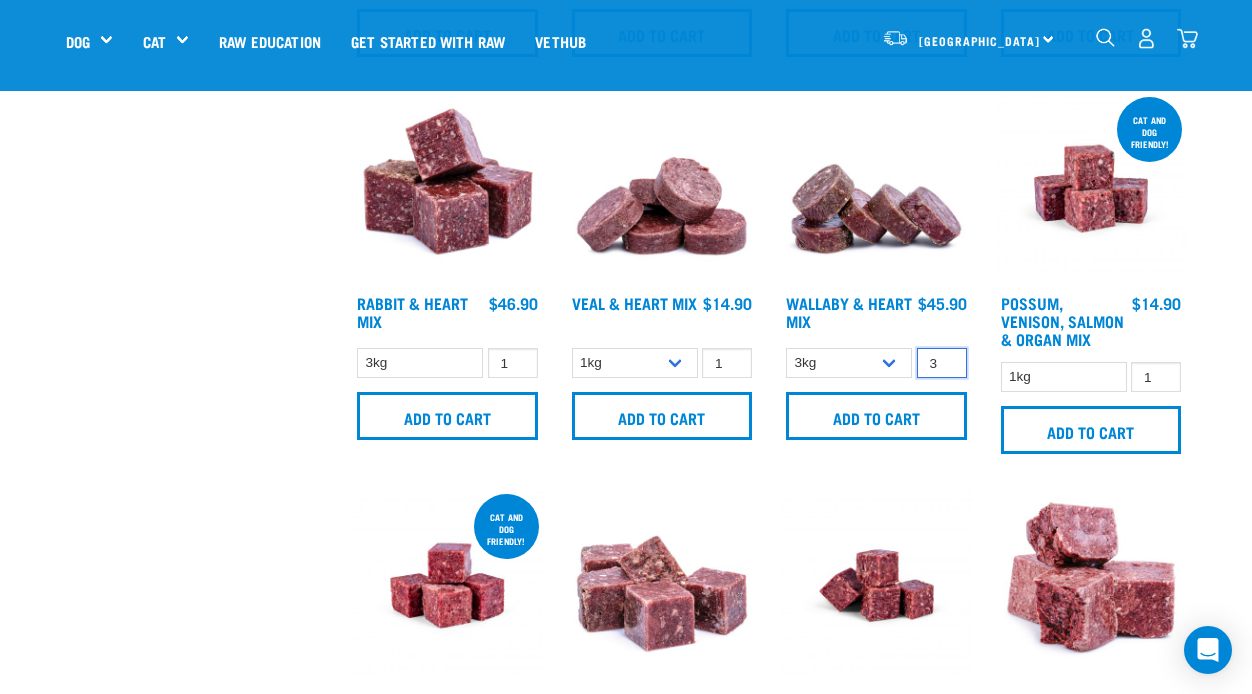 click on "3" at bounding box center (942, 363) 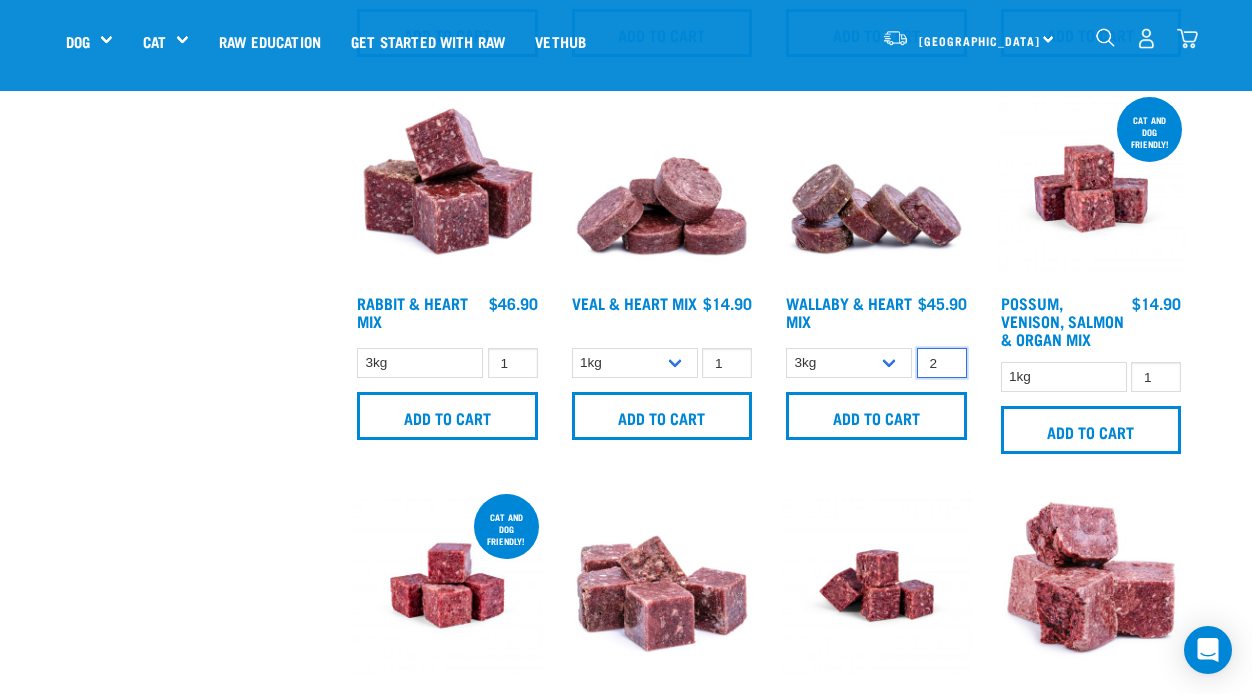 type on "2" 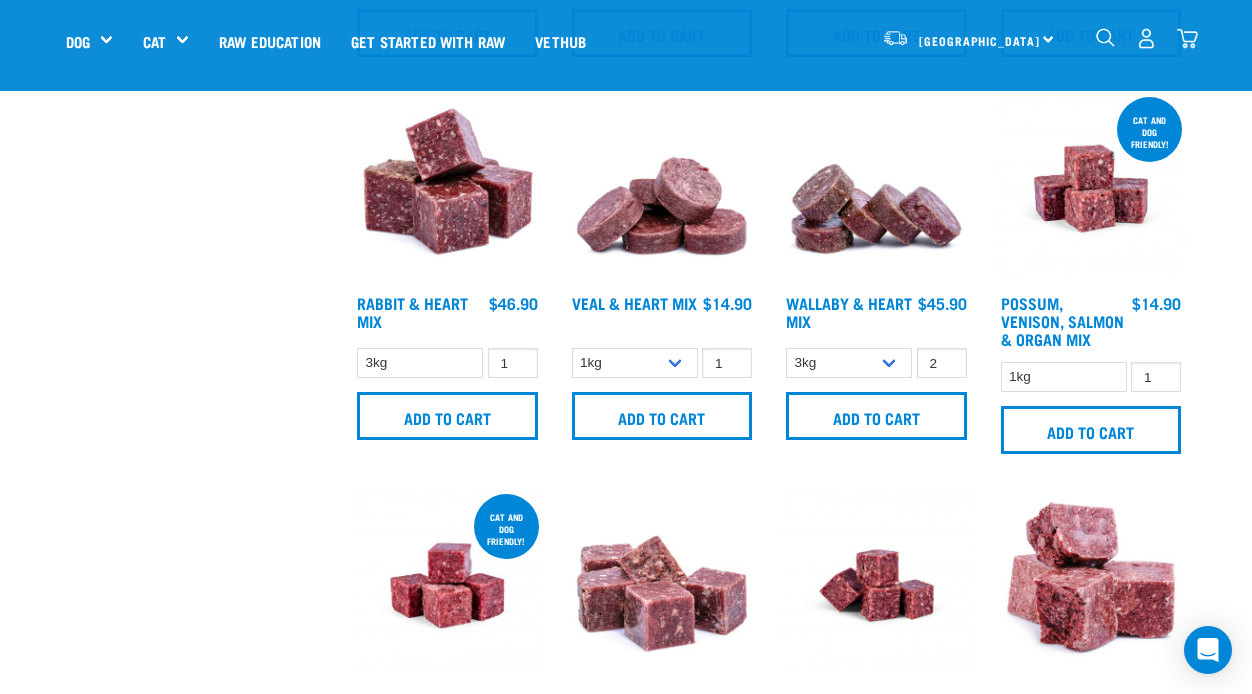 click on "Nationwide frozen delivery available now!  Learn more .
Delivery
Stores
About Us
Contact" at bounding box center (626, 757) 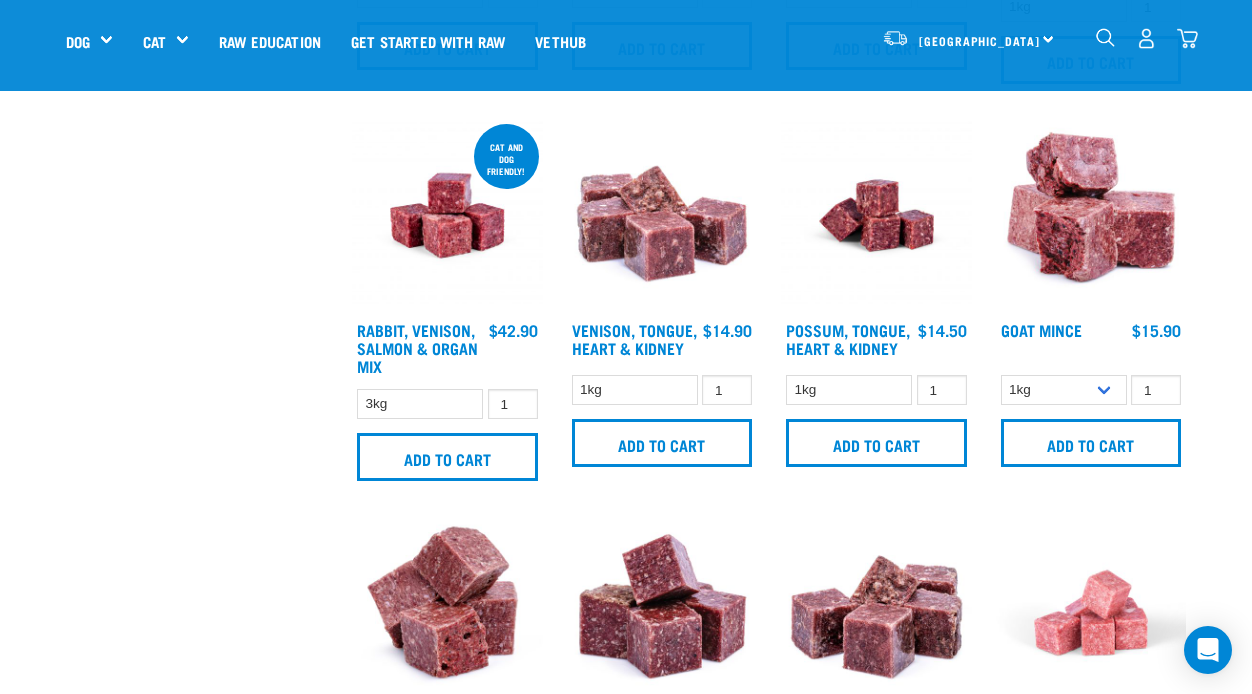 scroll, scrollTop: 1600, scrollLeft: 0, axis: vertical 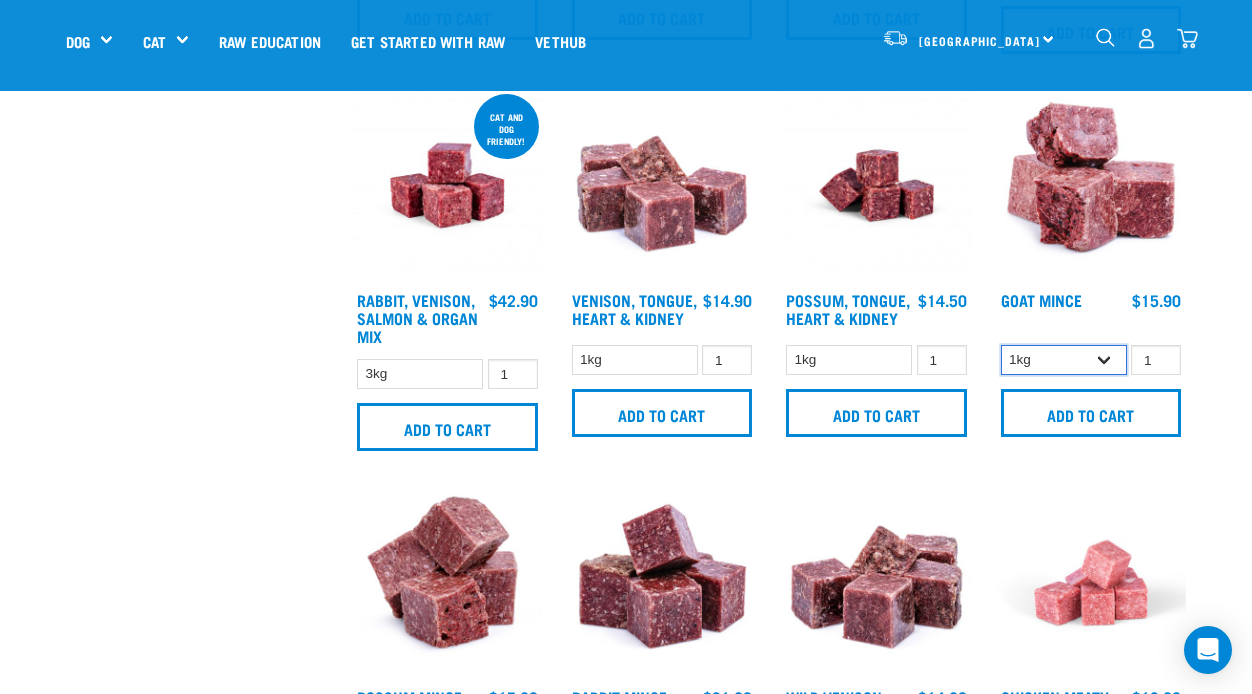 click on "1kg
3kg" at bounding box center [1064, 360] 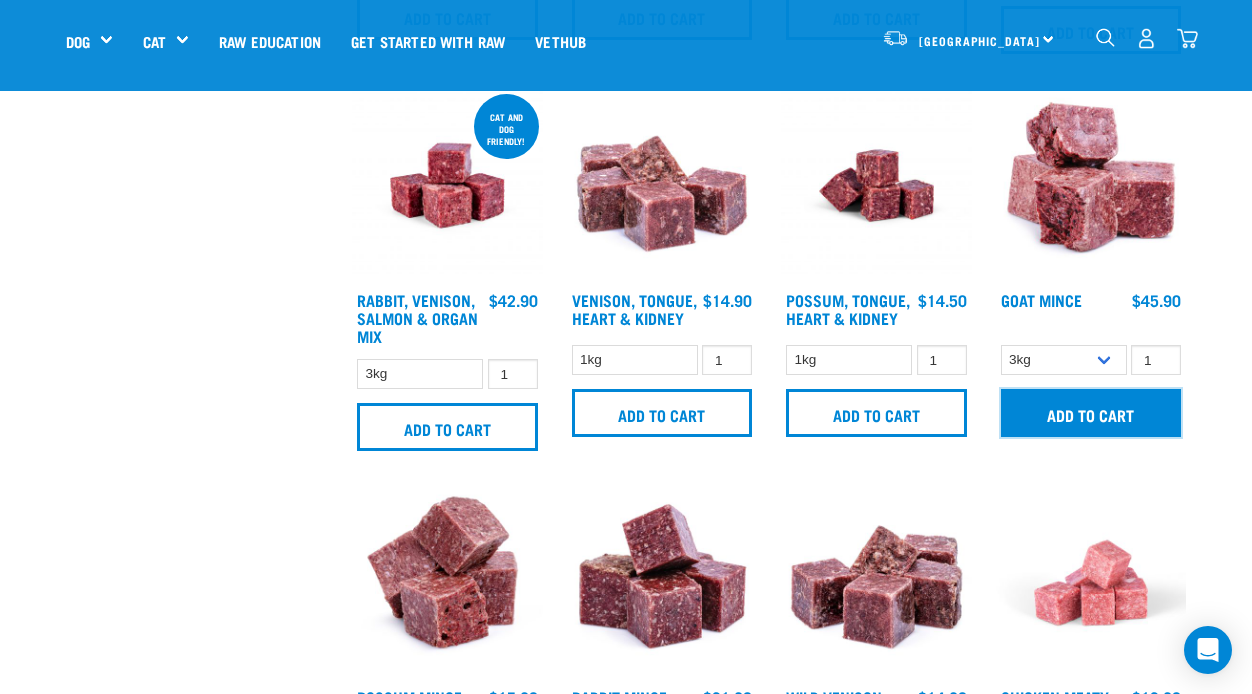click on "Add to cart" at bounding box center [1091, 413] 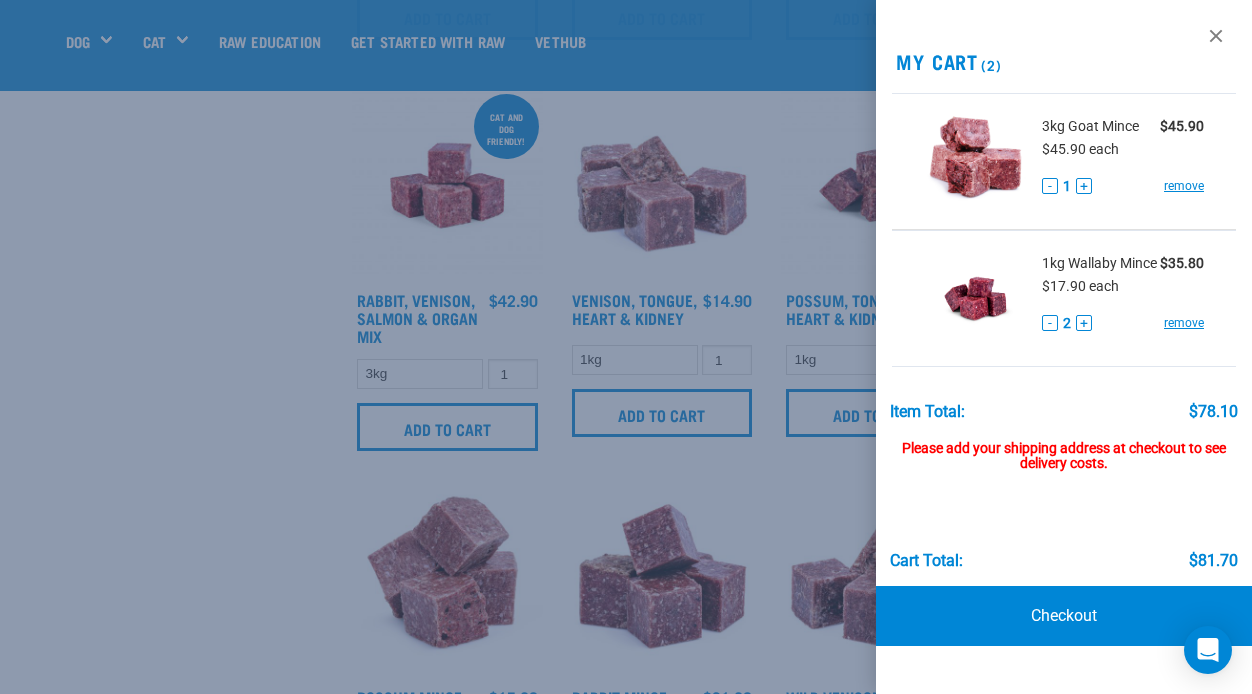 click at bounding box center [626, 347] 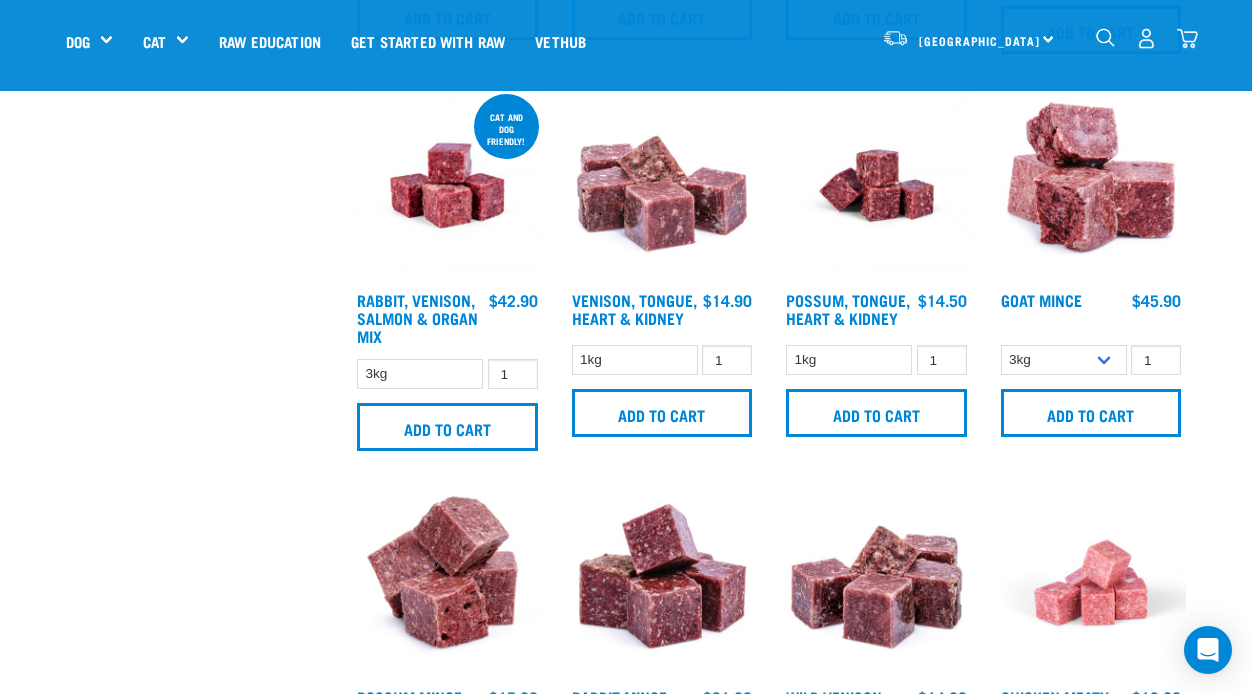 click on "Nationwide frozen delivery available now!  Learn more .
Delivery
Stores
About Us
Contact" at bounding box center (626, 357) 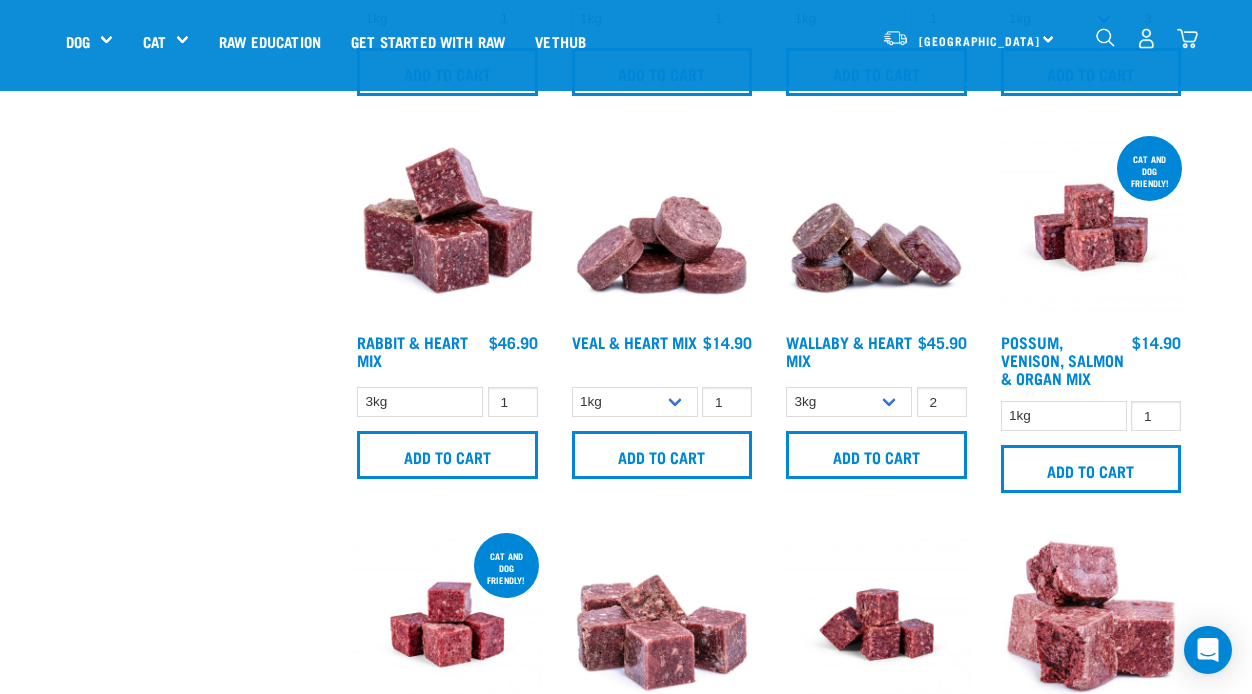 scroll, scrollTop: 1160, scrollLeft: 0, axis: vertical 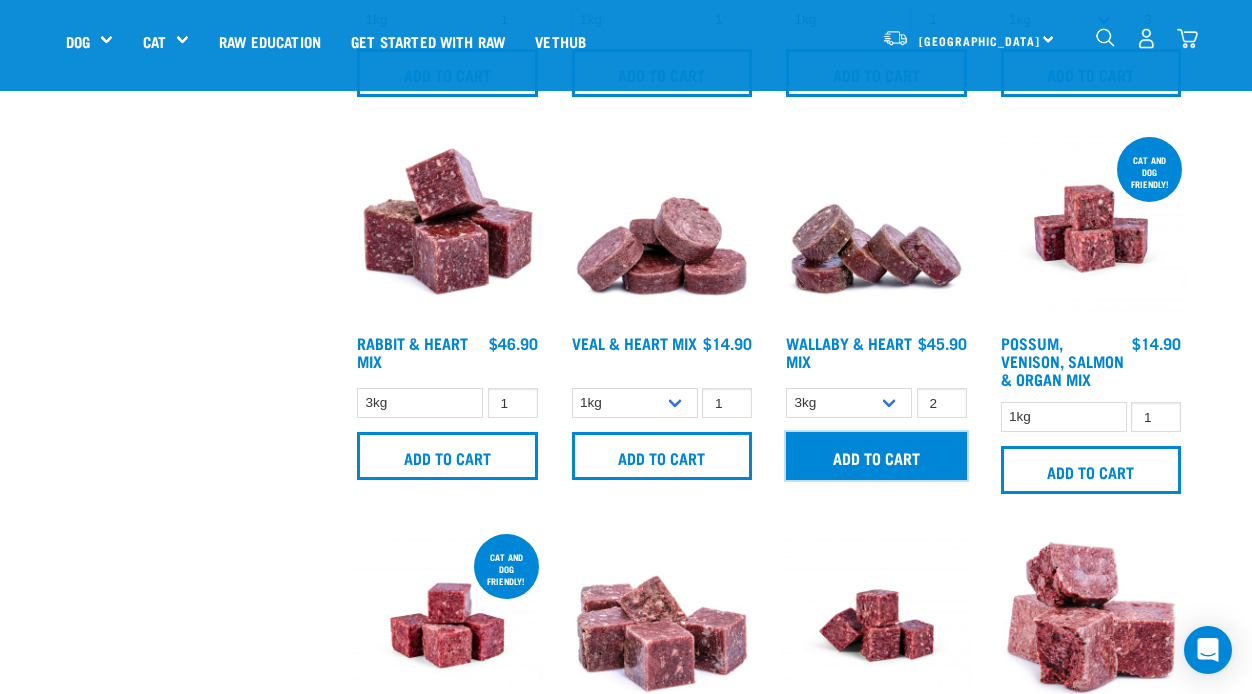 click on "Add to cart" at bounding box center (876, 456) 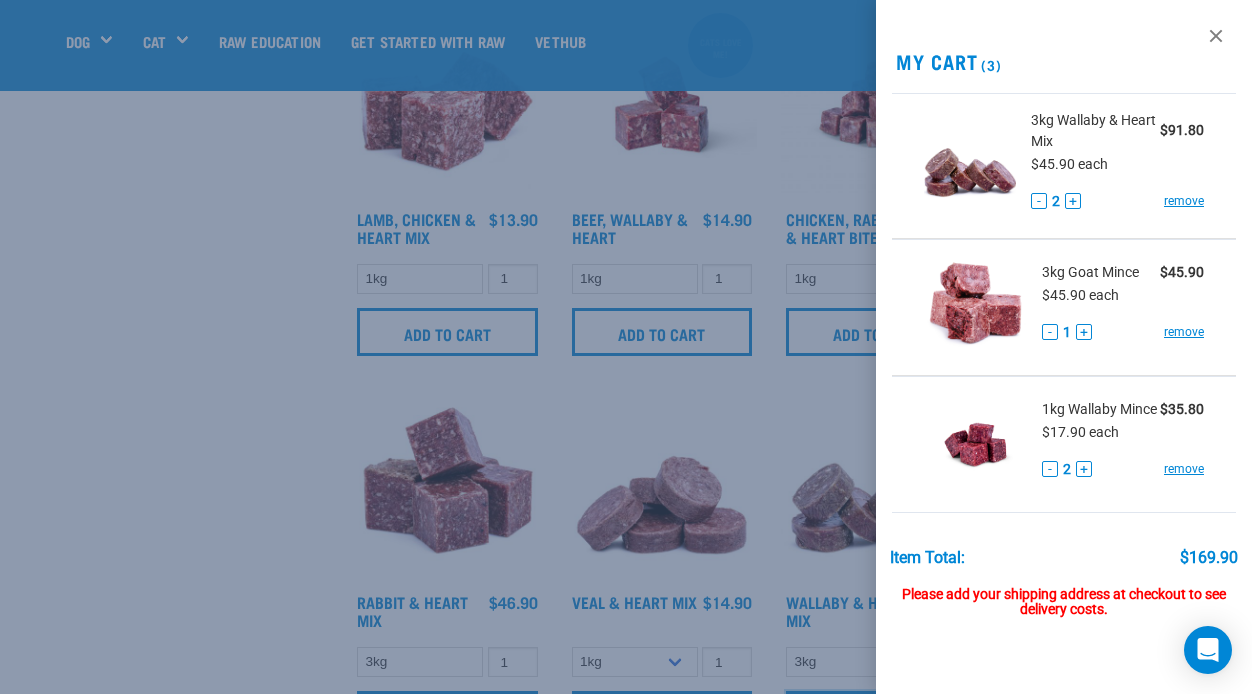scroll, scrollTop: 880, scrollLeft: 0, axis: vertical 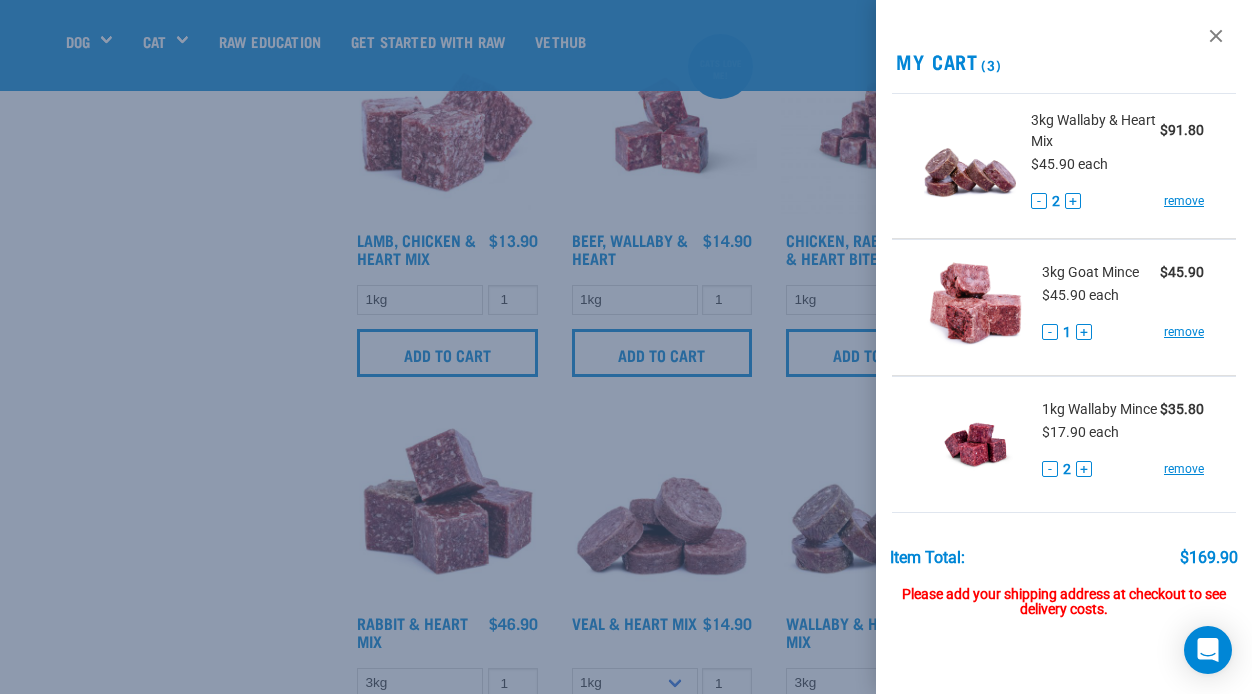 click at bounding box center (626, 347) 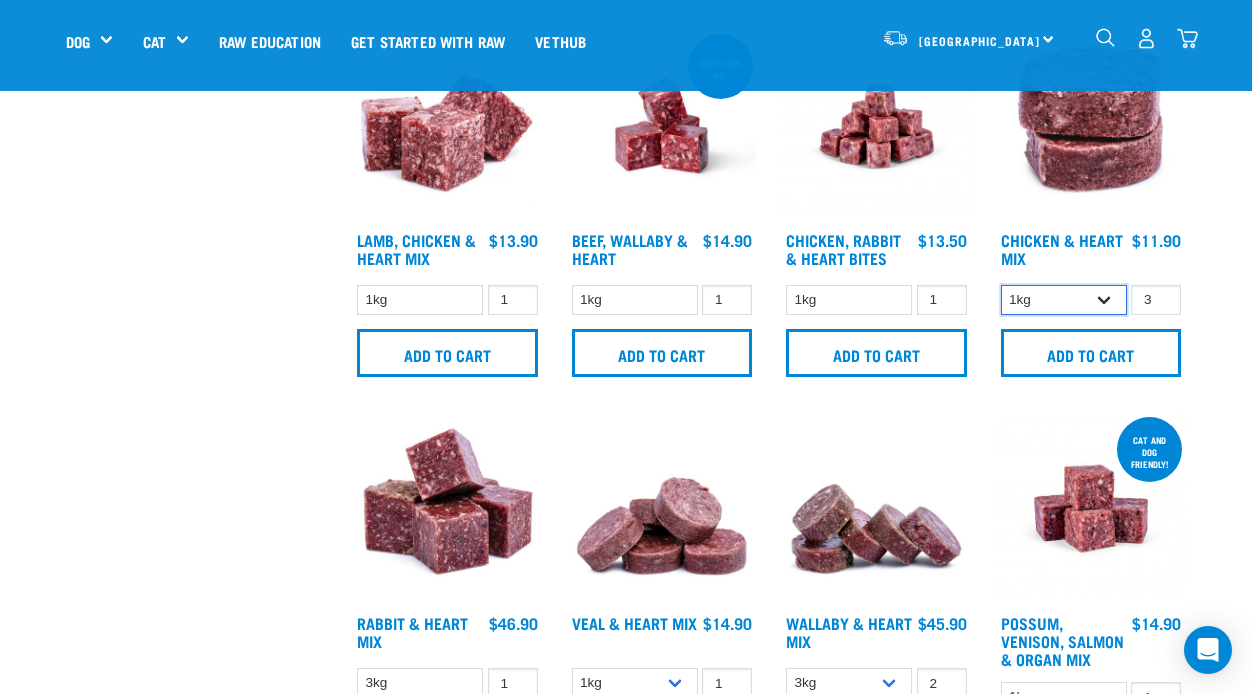 click on "1kg
3kg" at bounding box center [1064, 300] 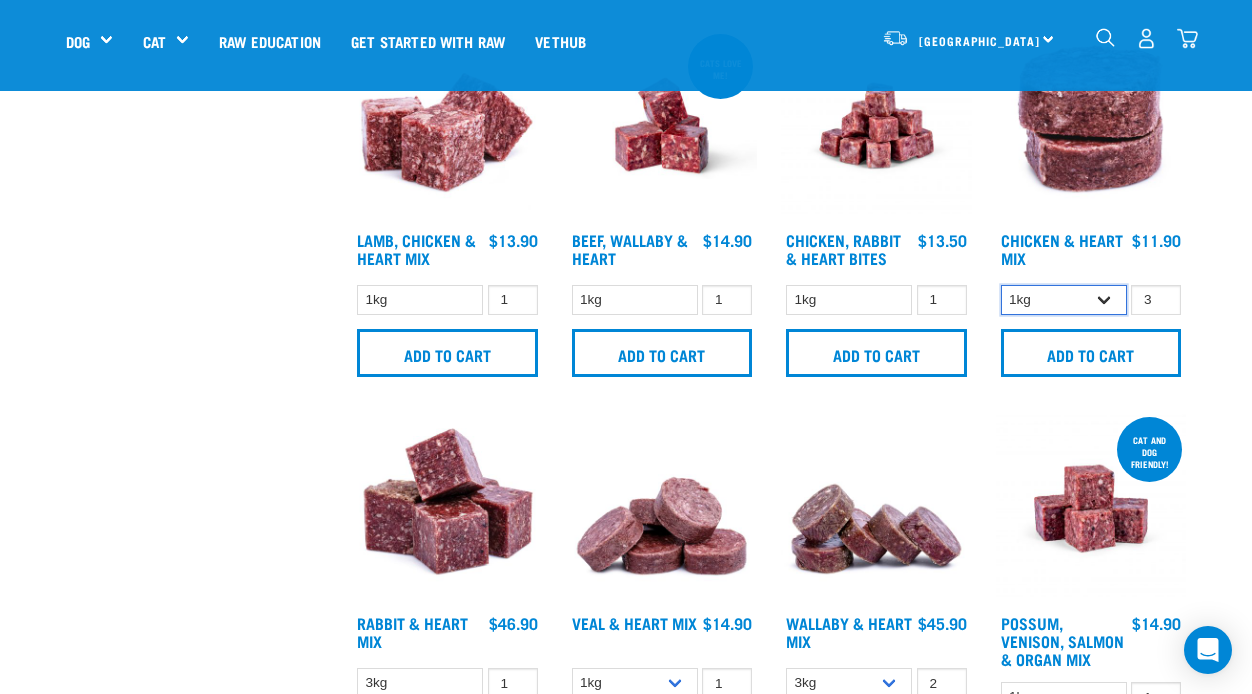 select on "352" 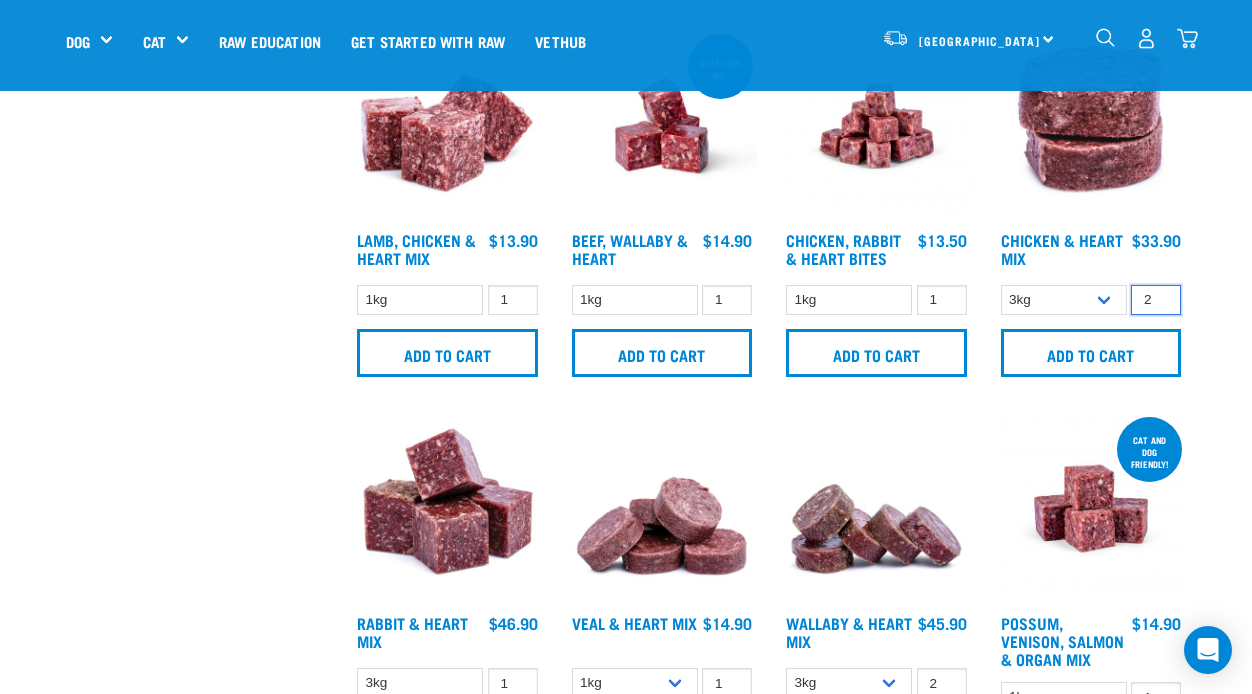 click on "2" at bounding box center [1156, 300] 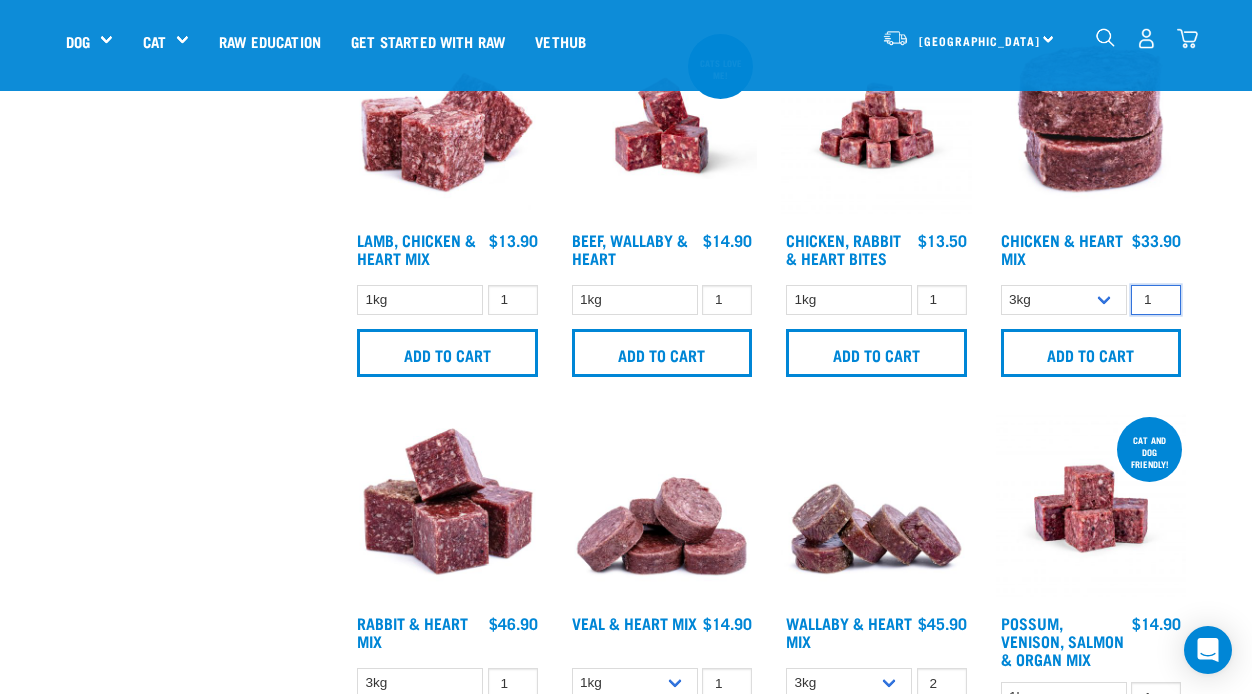 type on "1" 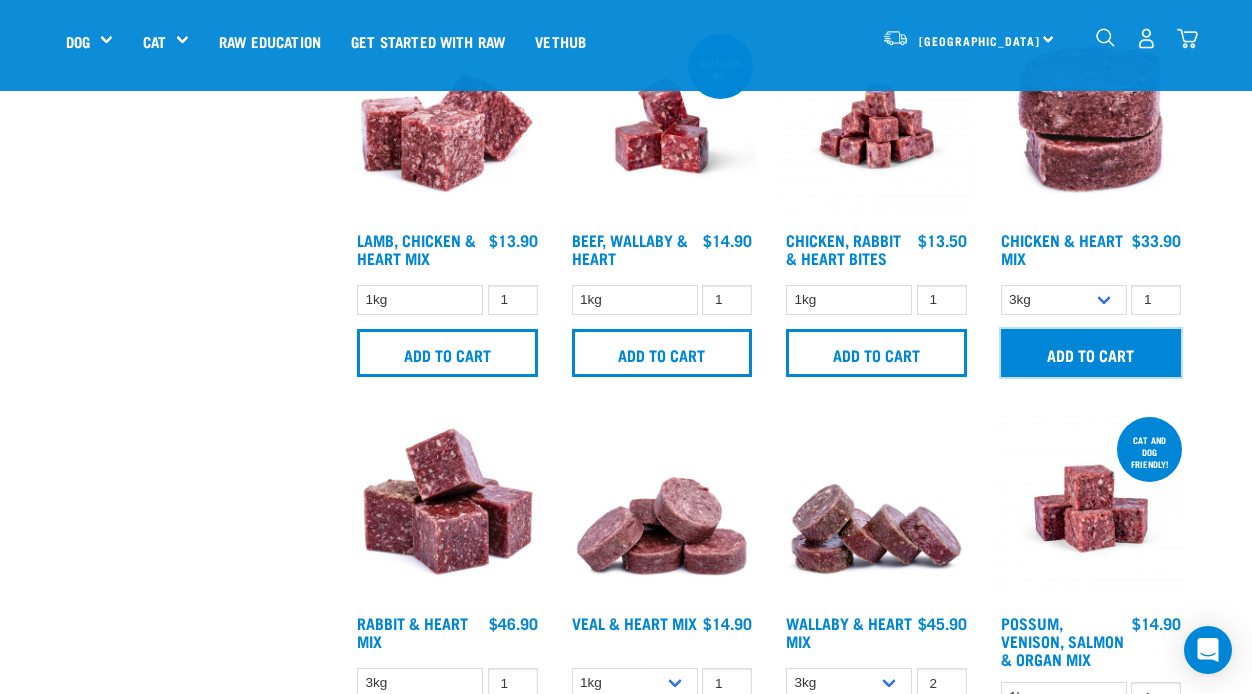 click on "Add to cart" at bounding box center (1091, 353) 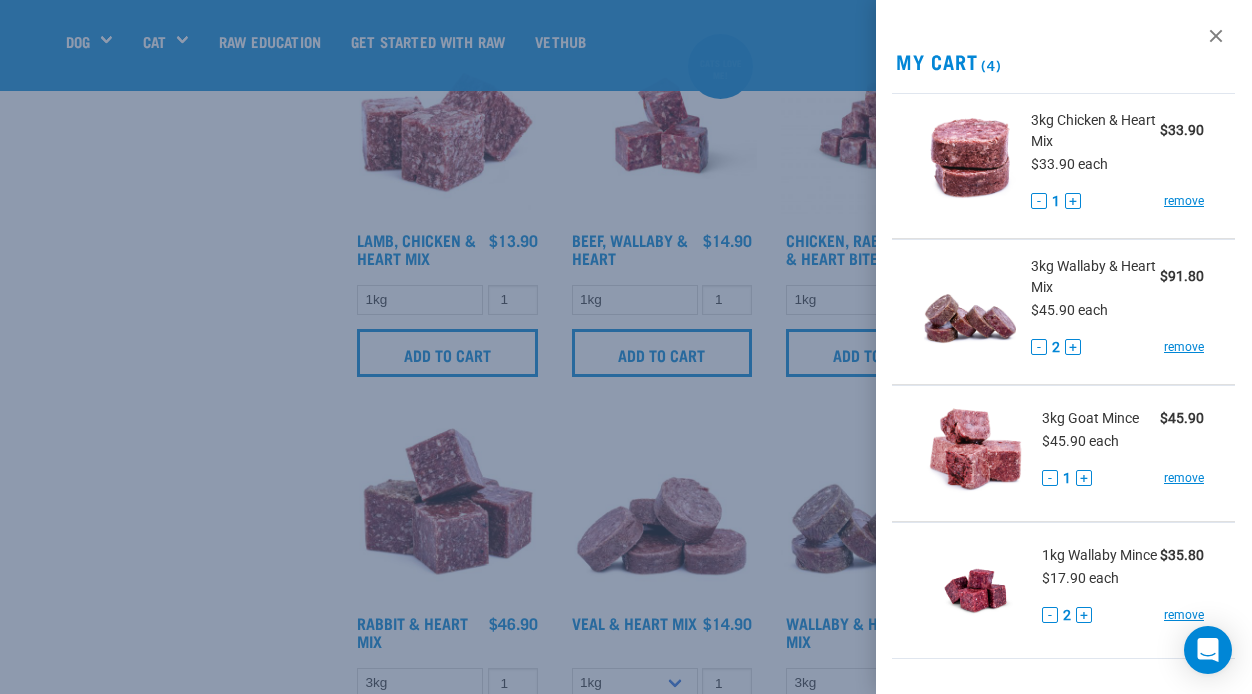 click at bounding box center (626, 347) 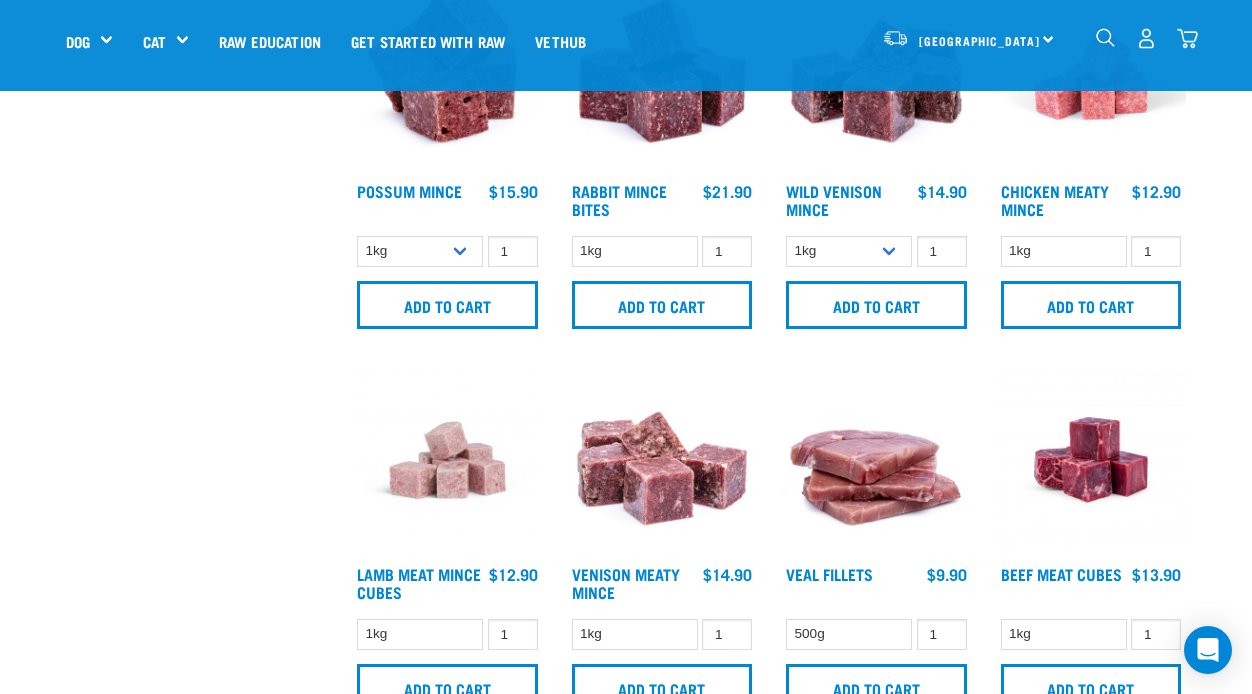 scroll, scrollTop: 2120, scrollLeft: 0, axis: vertical 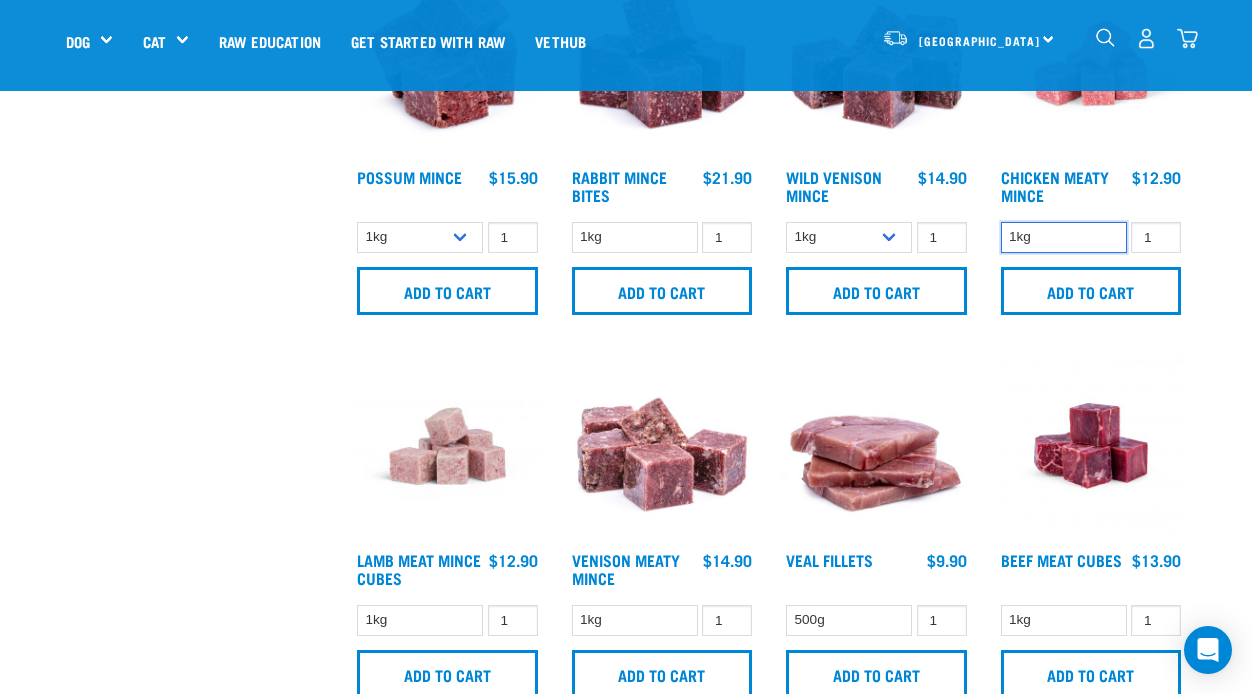click on "1kg" at bounding box center (1064, 237) 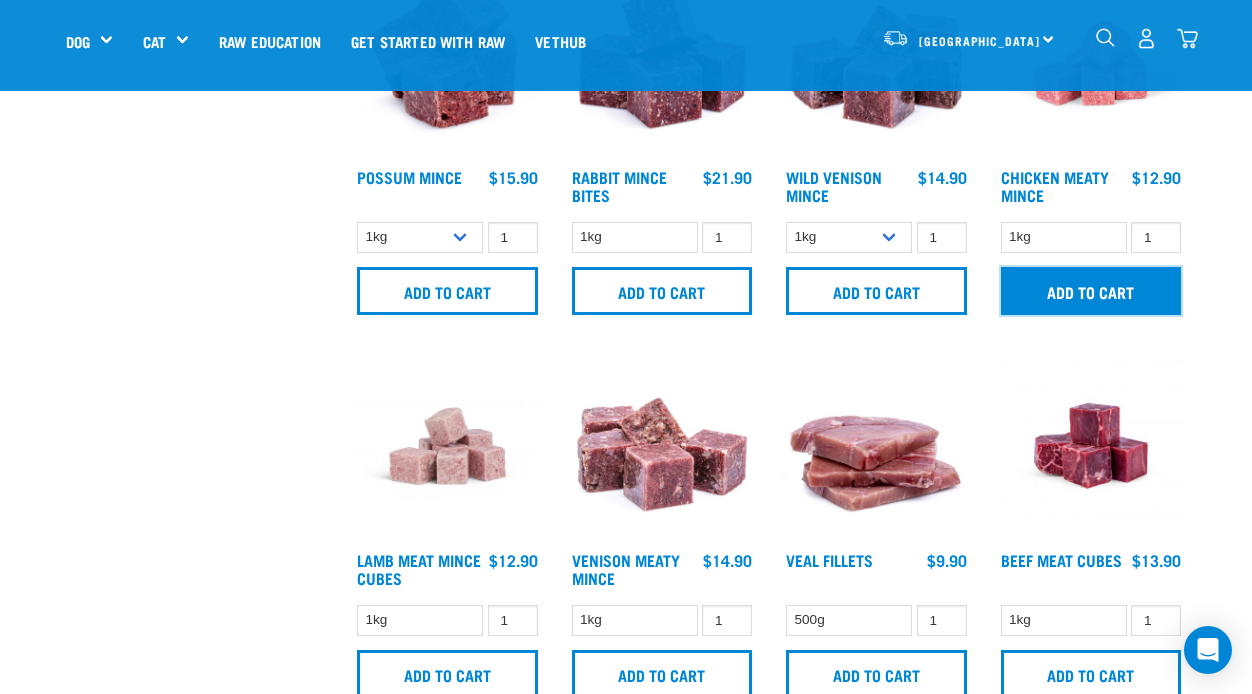 click on "Add to cart" at bounding box center (1091, 291) 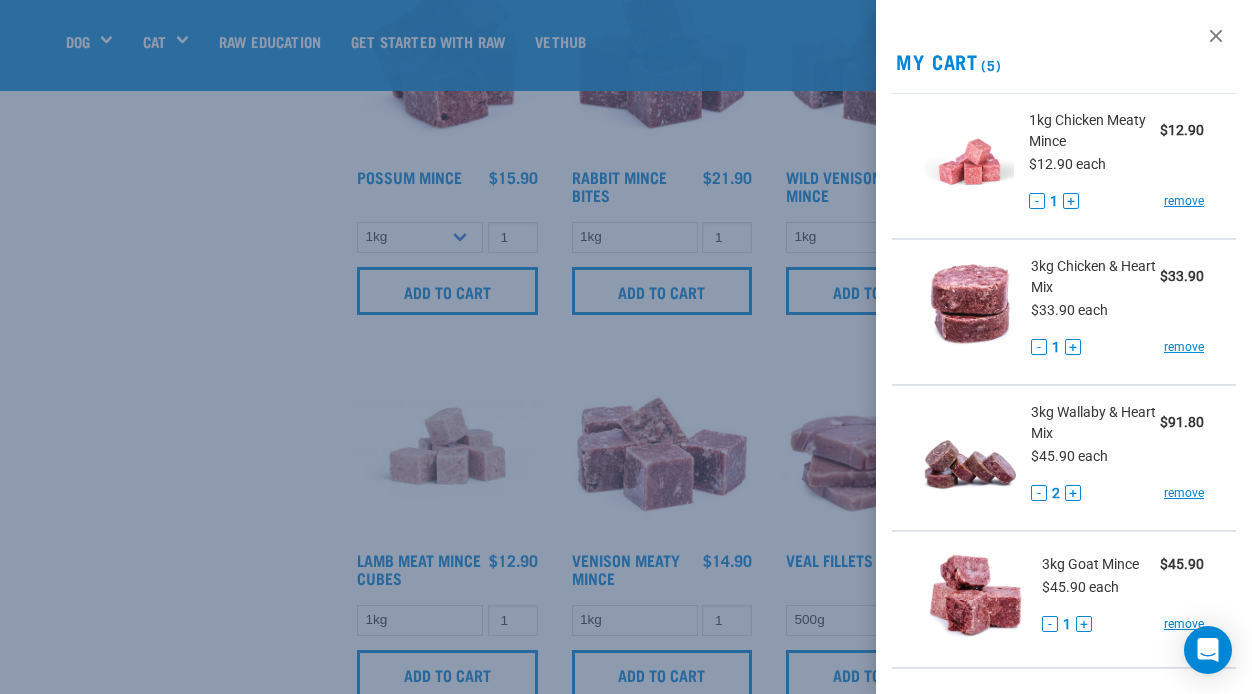 click on "Nationwide frozen delivery available now!  Learn more .
Delivery
Stores
About Us
Contact
Dog" at bounding box center [626, 331] 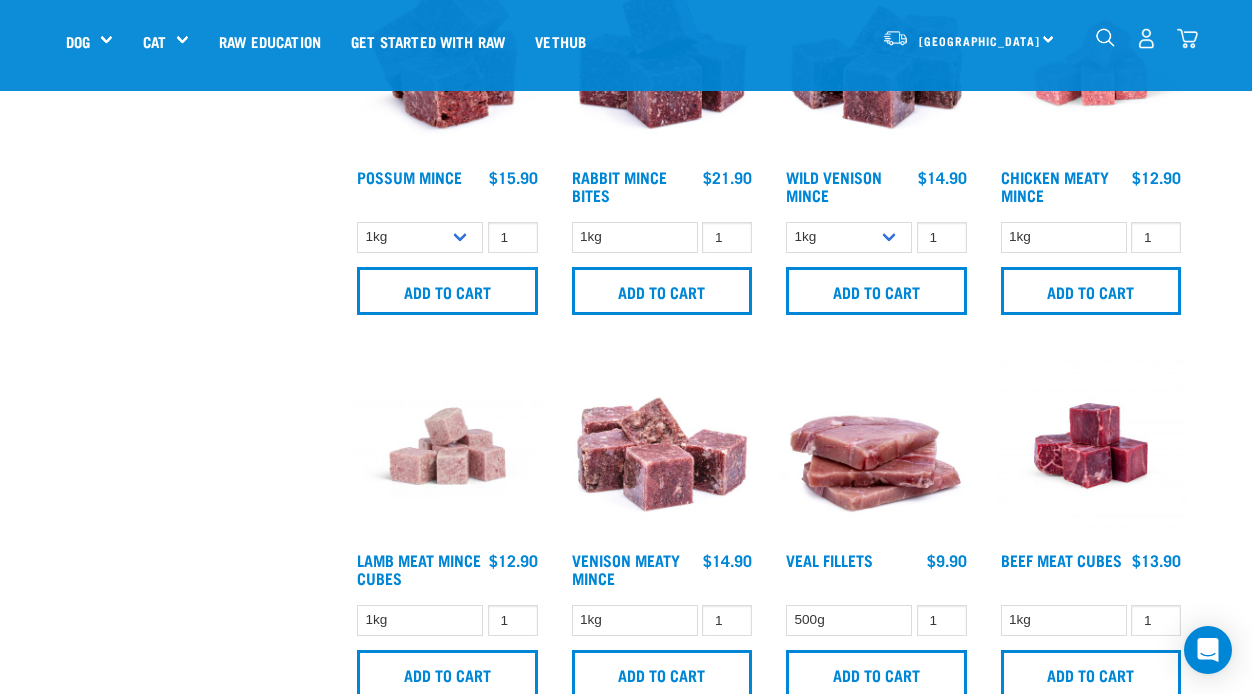 click on "Nationwide frozen delivery available now!  Learn more .
Delivery
Stores
About Us
Contact" at bounding box center [626, -163] 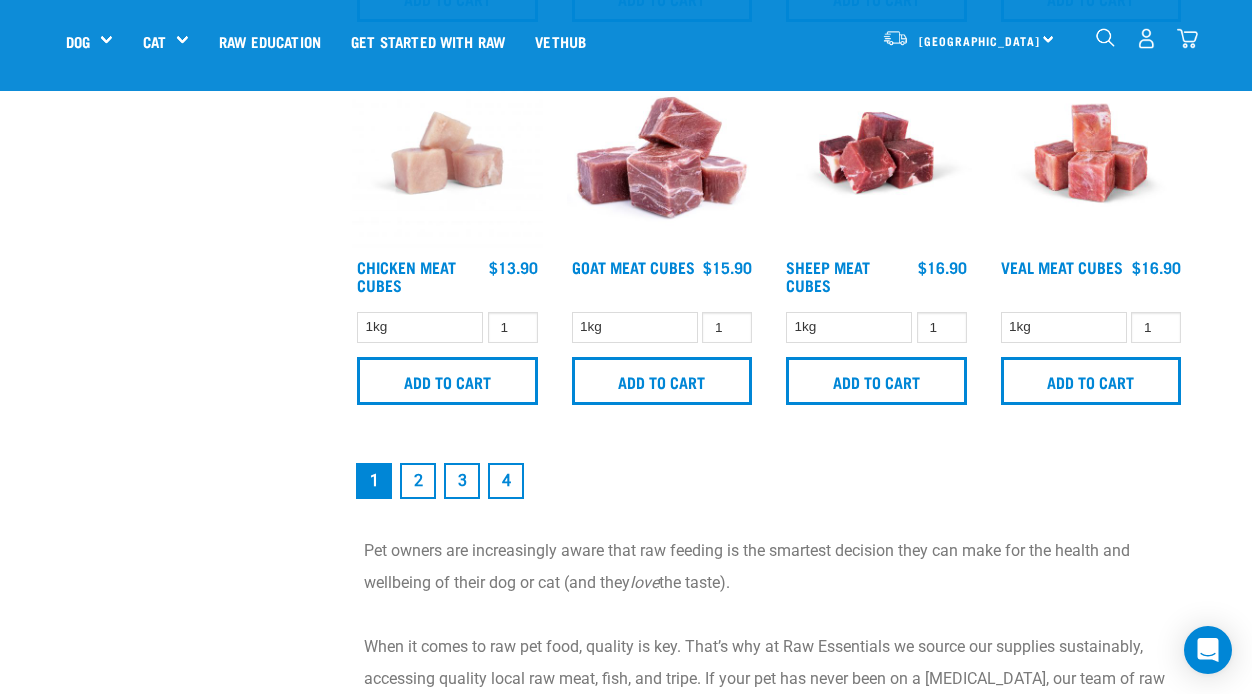 scroll, scrollTop: 2800, scrollLeft: 0, axis: vertical 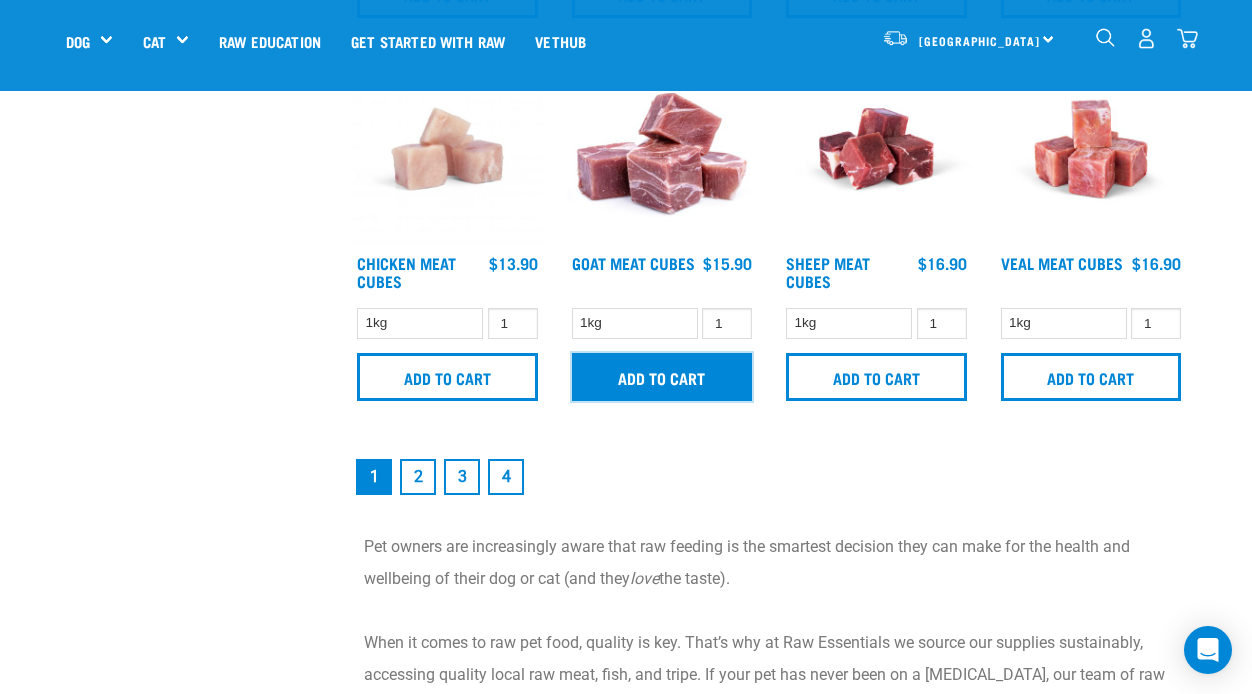 click on "Add to cart" at bounding box center (662, 377) 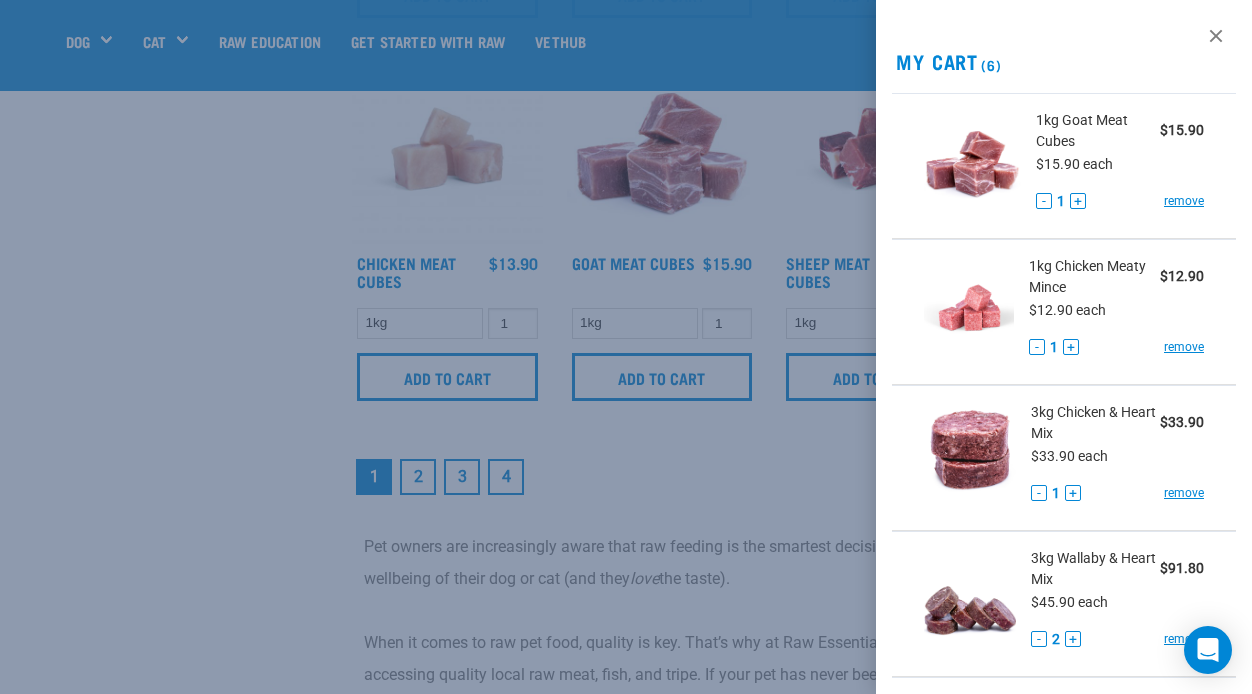 click at bounding box center (626, 347) 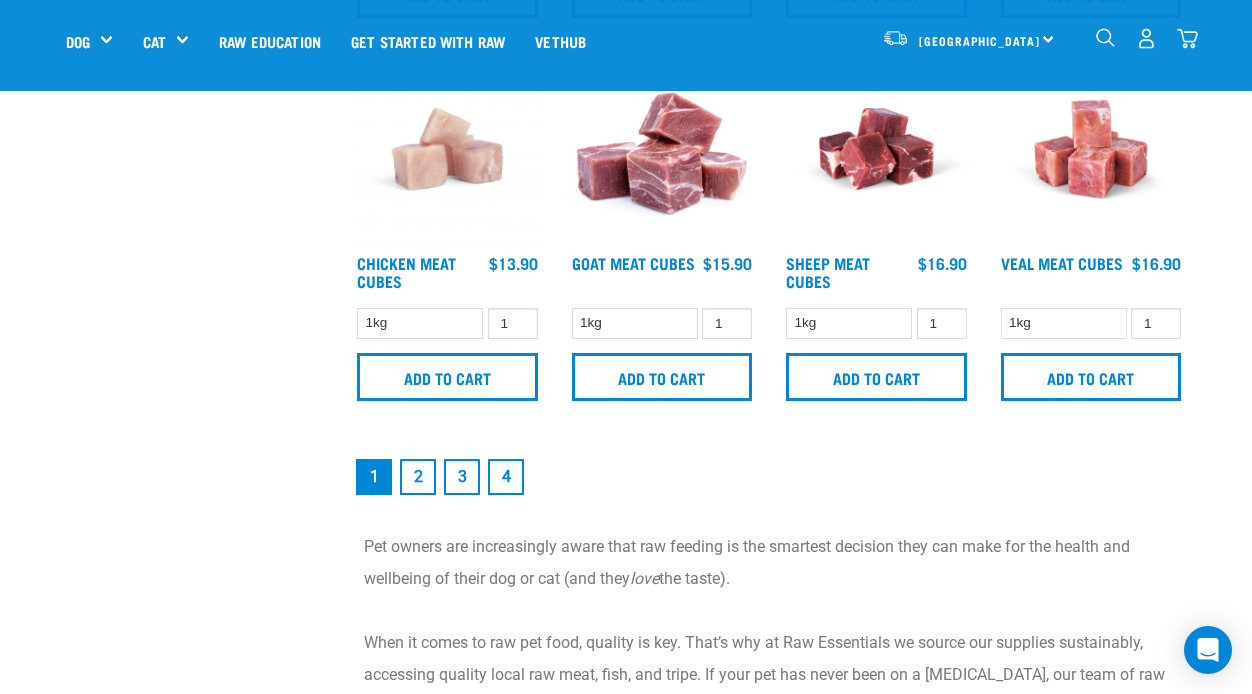 click on "Nationwide frozen delivery available now!  Learn more .
Delivery
Stores
About Us
Contact" at bounding box center [626, -843] 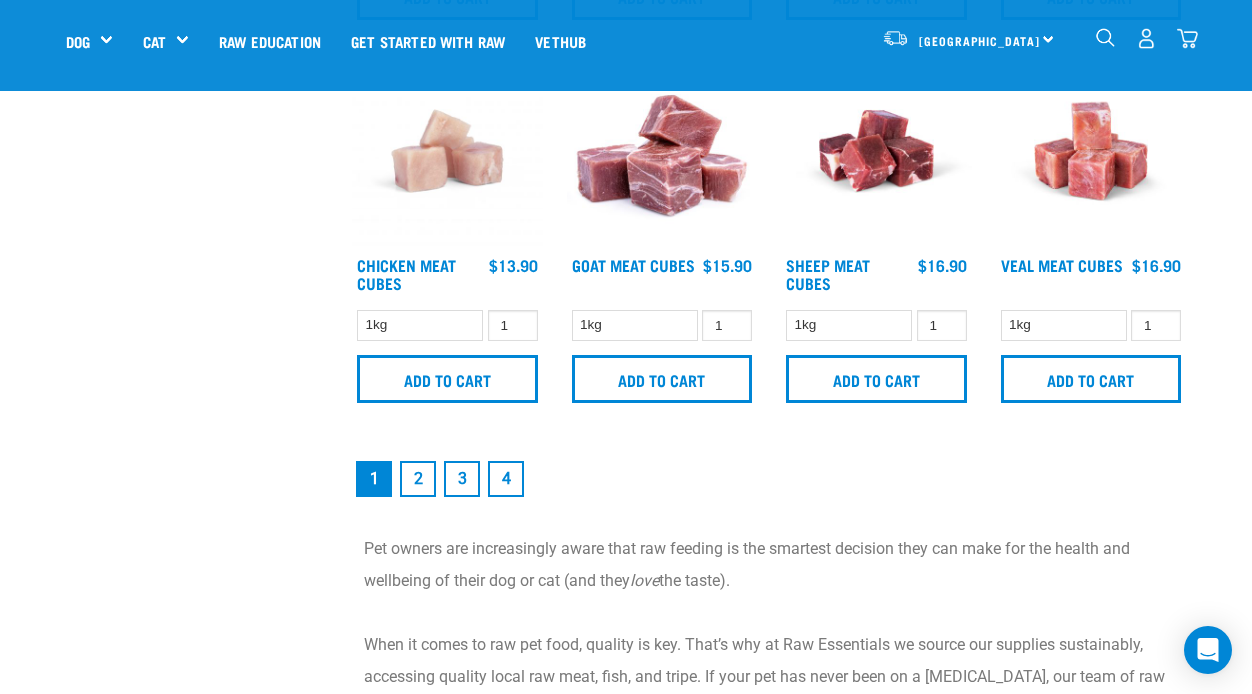 scroll, scrollTop: 2720, scrollLeft: 0, axis: vertical 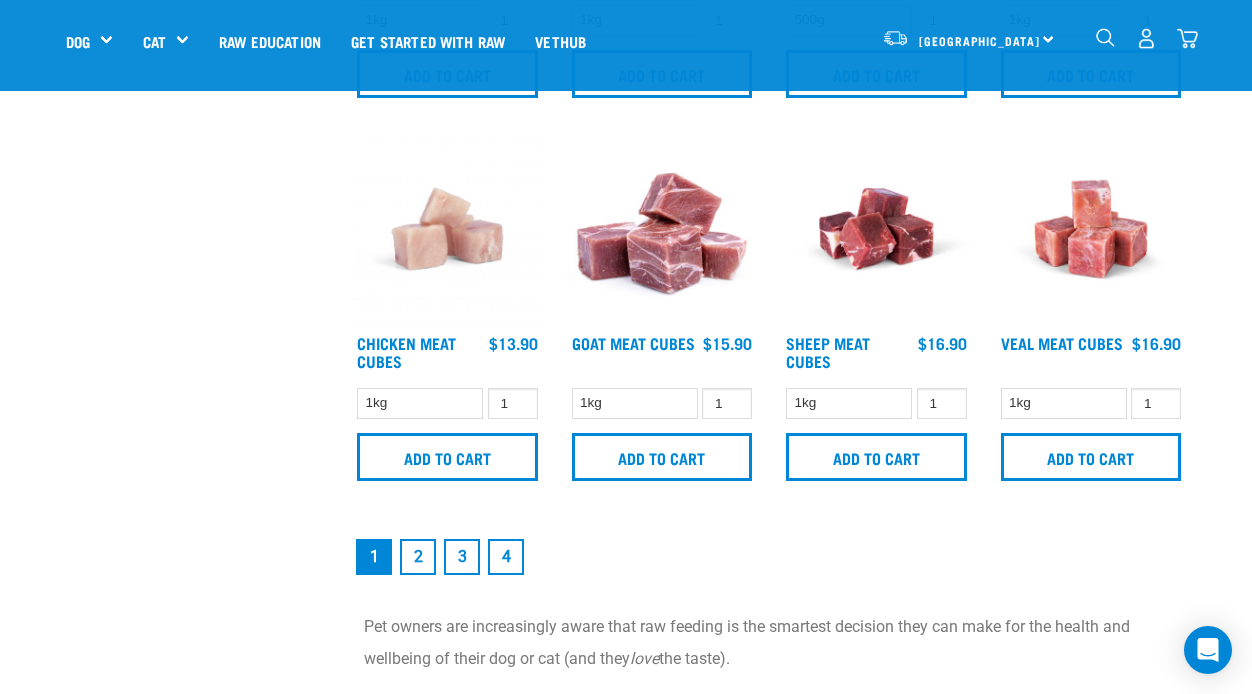 click on "2" at bounding box center [418, 557] 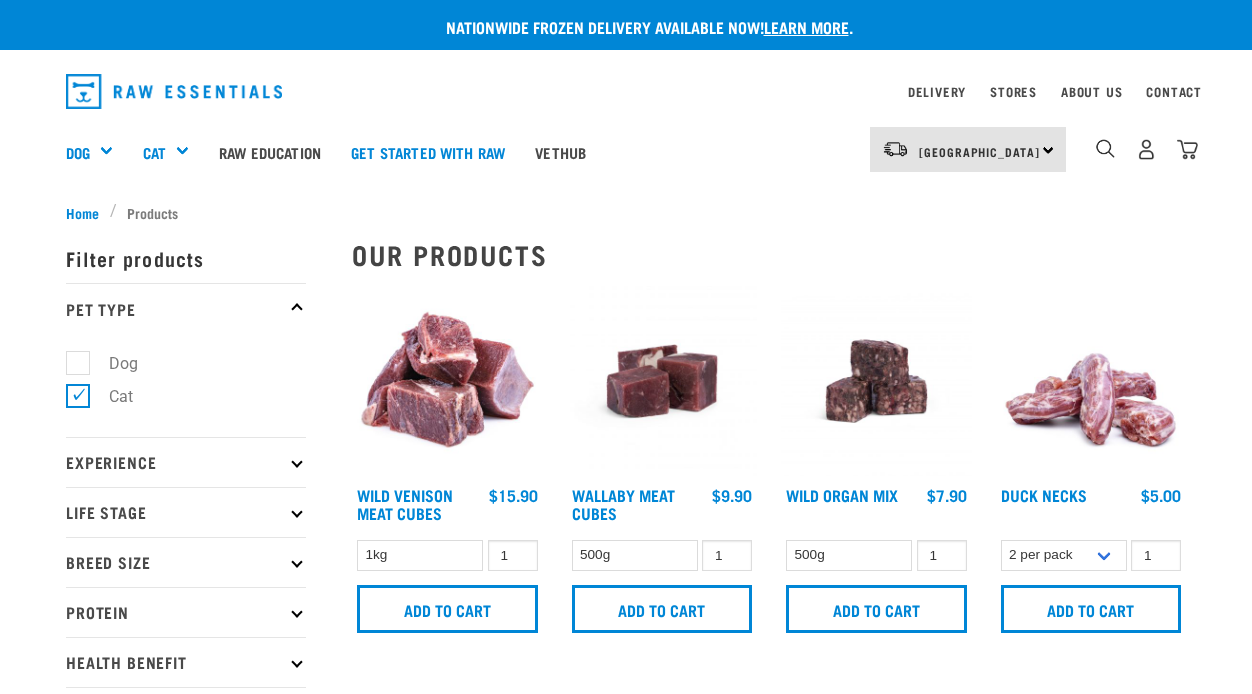 scroll, scrollTop: 0, scrollLeft: 0, axis: both 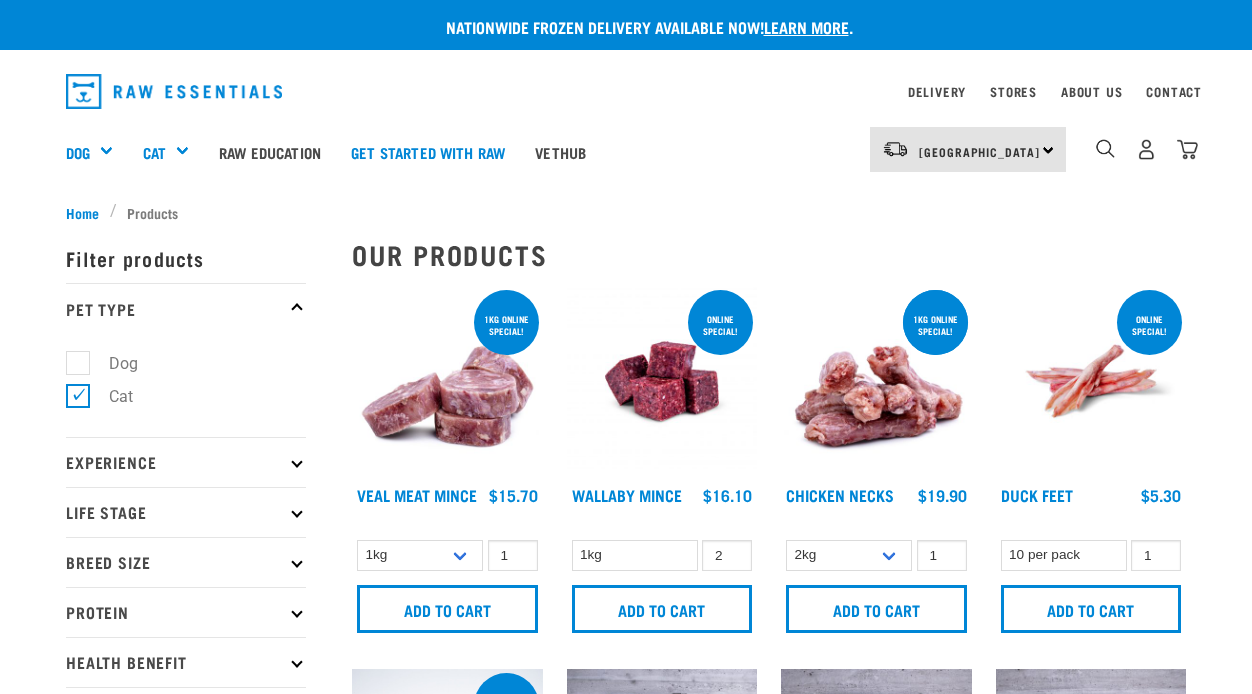 select on "352" 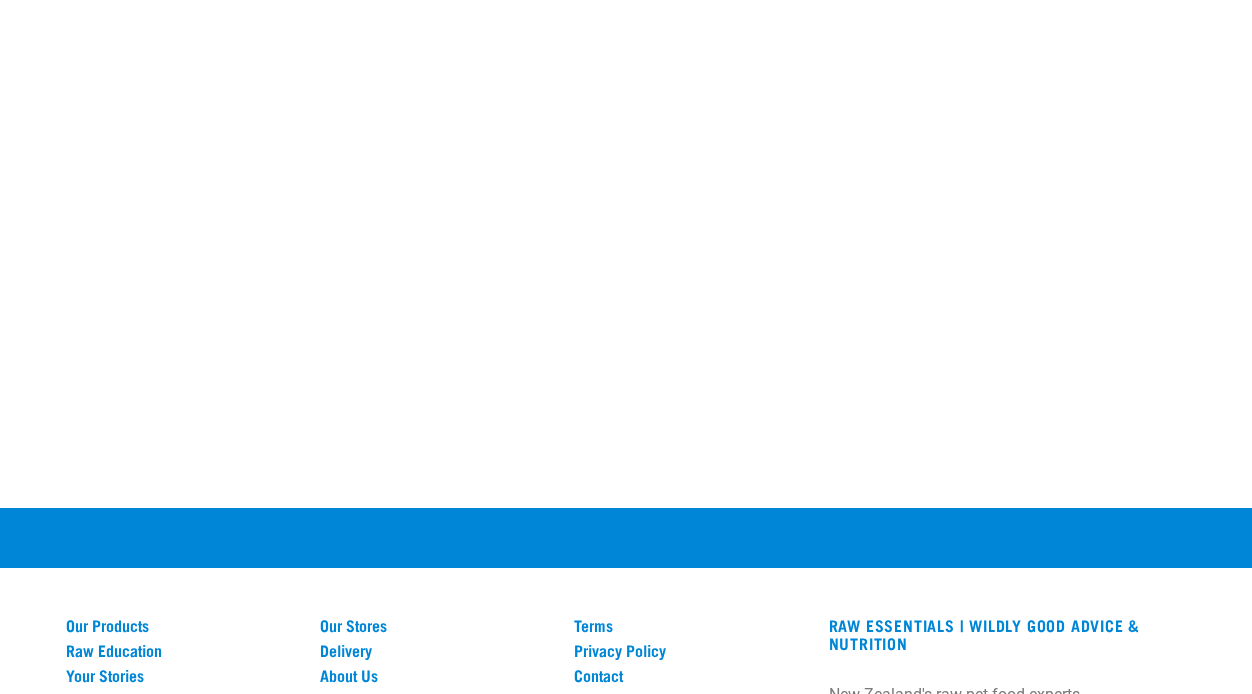 scroll, scrollTop: 0, scrollLeft: 0, axis: both 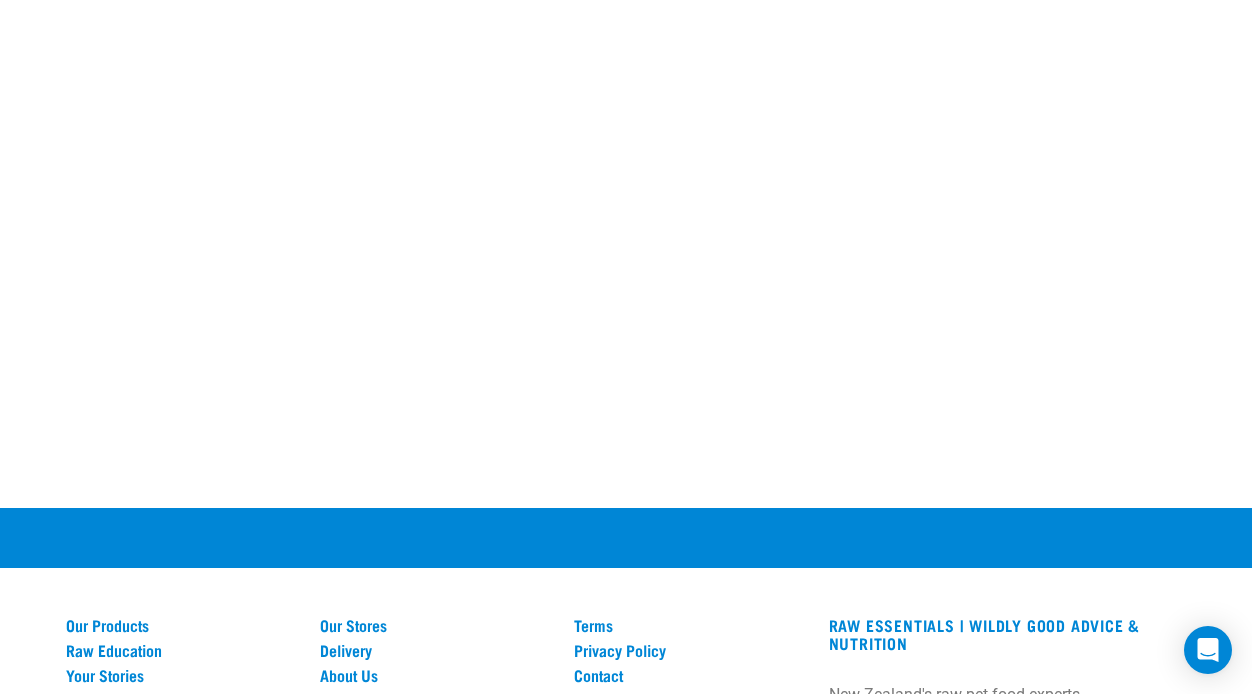 click on "Our Products
Raw Education
Your Stories
FAQs
Get started with Raw
Our Stores
Delivery
About Us
Careers
Terms
Privacy Policy
Contact
RAW ESSENTIALS | Wildly Good Advice & Nutrition" at bounding box center (626, 505) 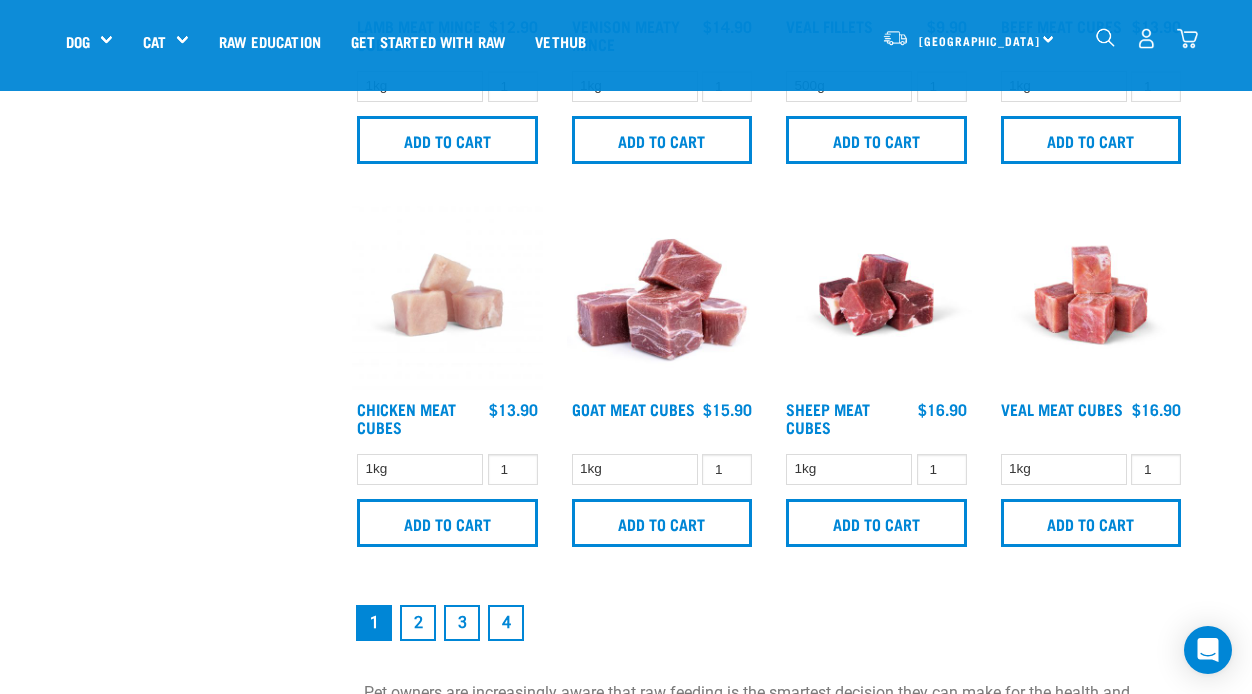 scroll, scrollTop: 2646, scrollLeft: 0, axis: vertical 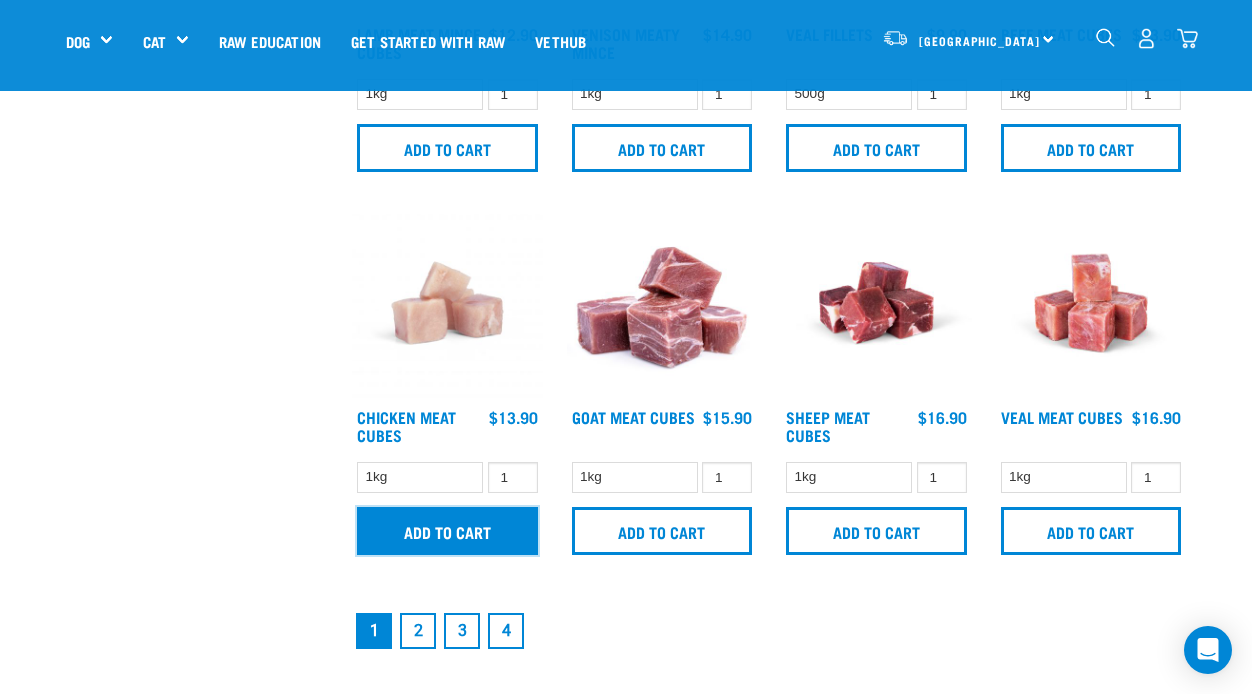 click on "Add to cart" at bounding box center (447, 531) 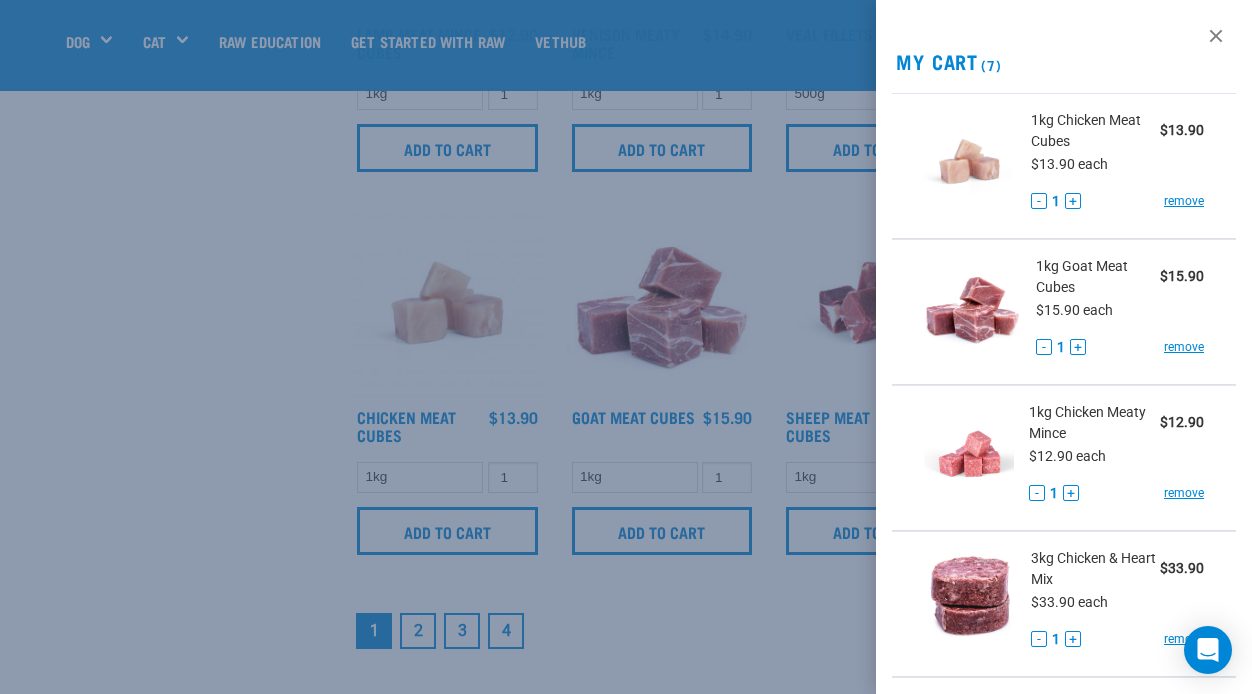 click at bounding box center (626, 347) 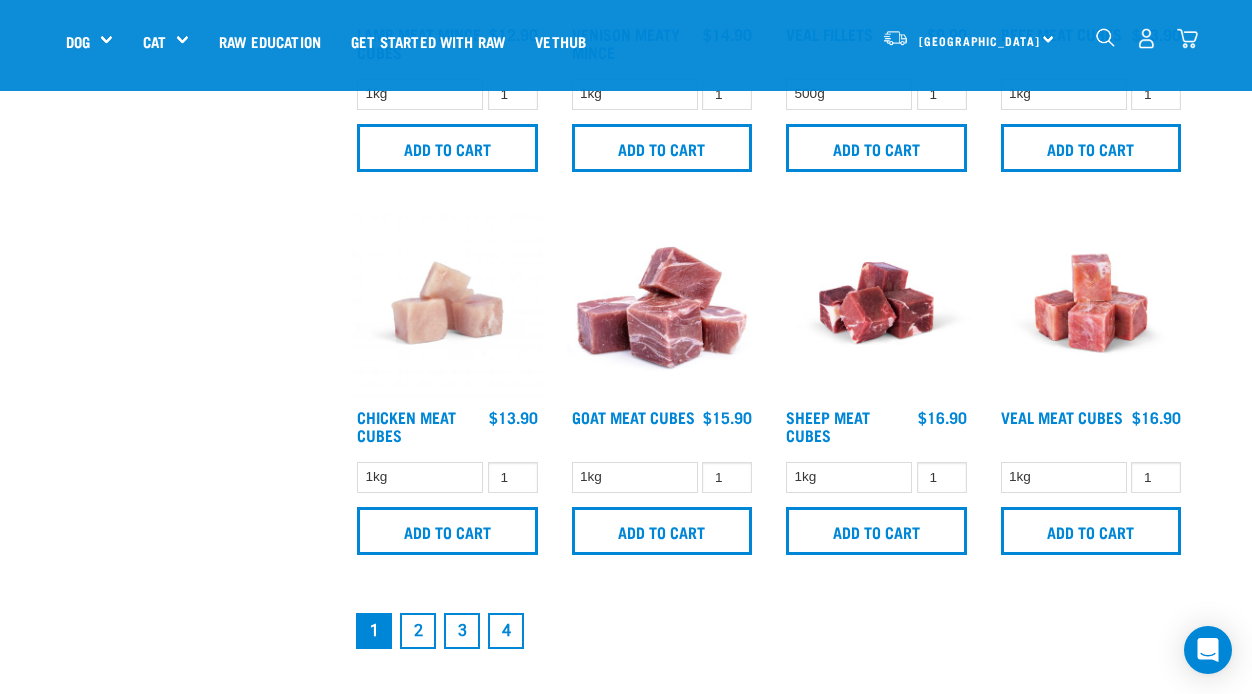 click on "2" at bounding box center [418, 631] 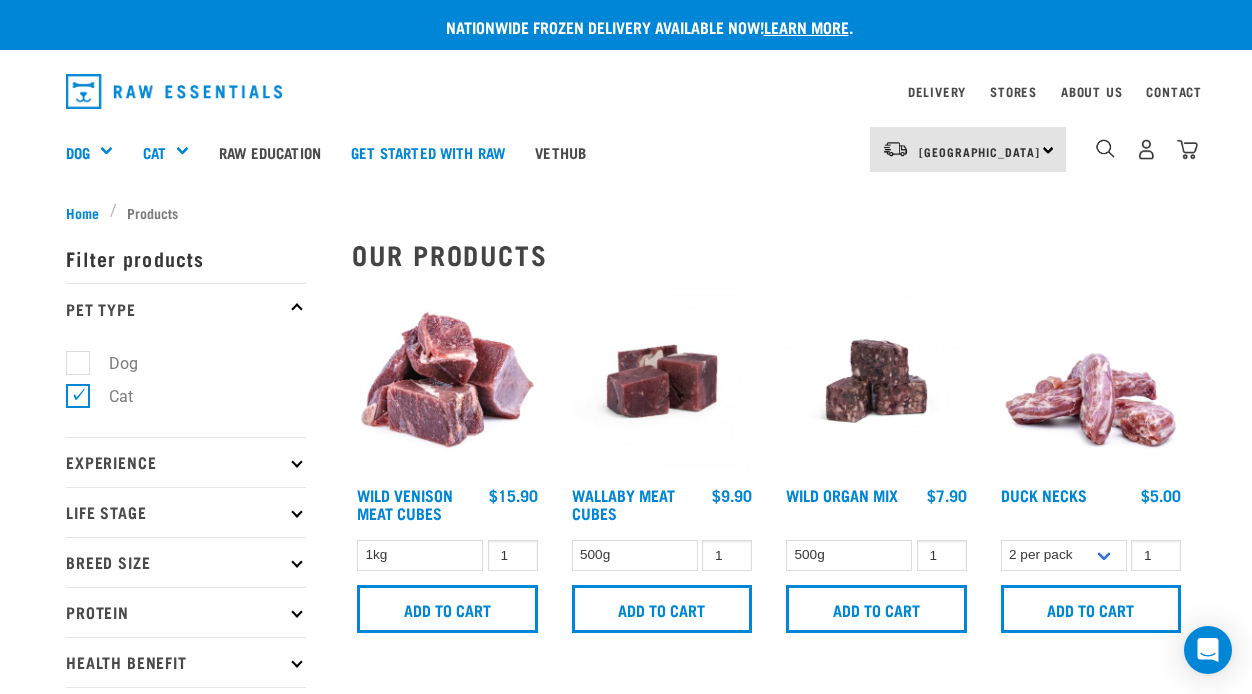 scroll, scrollTop: 0, scrollLeft: 0, axis: both 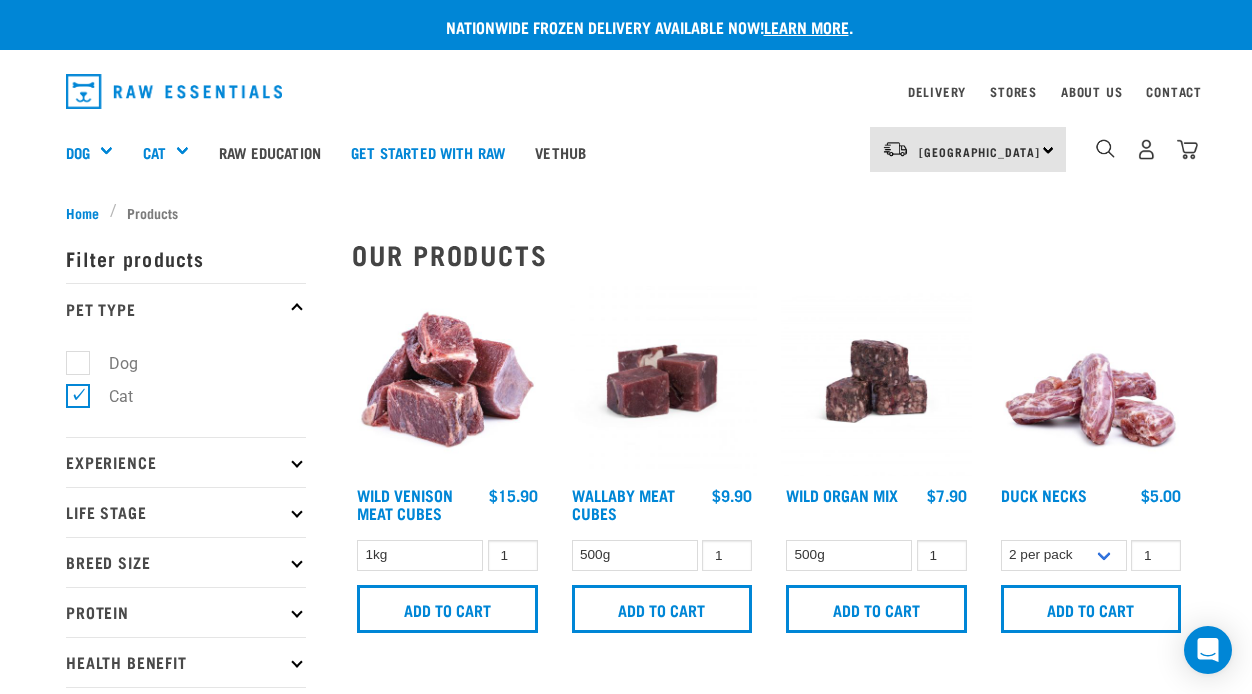 click on "Nationwide frozen delivery available now!  Learn more .
Delivery
Stores
About Us
Contact" at bounding box center (626, 1775) 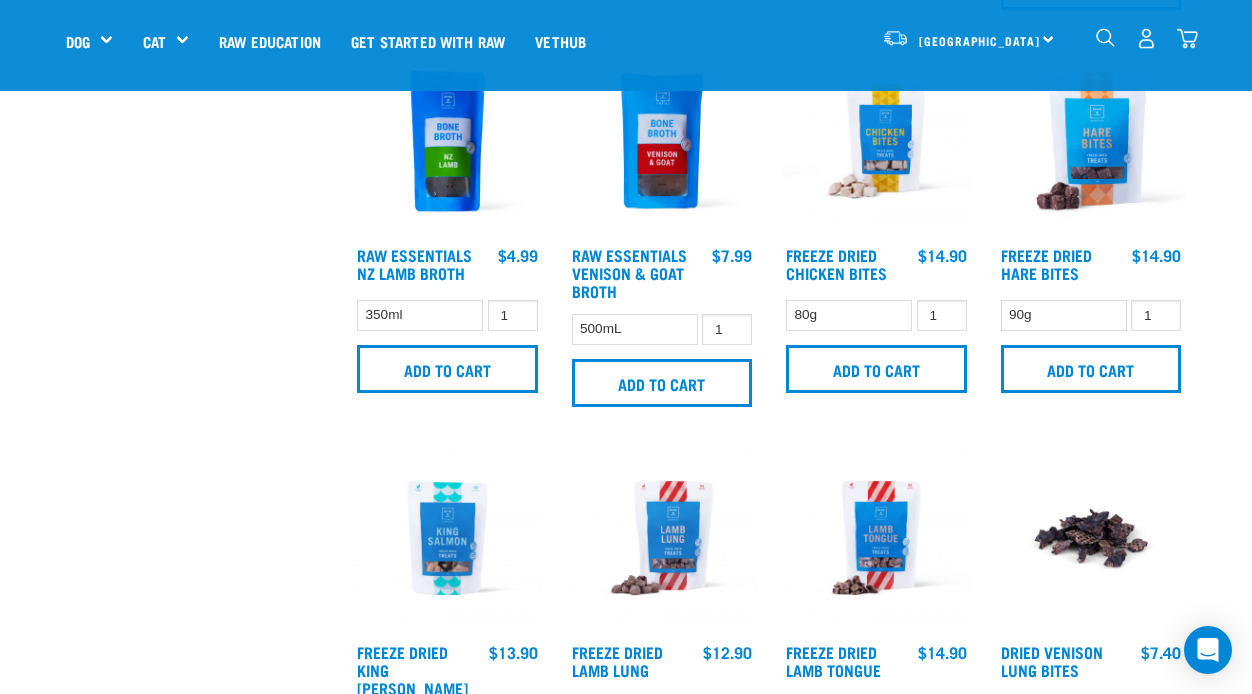 scroll, scrollTop: 880, scrollLeft: 0, axis: vertical 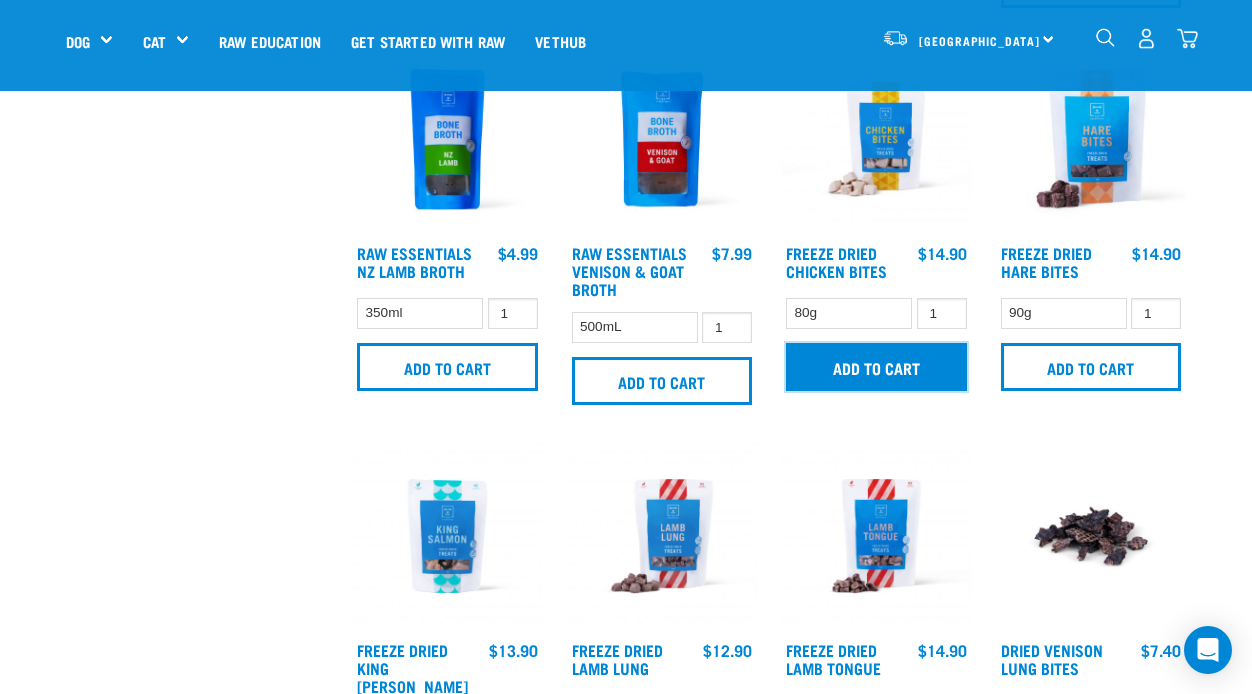 click on "Add to cart" at bounding box center (876, 367) 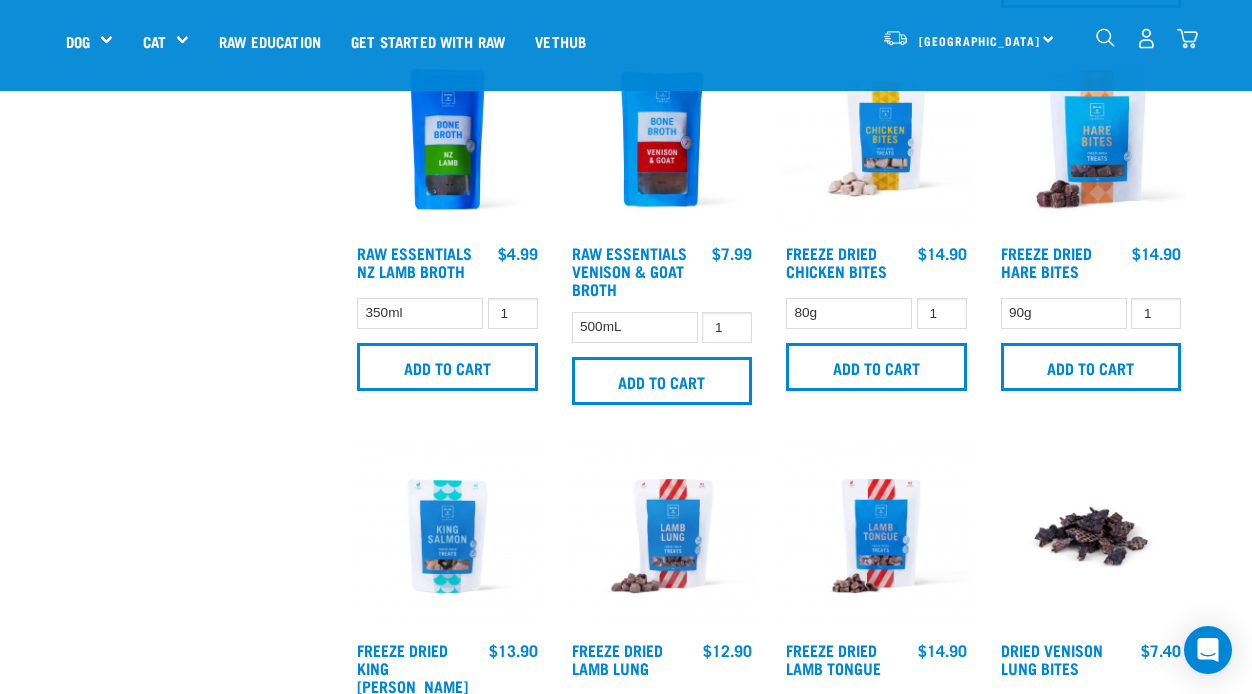 click on "Nationwide frozen delivery available now!  Learn more .
Delivery
Stores
About Us
Contact" at bounding box center [626, 824] 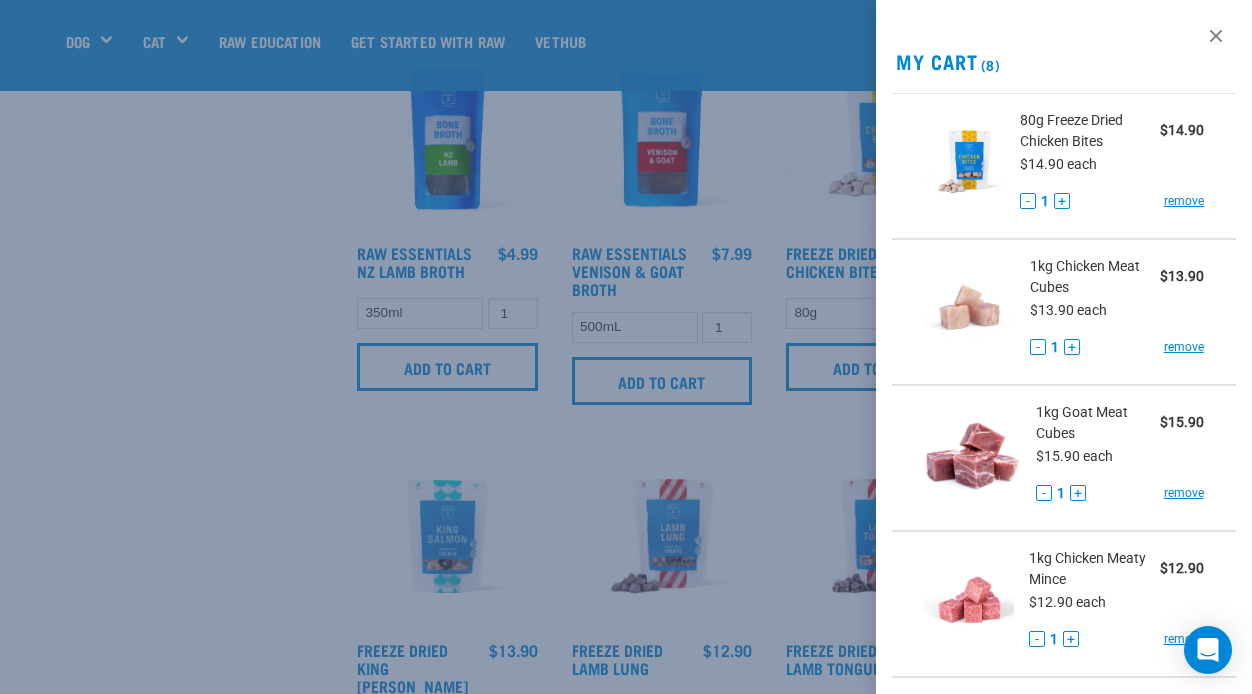 click at bounding box center [626, 347] 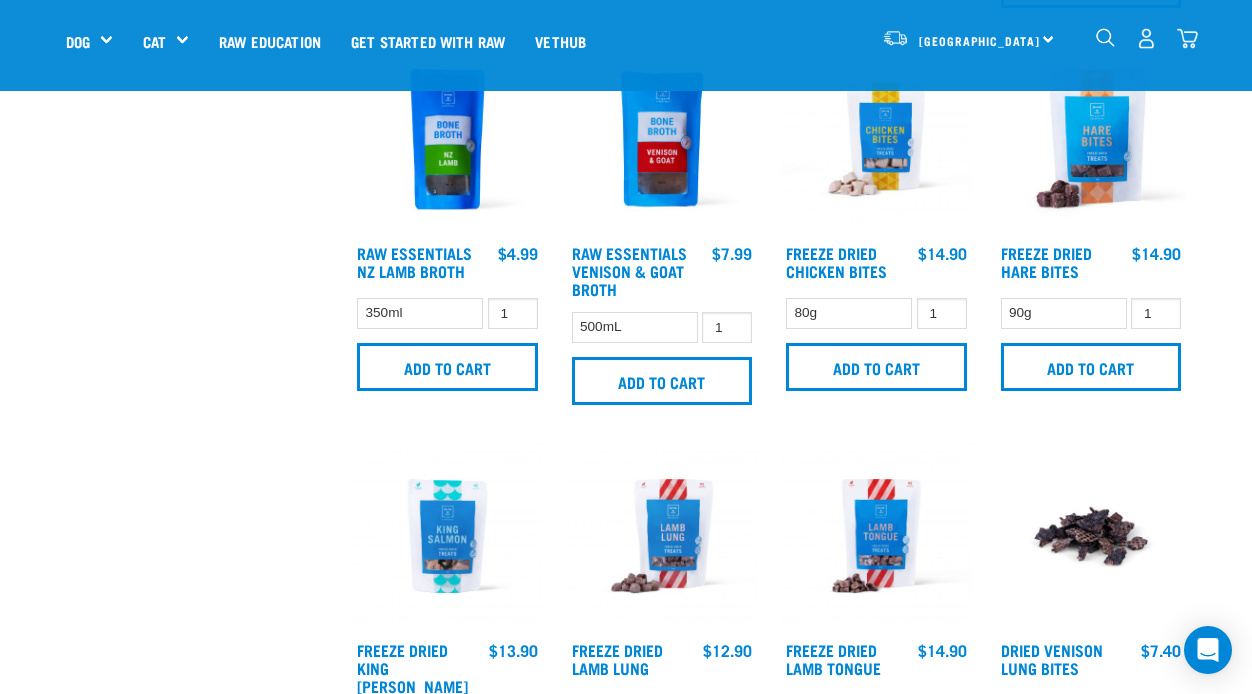 click on "Nationwide frozen delivery available now!  Learn more .
Delivery
Stores
About Us
Contact" at bounding box center (626, 824) 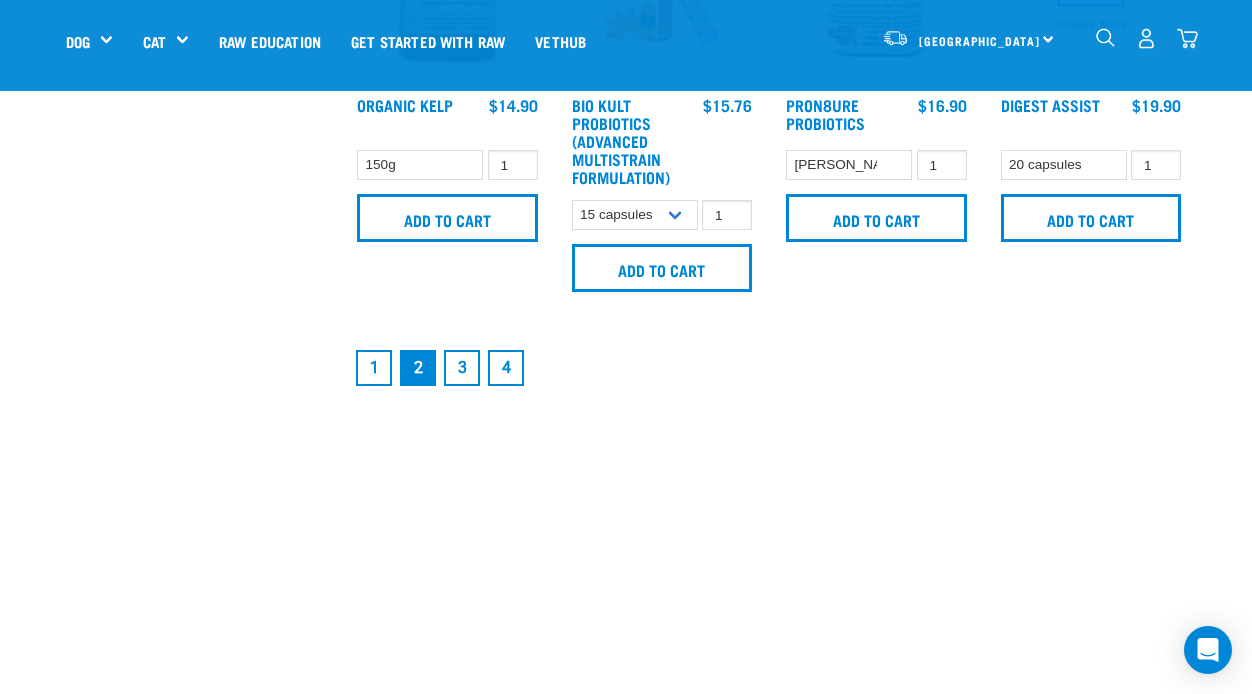 scroll, scrollTop: 3040, scrollLeft: 0, axis: vertical 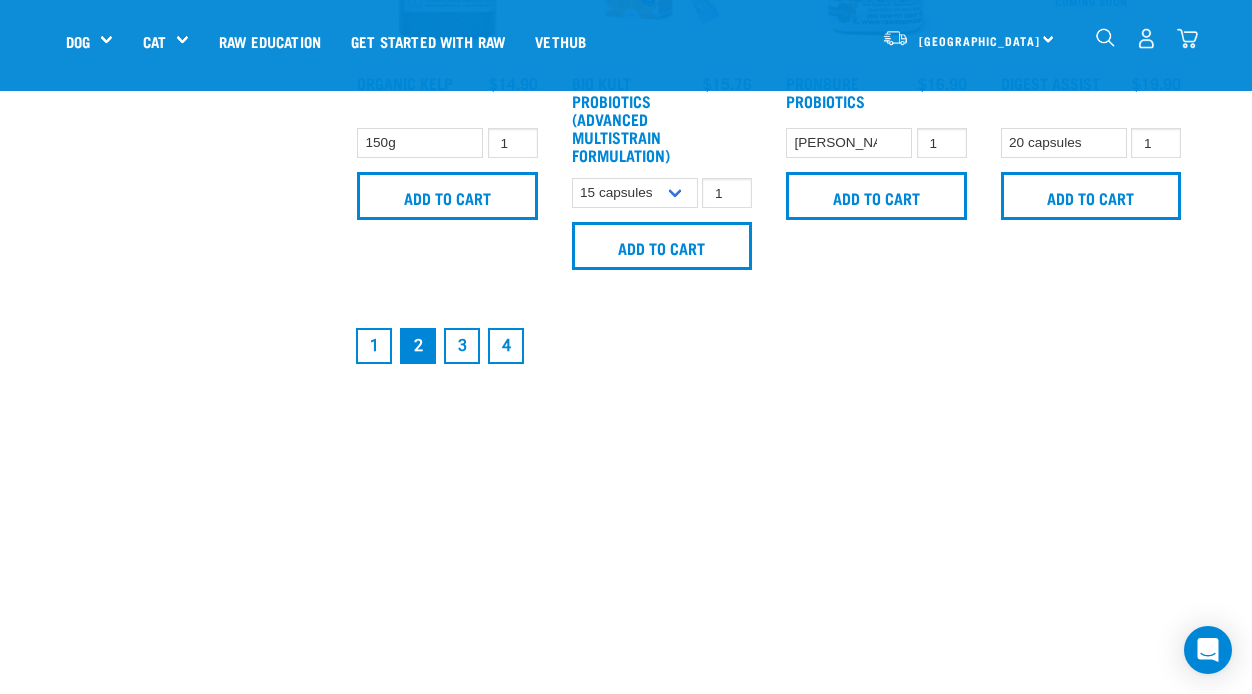 click on "3" at bounding box center (462, 346) 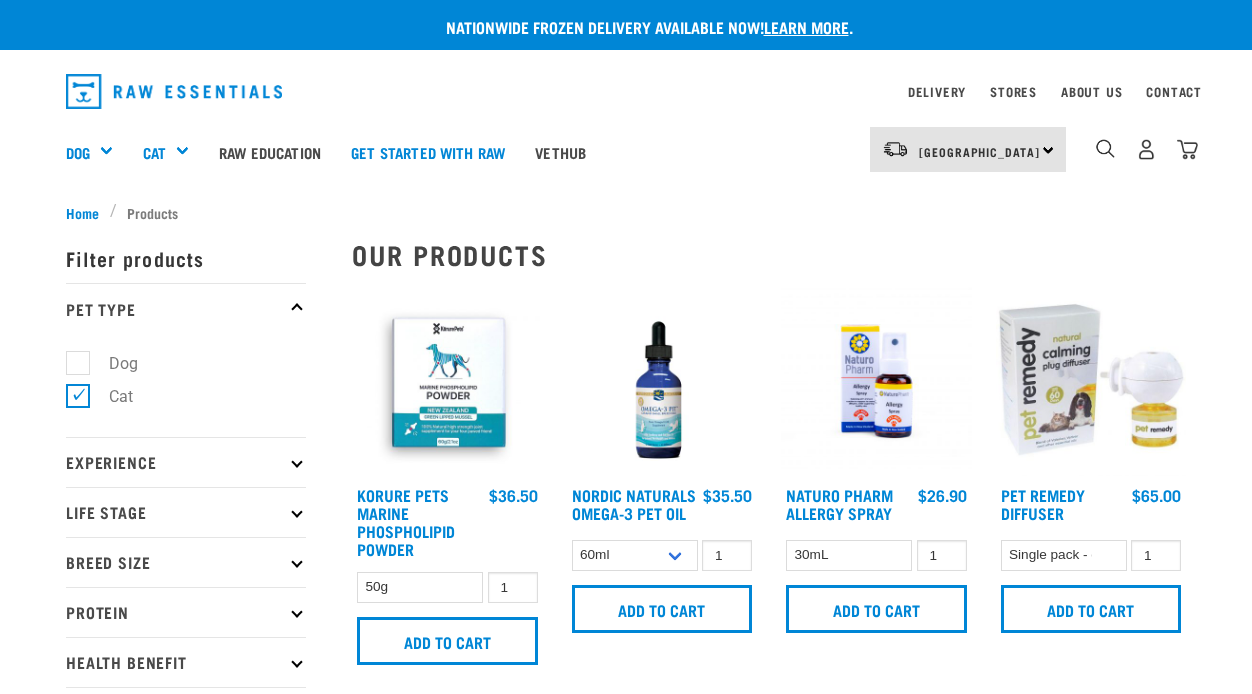 scroll, scrollTop: 0, scrollLeft: 0, axis: both 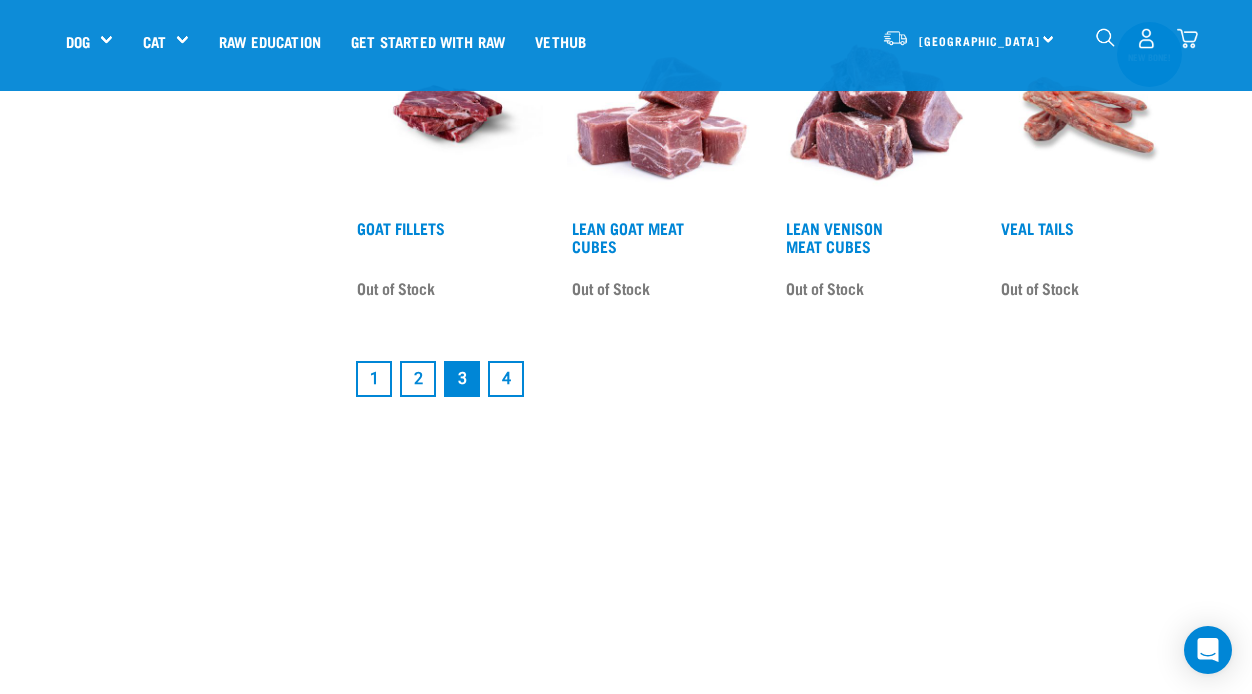 click on "4" at bounding box center (506, 379) 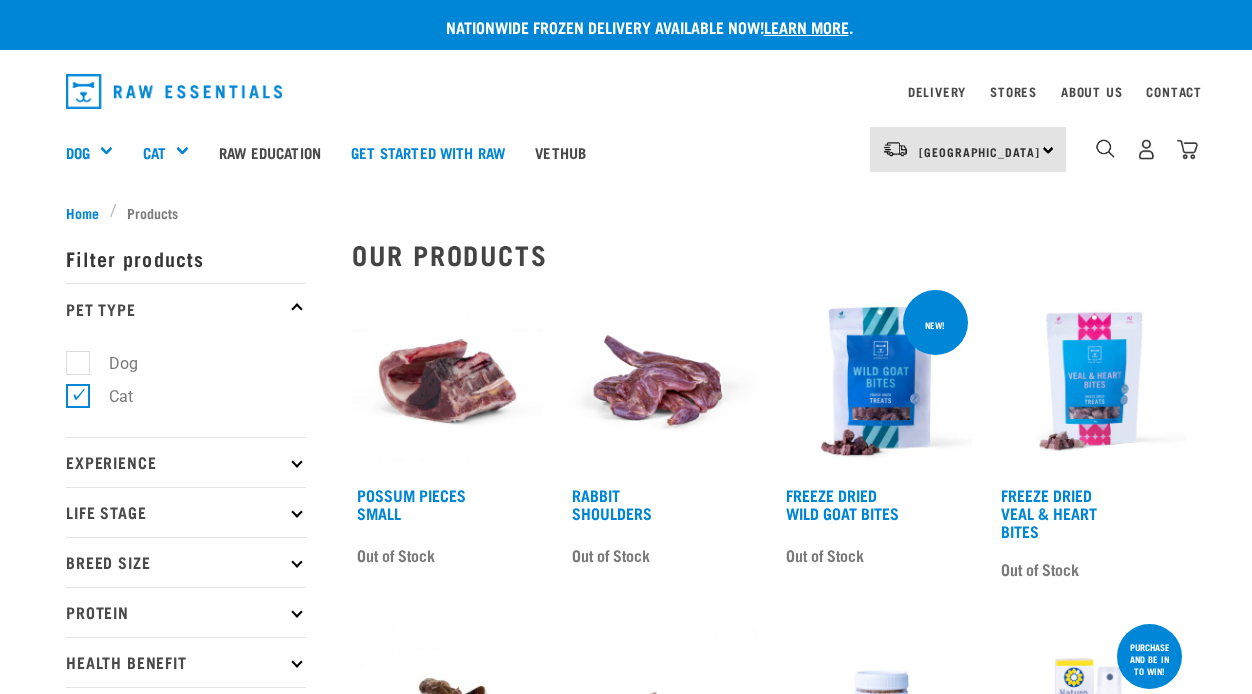 scroll, scrollTop: 0, scrollLeft: 0, axis: both 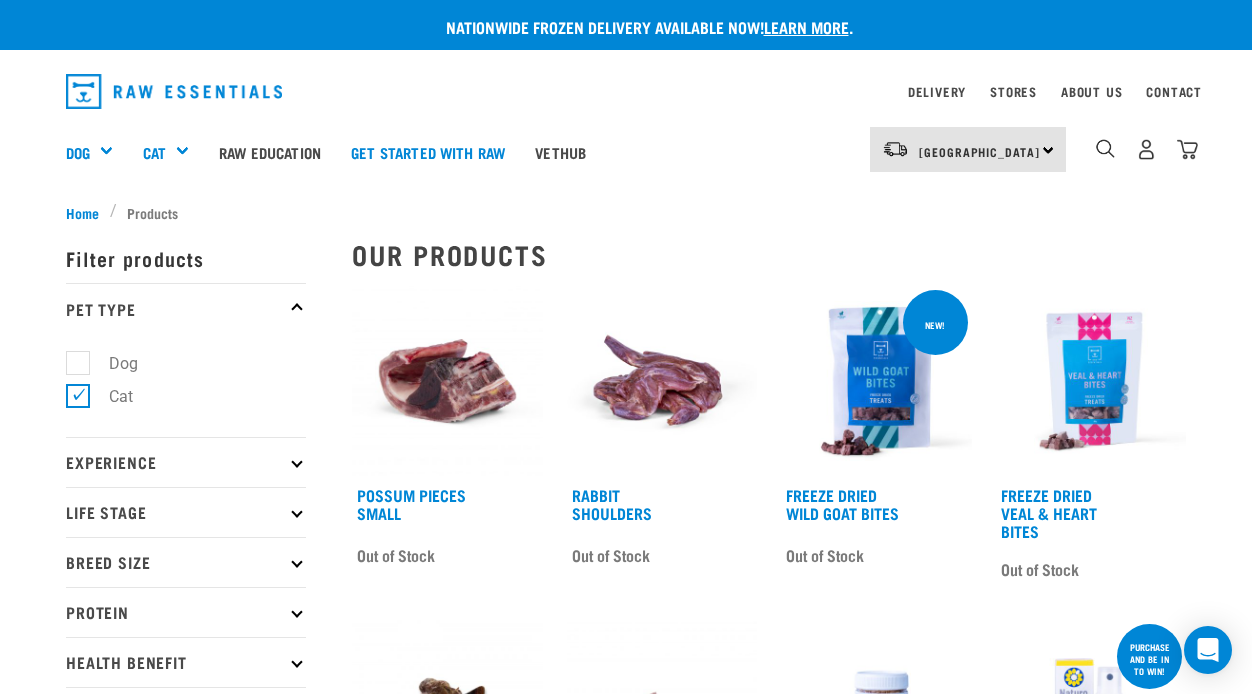 click at bounding box center [1091, 381] 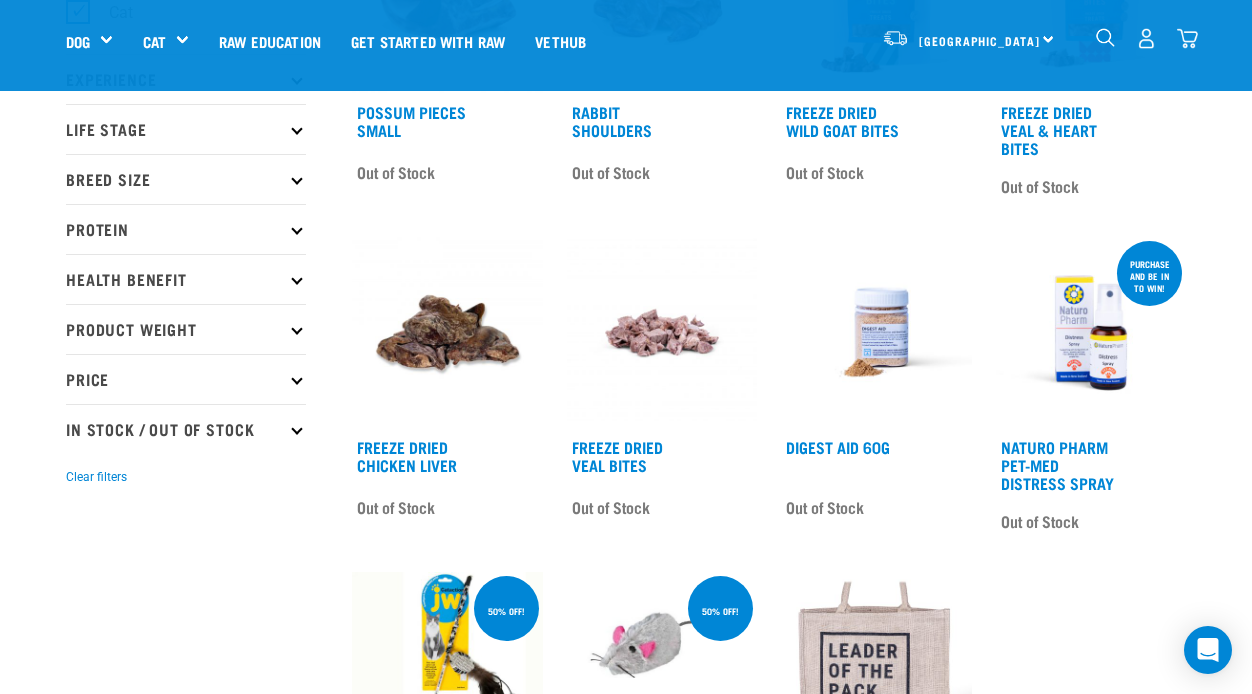 scroll, scrollTop: 346, scrollLeft: 0, axis: vertical 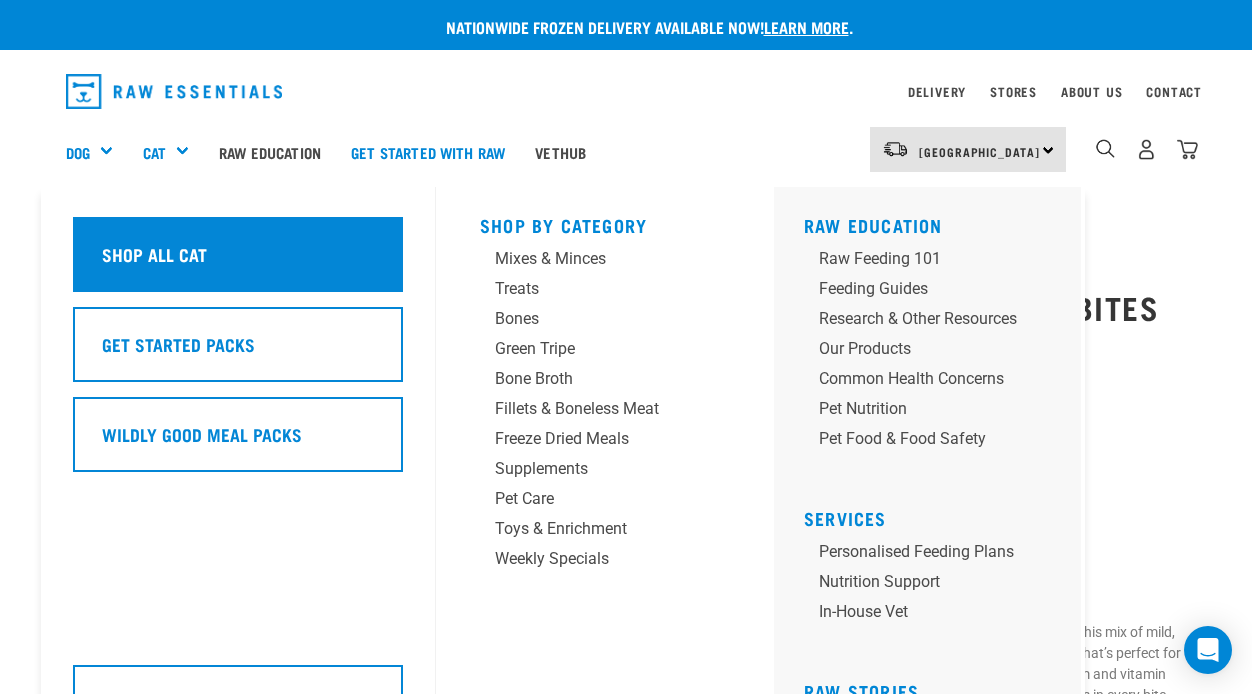 click on "Shop all cat" at bounding box center (154, 254) 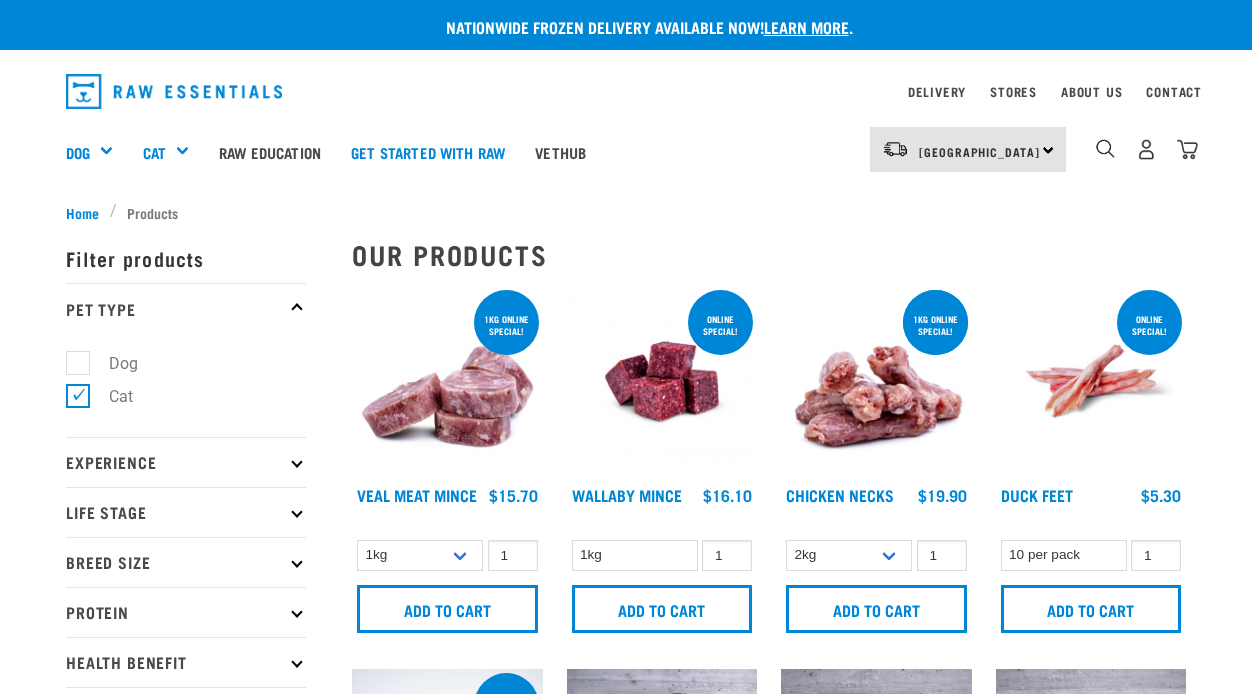 scroll, scrollTop: 0, scrollLeft: 0, axis: both 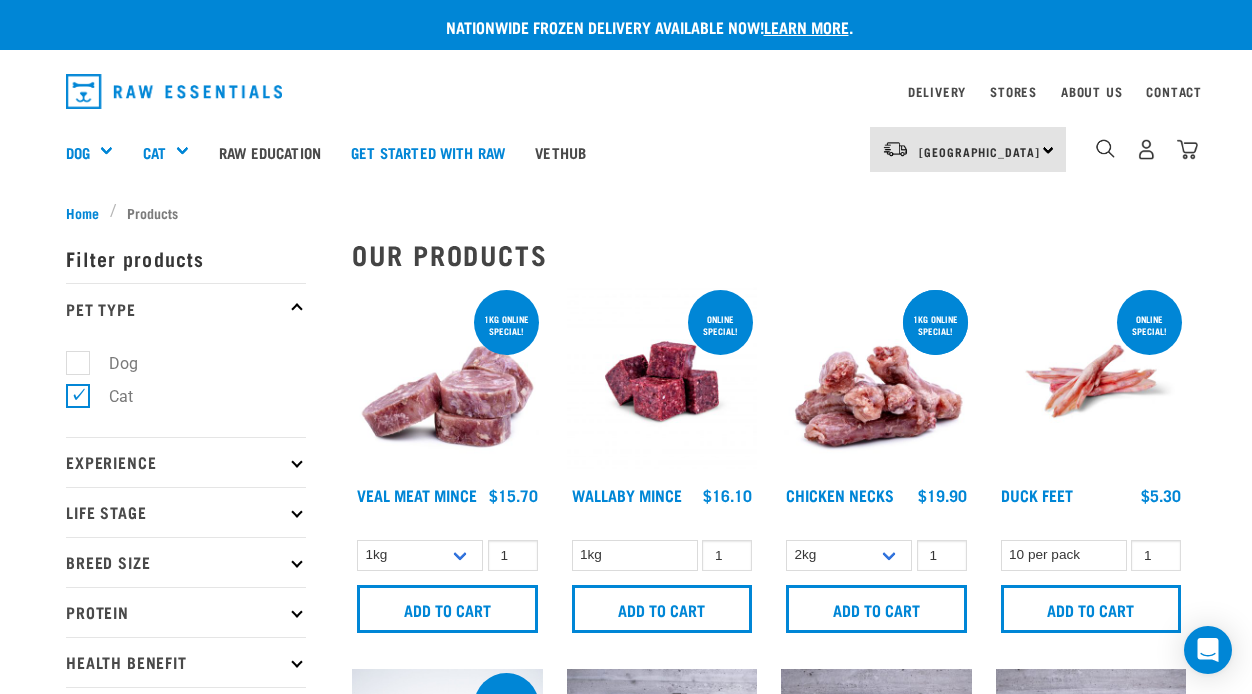 click on "×
Filter products
Pet Type
Dog
Cat
Experience
New Raw Feeder
Experienced Raw Feeder
Life Stage
Cat Kitten Puppy Adult Dog Beef" at bounding box center [626, 2140] 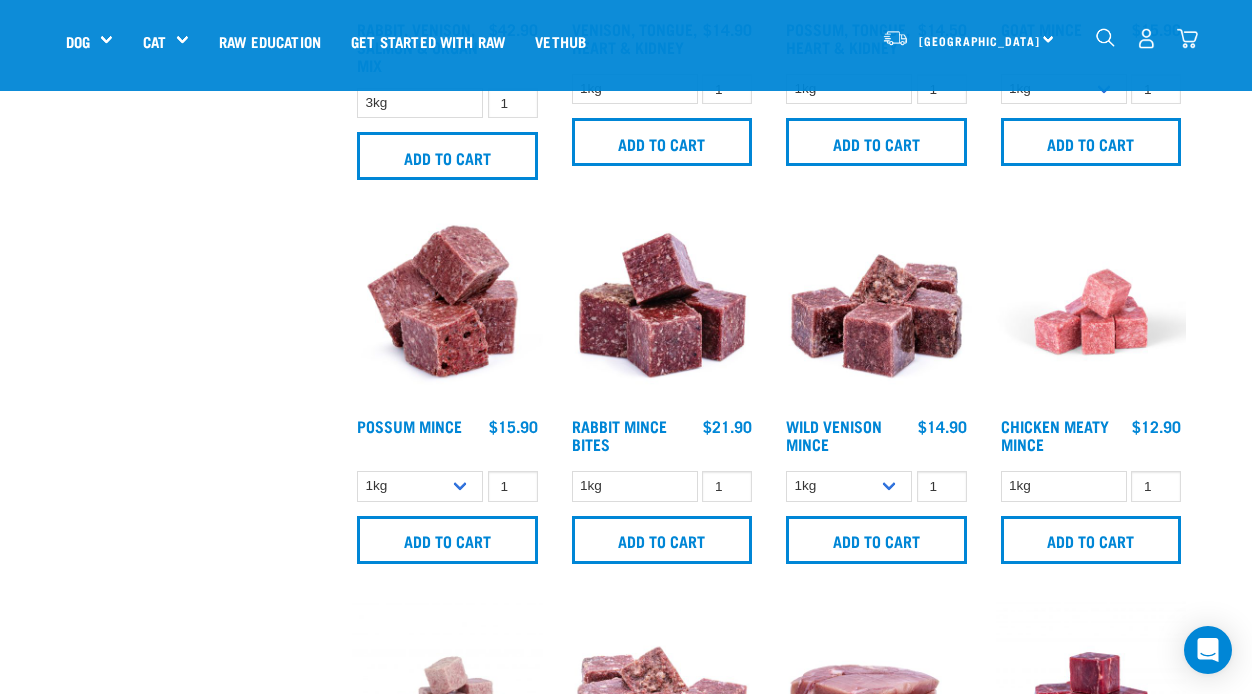 scroll, scrollTop: 1880, scrollLeft: 0, axis: vertical 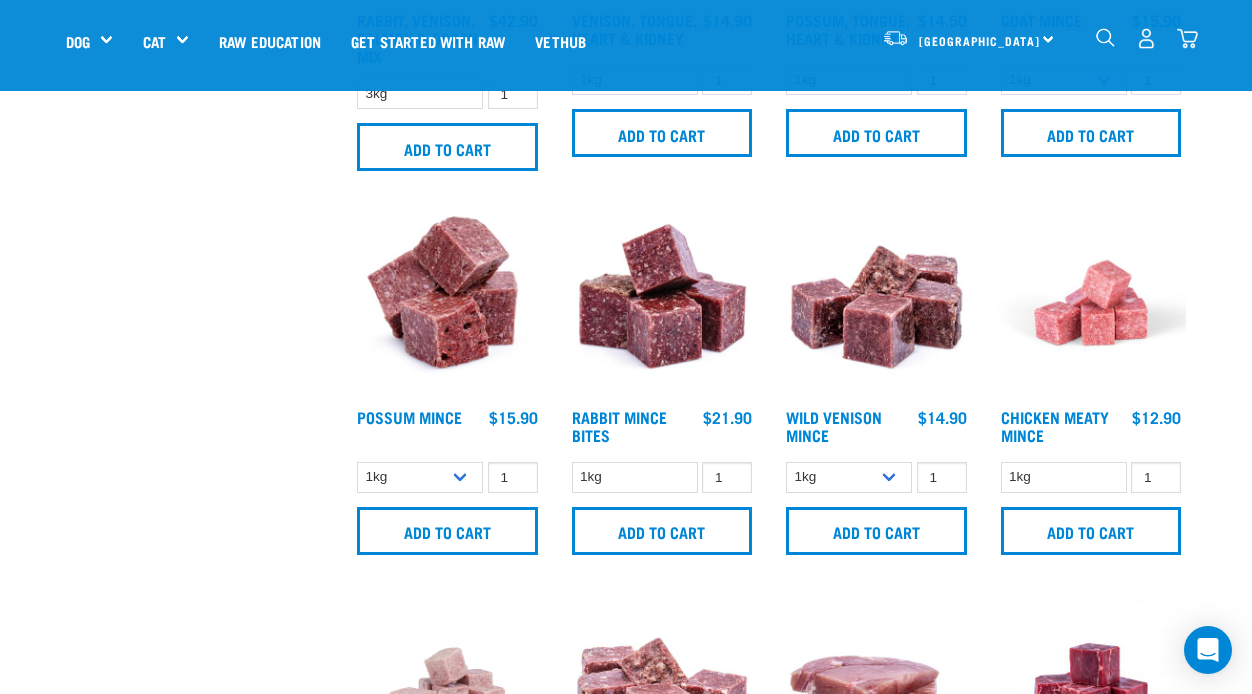 click at bounding box center (1105, 37) 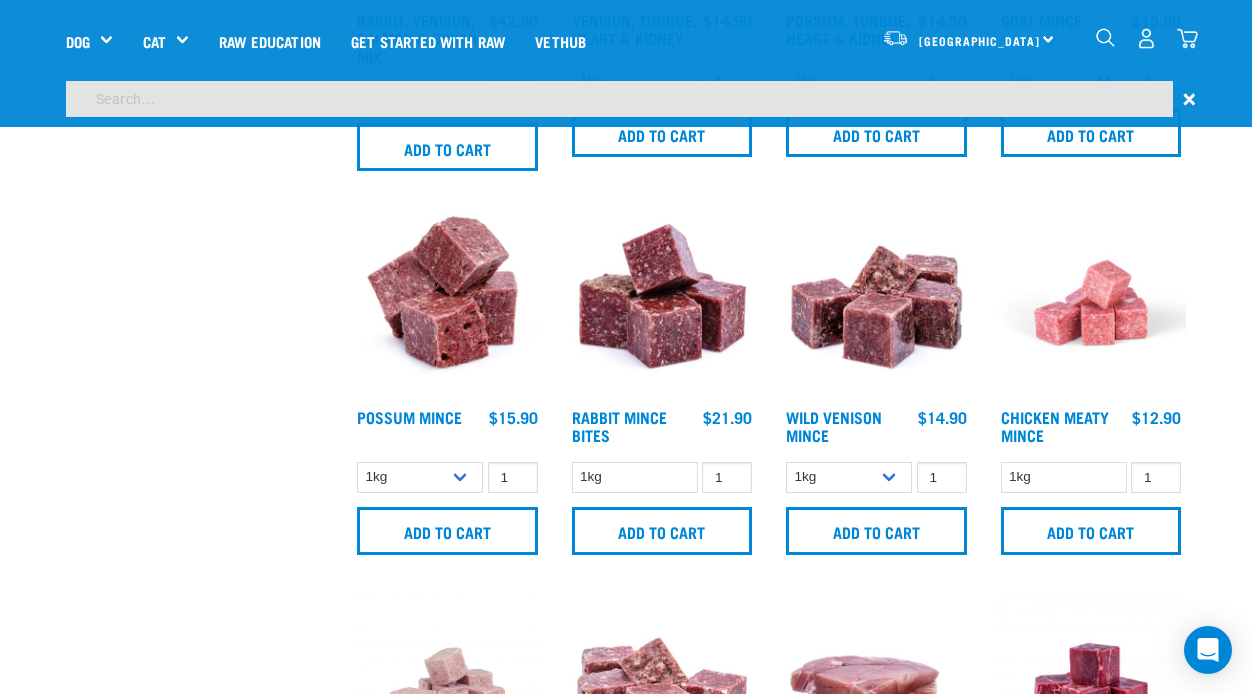 click at bounding box center [619, 99] 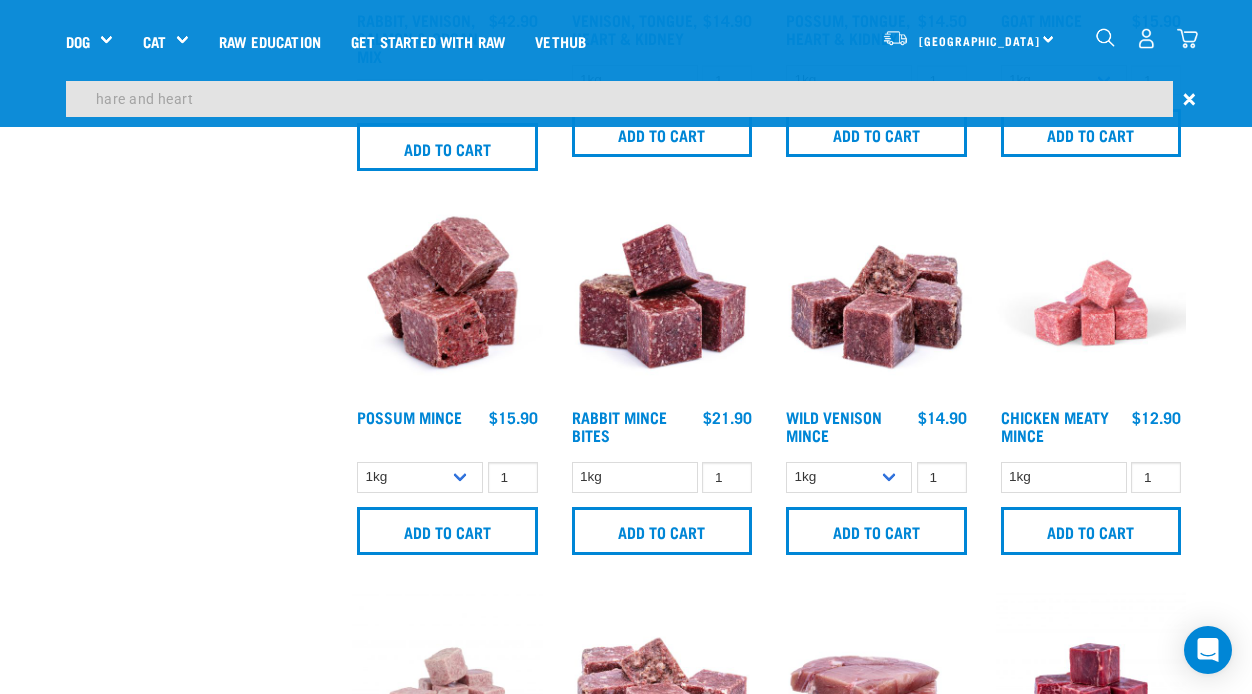 type on "hare and heart" 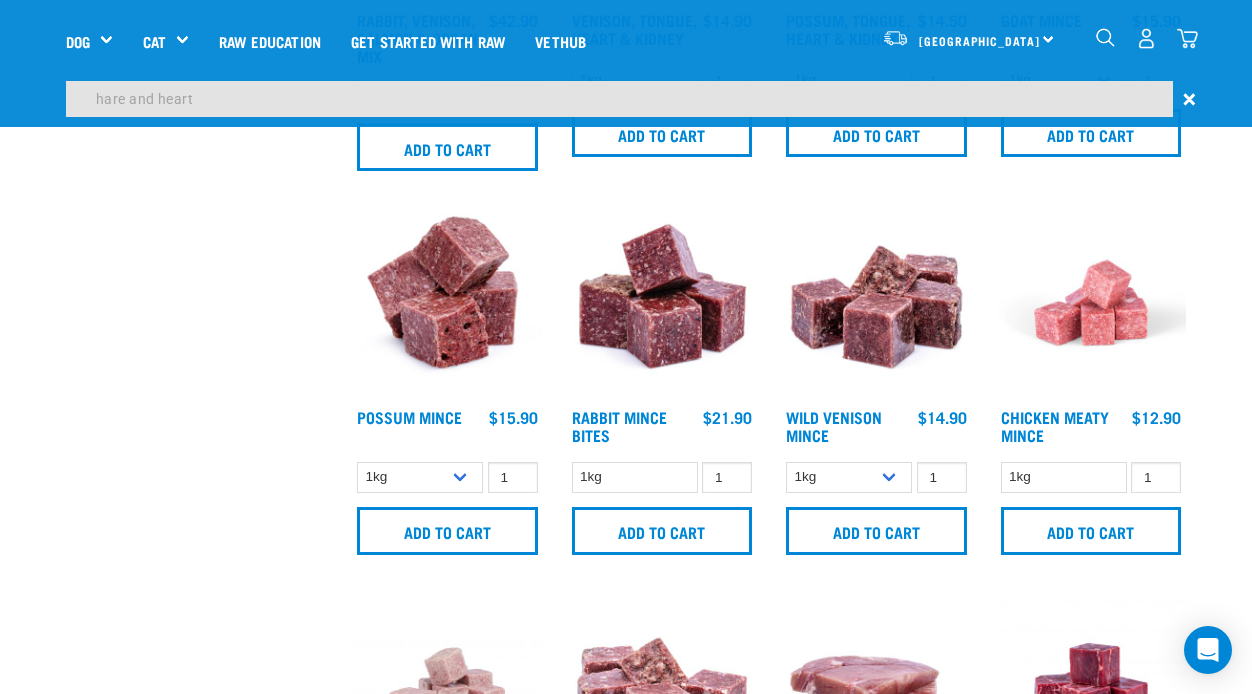 click on "hare and heart" at bounding box center (619, 99) 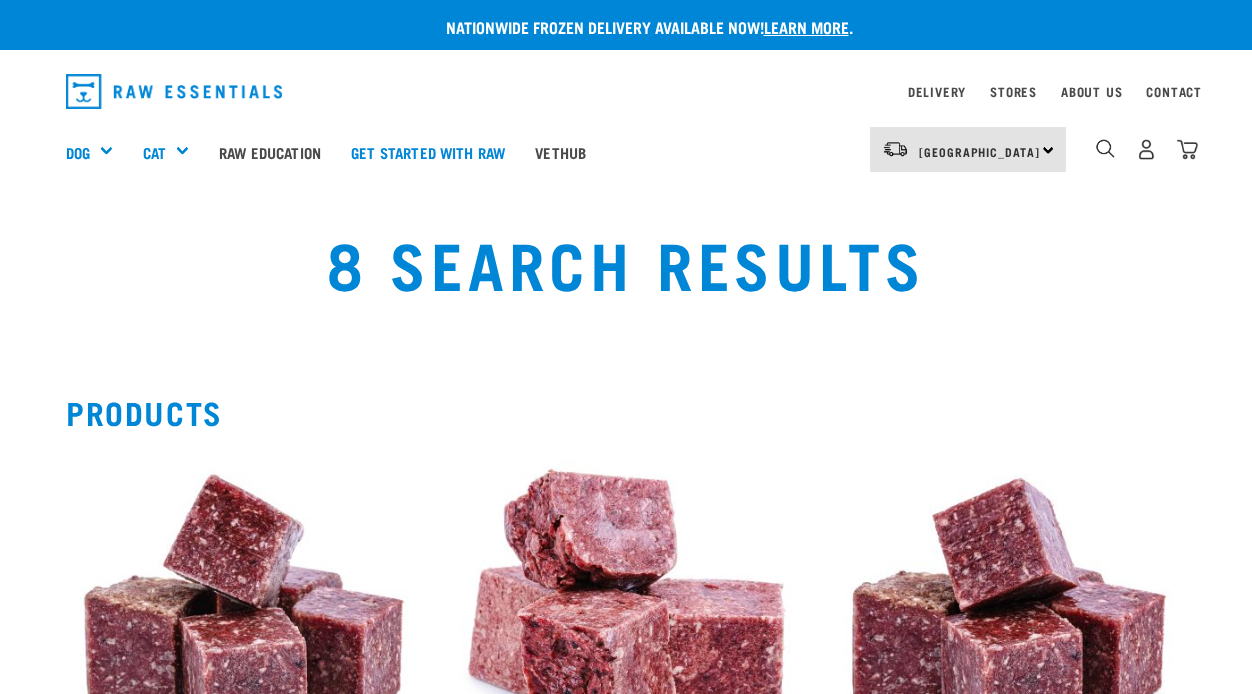 scroll, scrollTop: 0, scrollLeft: 0, axis: both 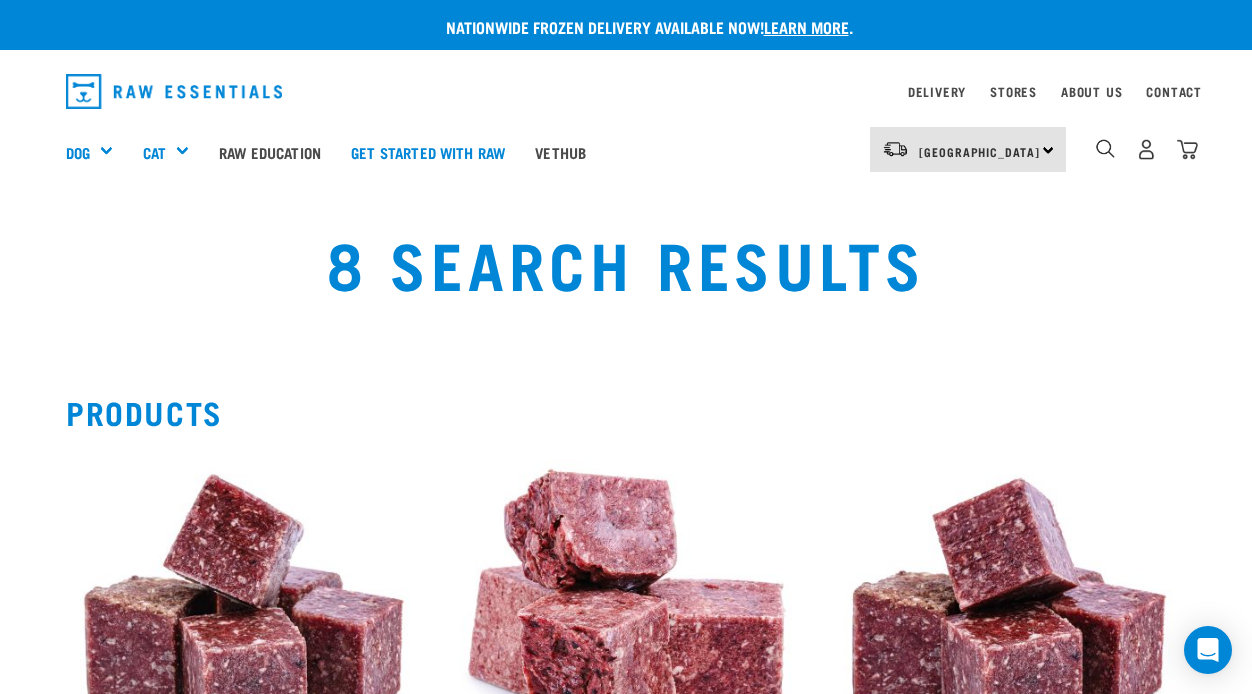 click on "8 Search Results" at bounding box center (626, 278) 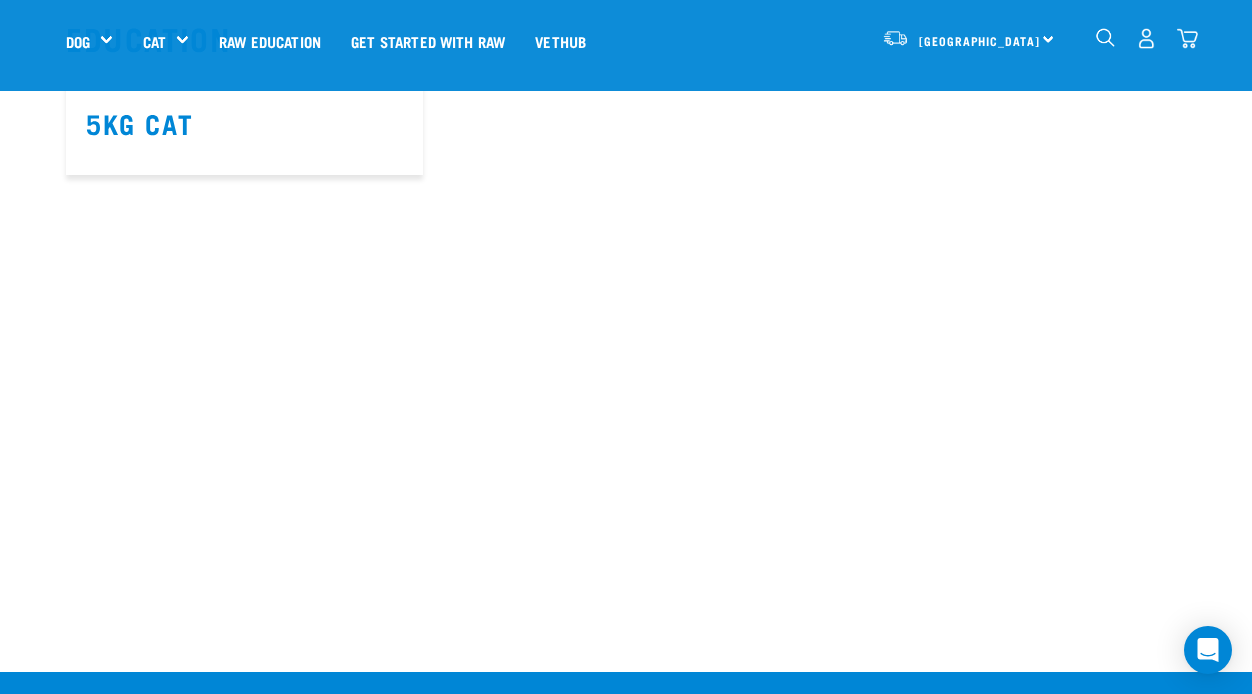 scroll, scrollTop: 1920, scrollLeft: 0, axis: vertical 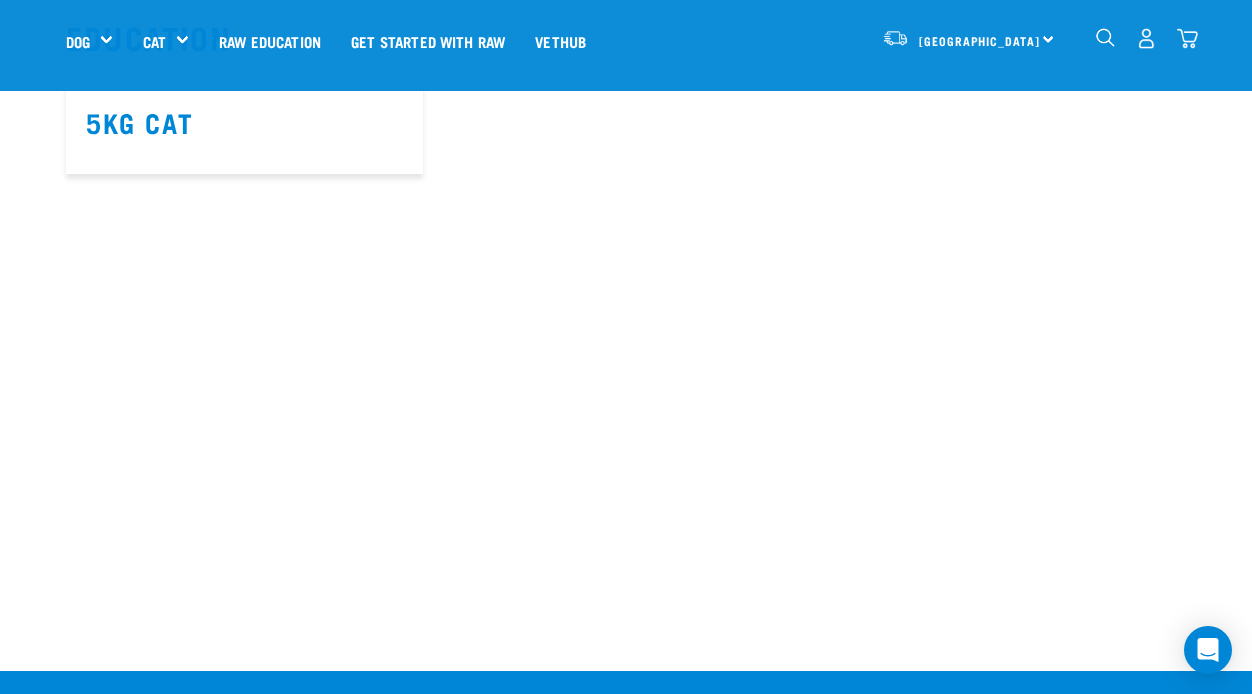 click at bounding box center [1187, 38] 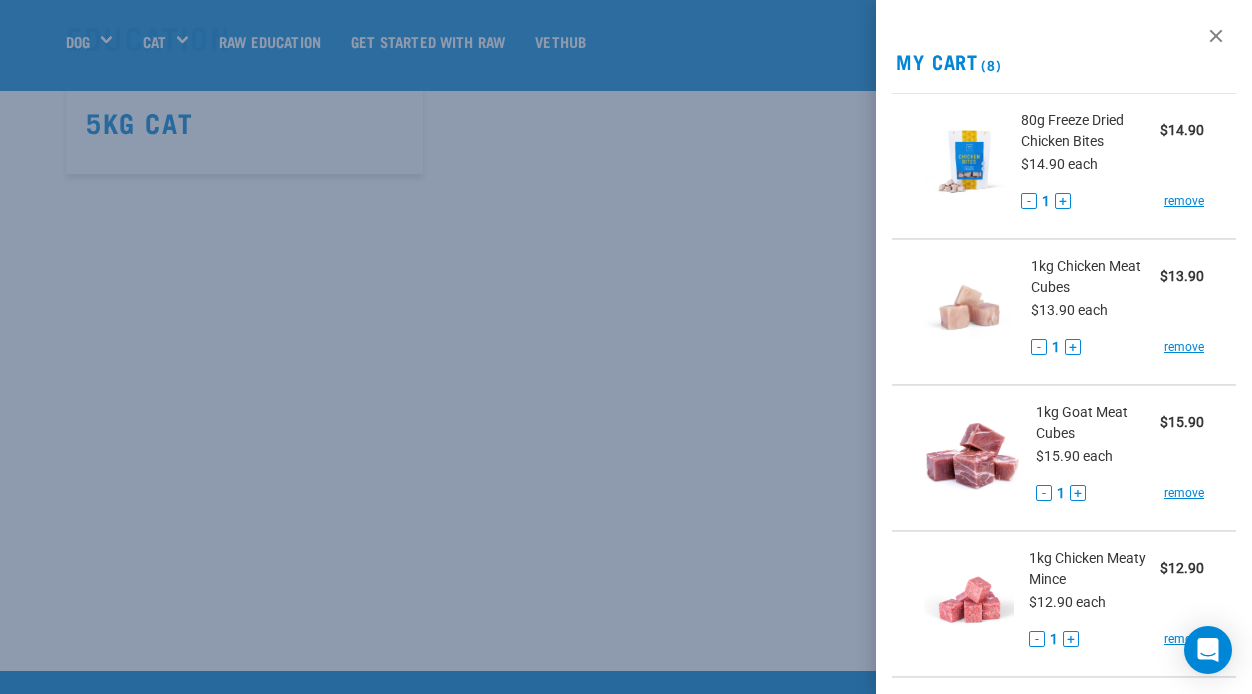 click on "80g Freeze Dried Chicken Bites
$14.90
$14.90 each
-
1
+
remove
1kg Chicken Meat Cubes
$13.90 -" at bounding box center [1064, 668] 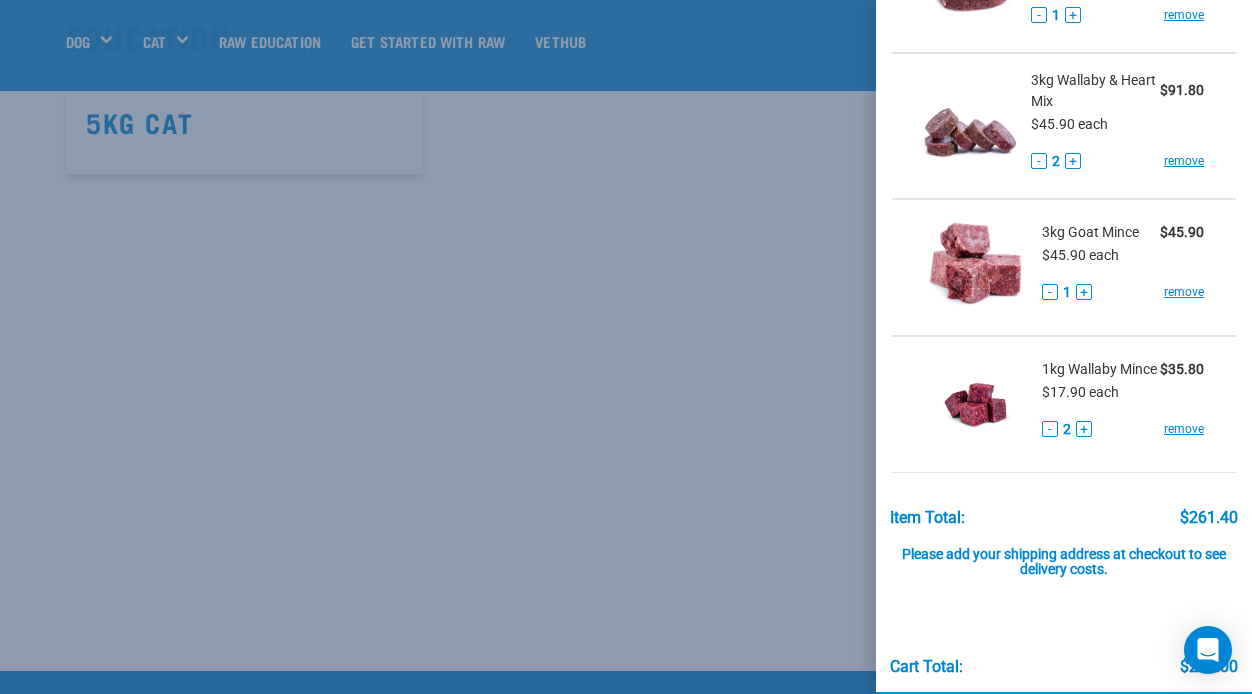 scroll, scrollTop: 850, scrollLeft: 0, axis: vertical 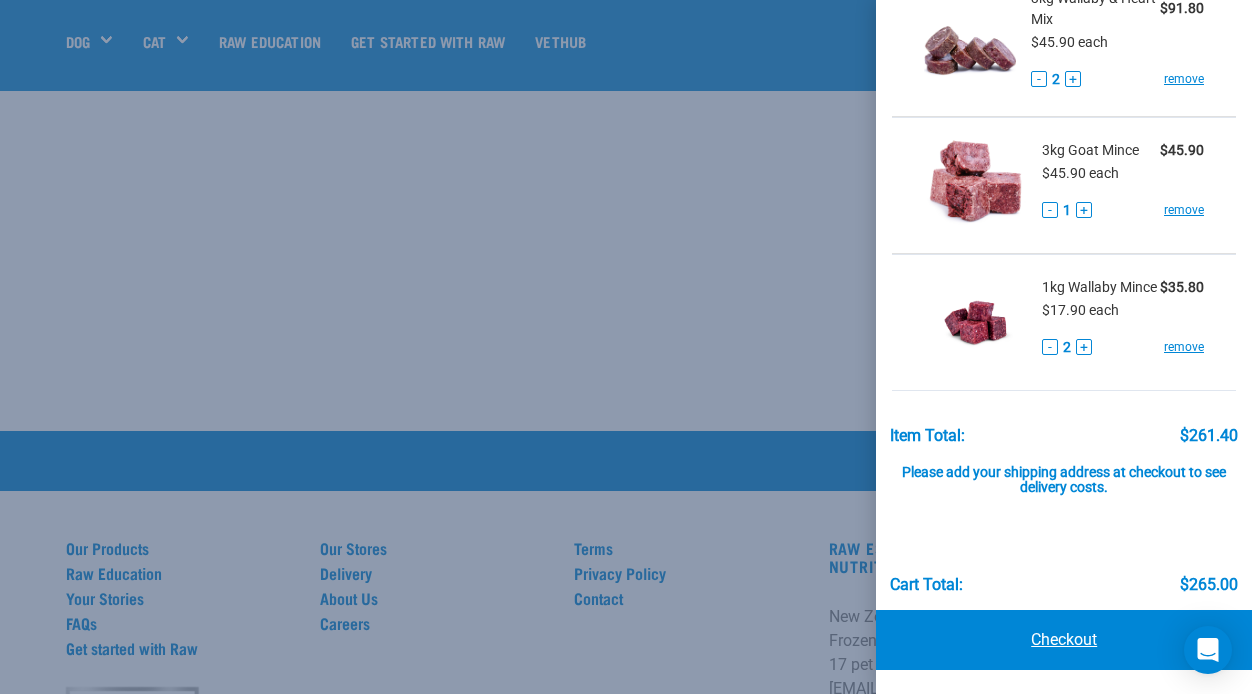 click on "Checkout" at bounding box center [1064, 640] 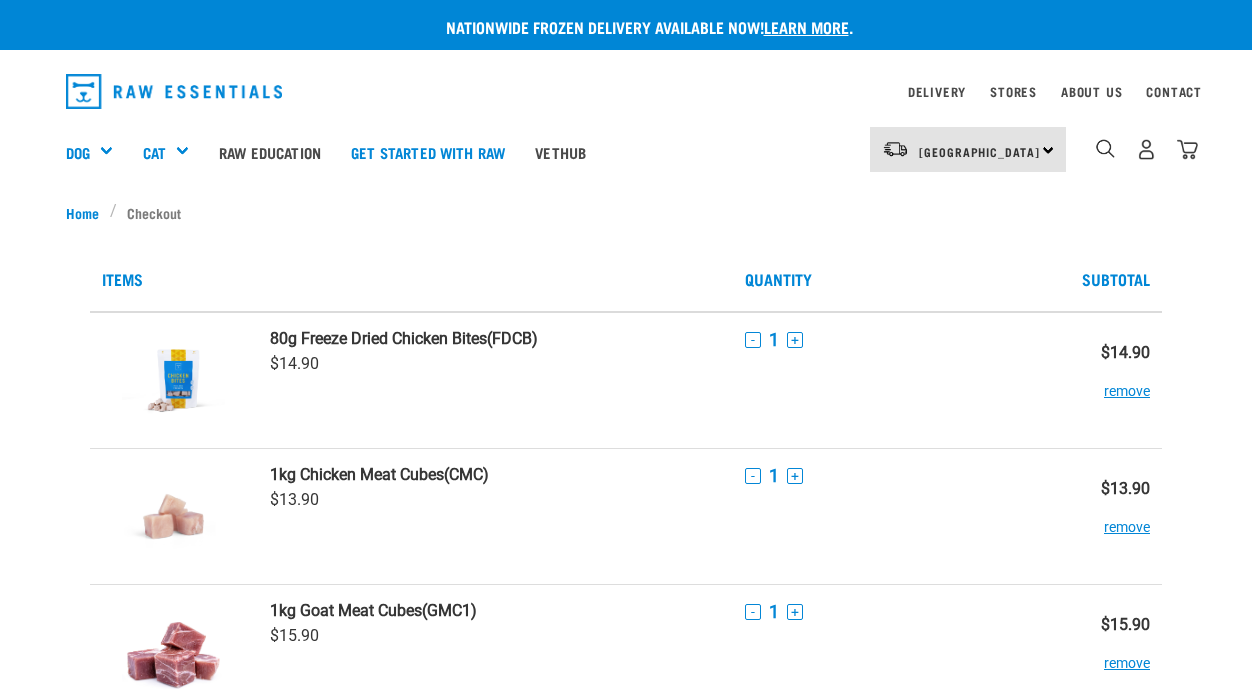 scroll, scrollTop: 0, scrollLeft: 0, axis: both 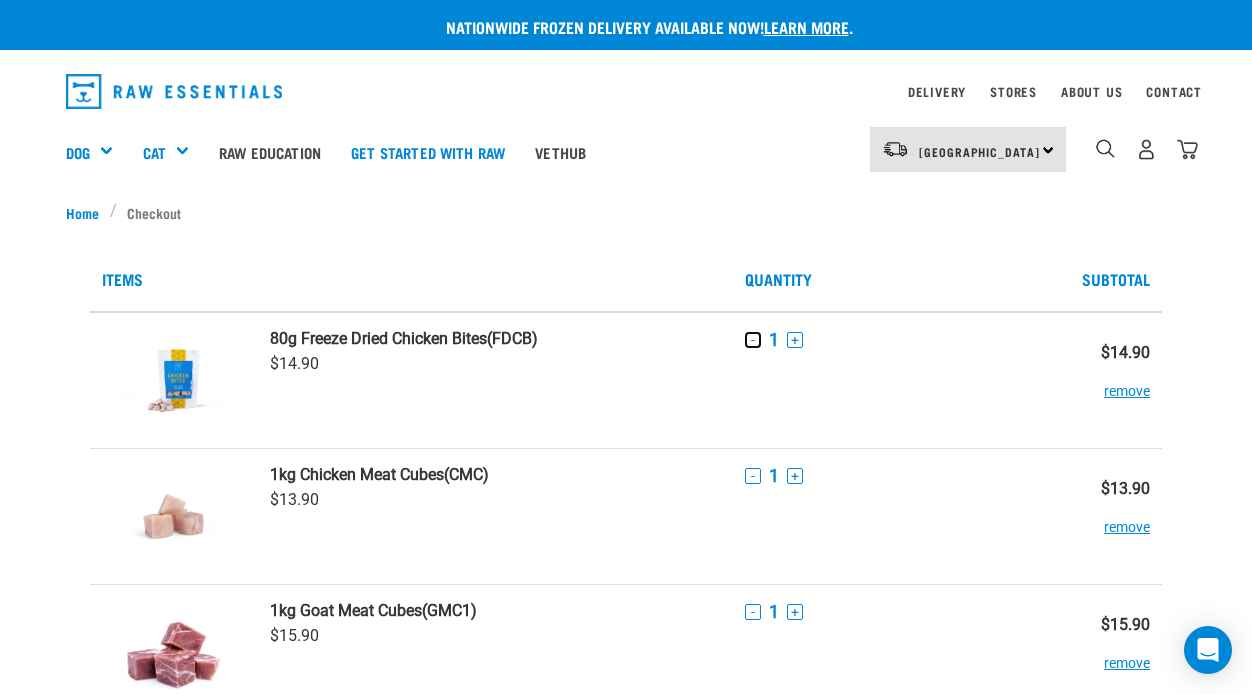 click on "-" at bounding box center (753, 340) 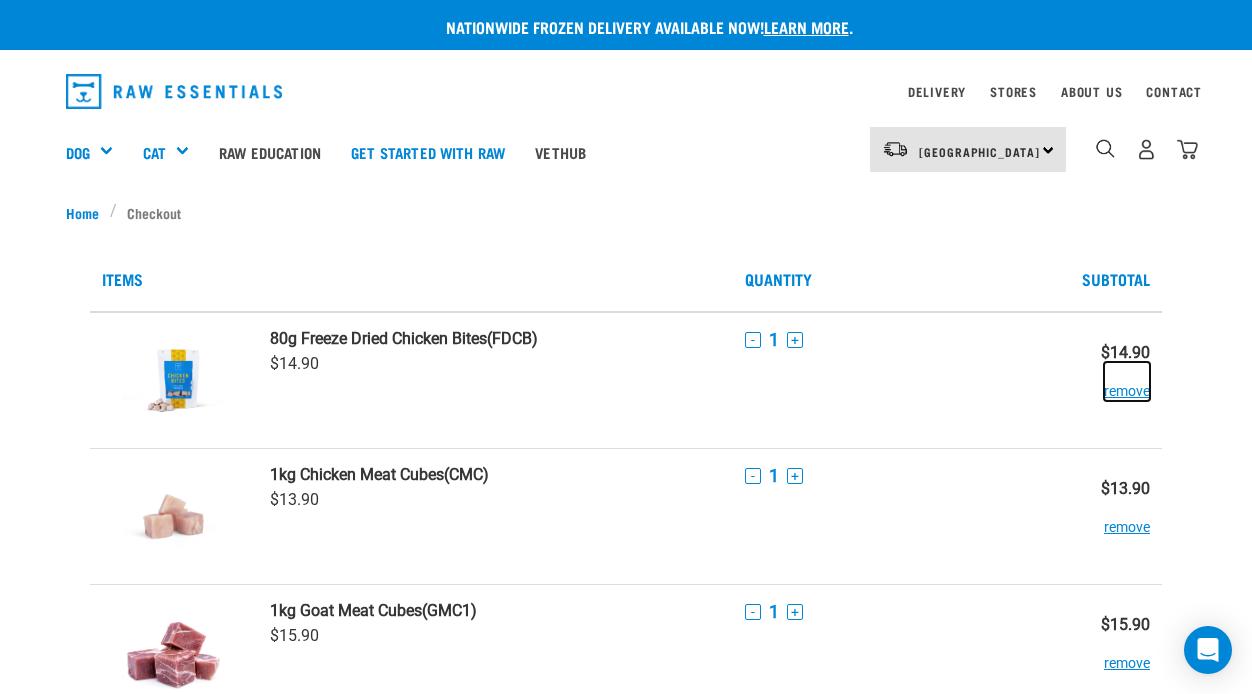 click on "remove" at bounding box center (1127, 381) 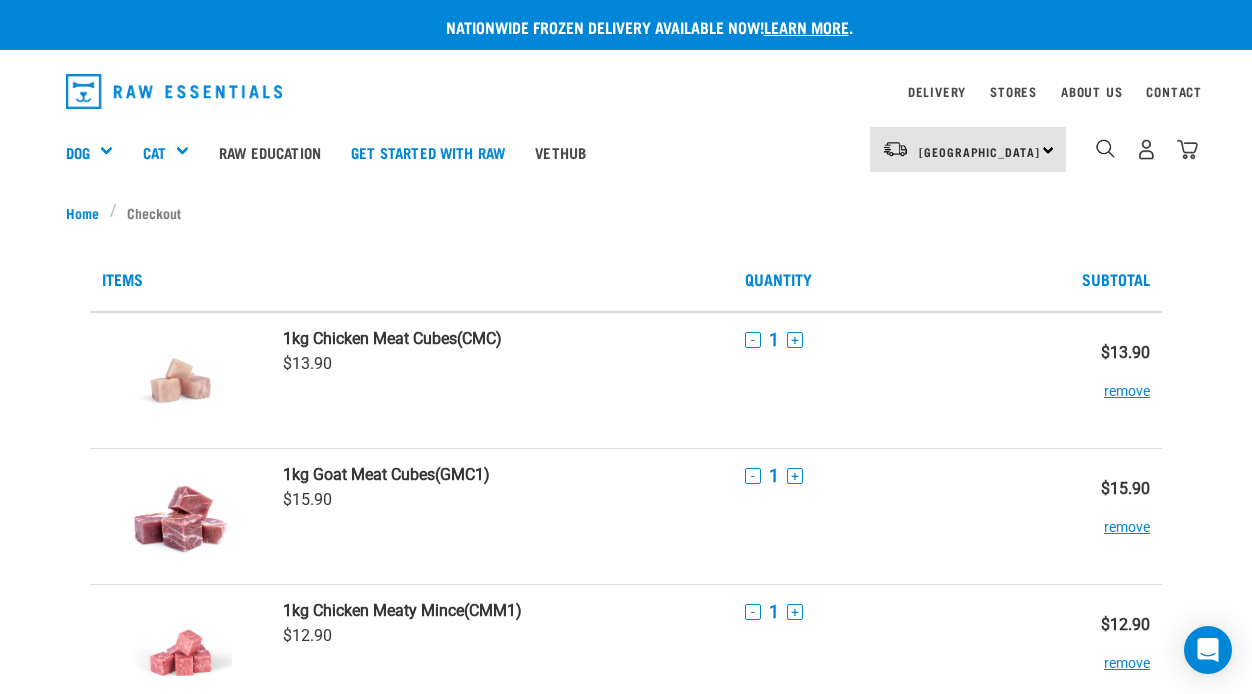 click on "Nationwide frozen delivery available now!  Learn more .
Delivery
Stores
About Us
Contact" at bounding box center (626, 1149) 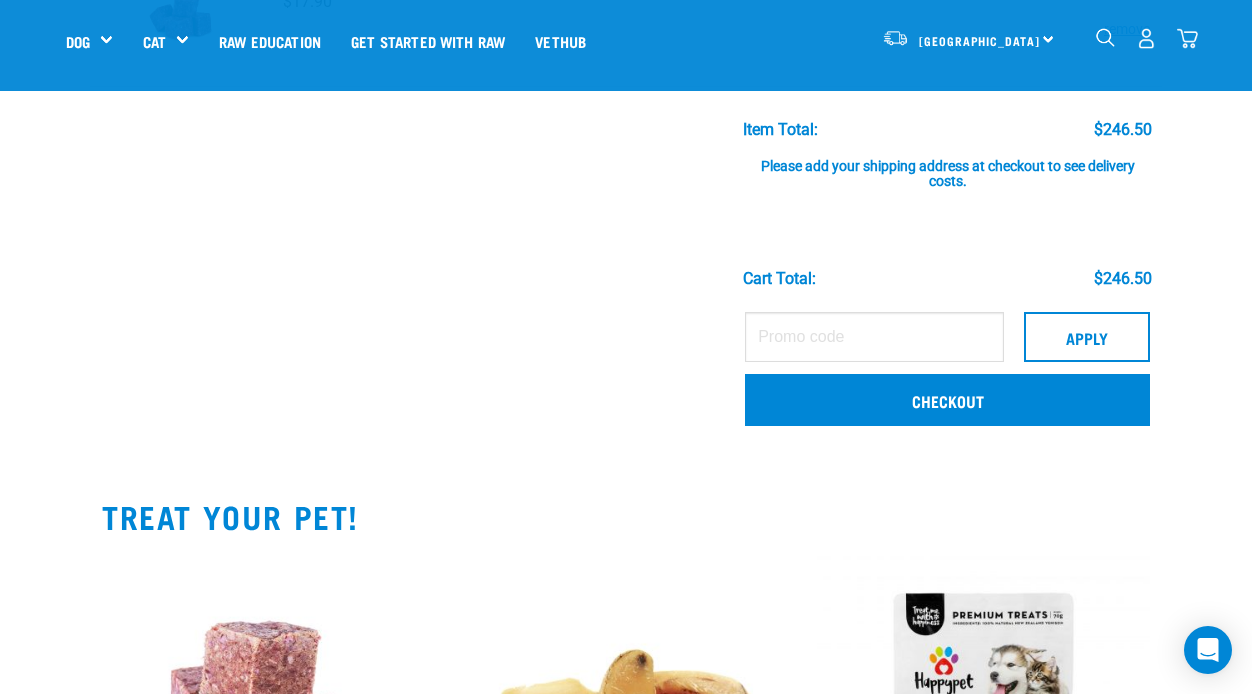 scroll, scrollTop: 1040, scrollLeft: 0, axis: vertical 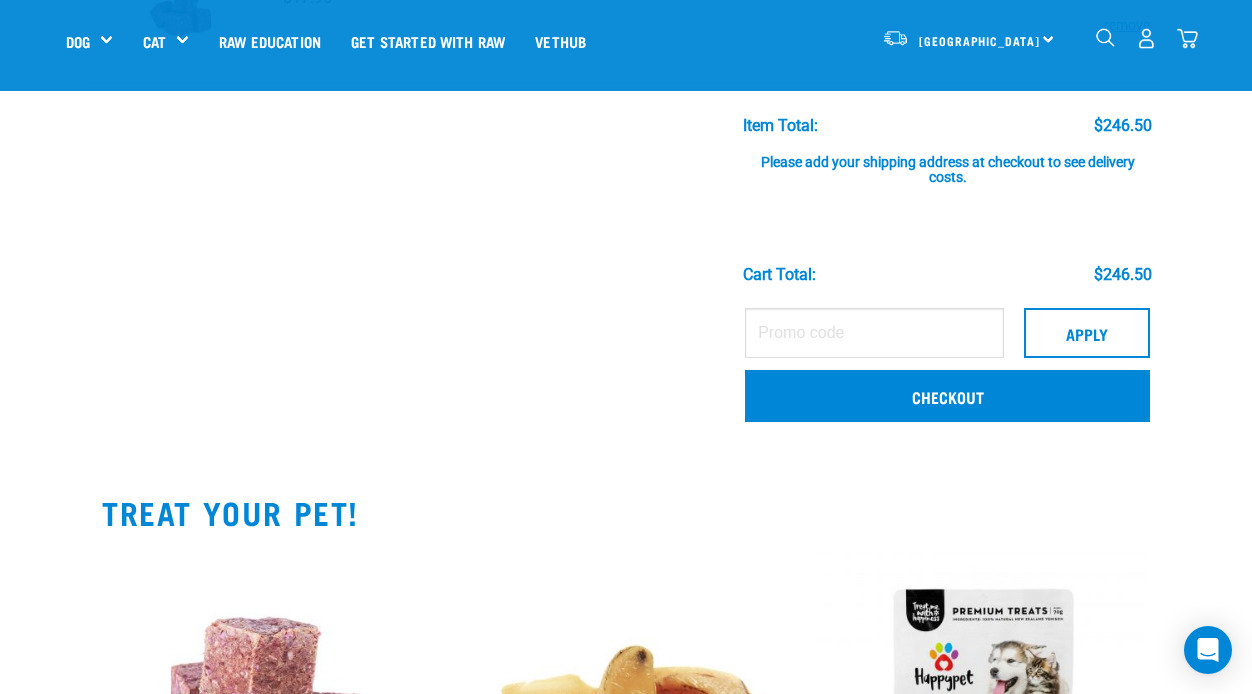 click on "Nationwide frozen delivery available now!  Learn more .
Delivery
Stores
About Us
Contact" at bounding box center [626, 38] 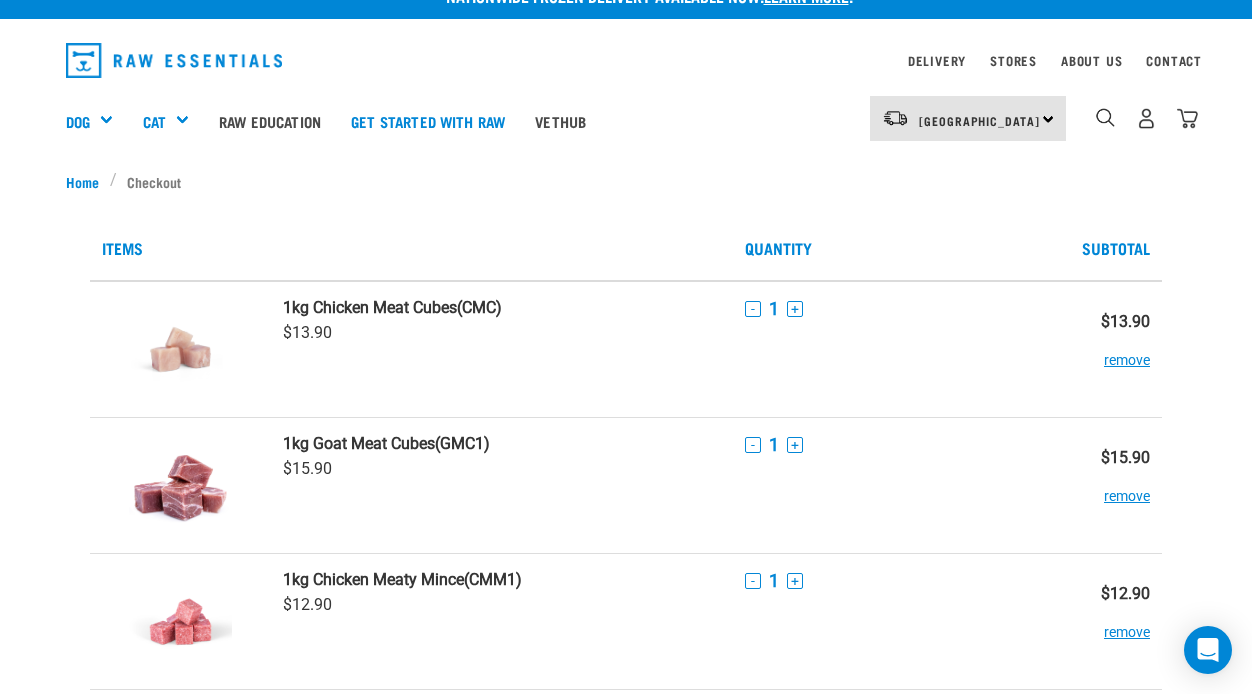 scroll, scrollTop: 0, scrollLeft: 0, axis: both 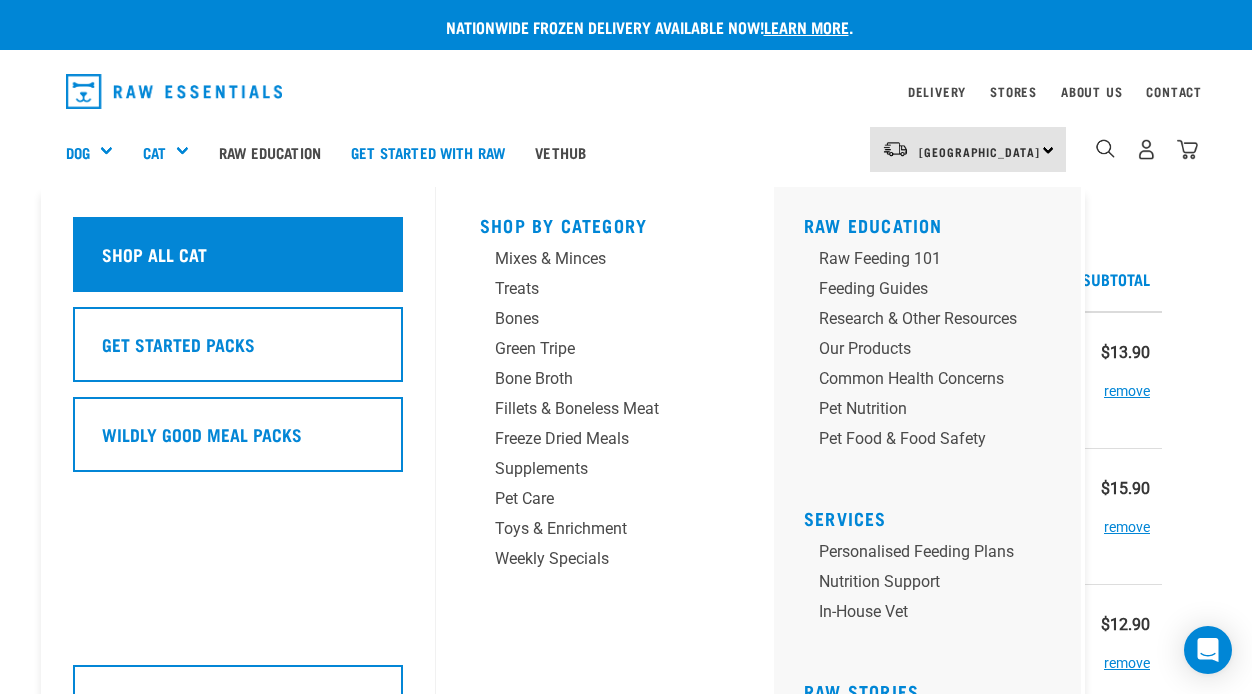 click on "Shop all cat" at bounding box center [154, 254] 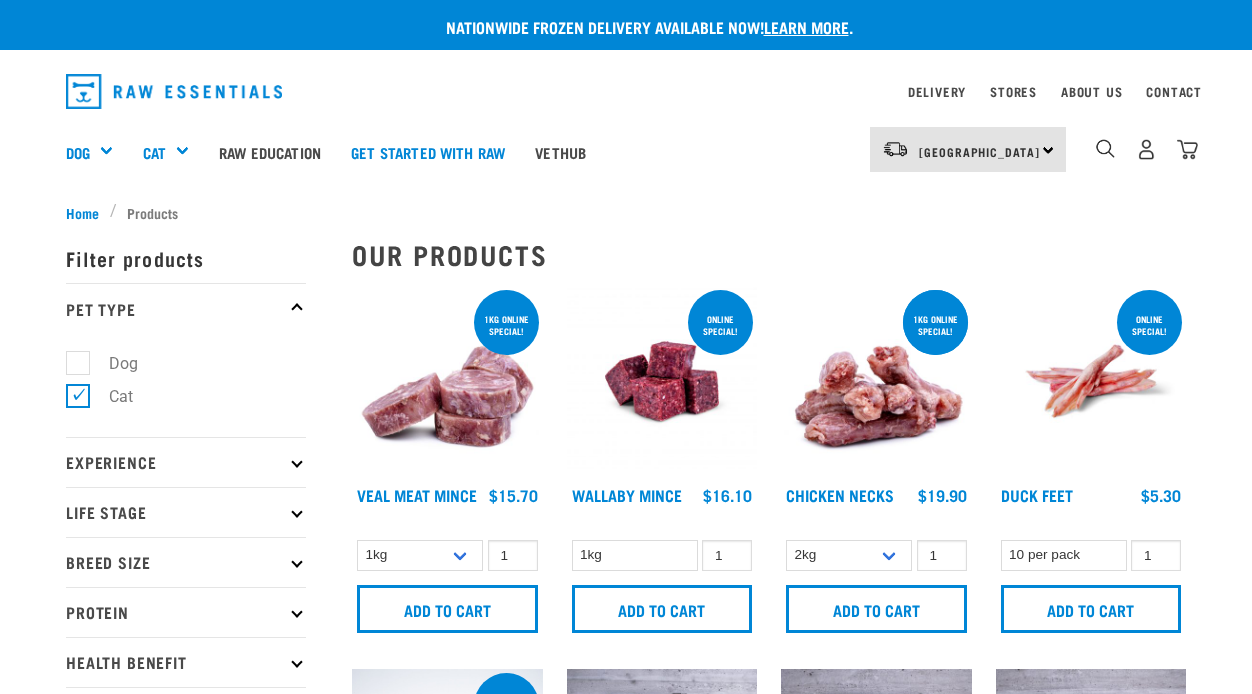 scroll, scrollTop: 0, scrollLeft: 0, axis: both 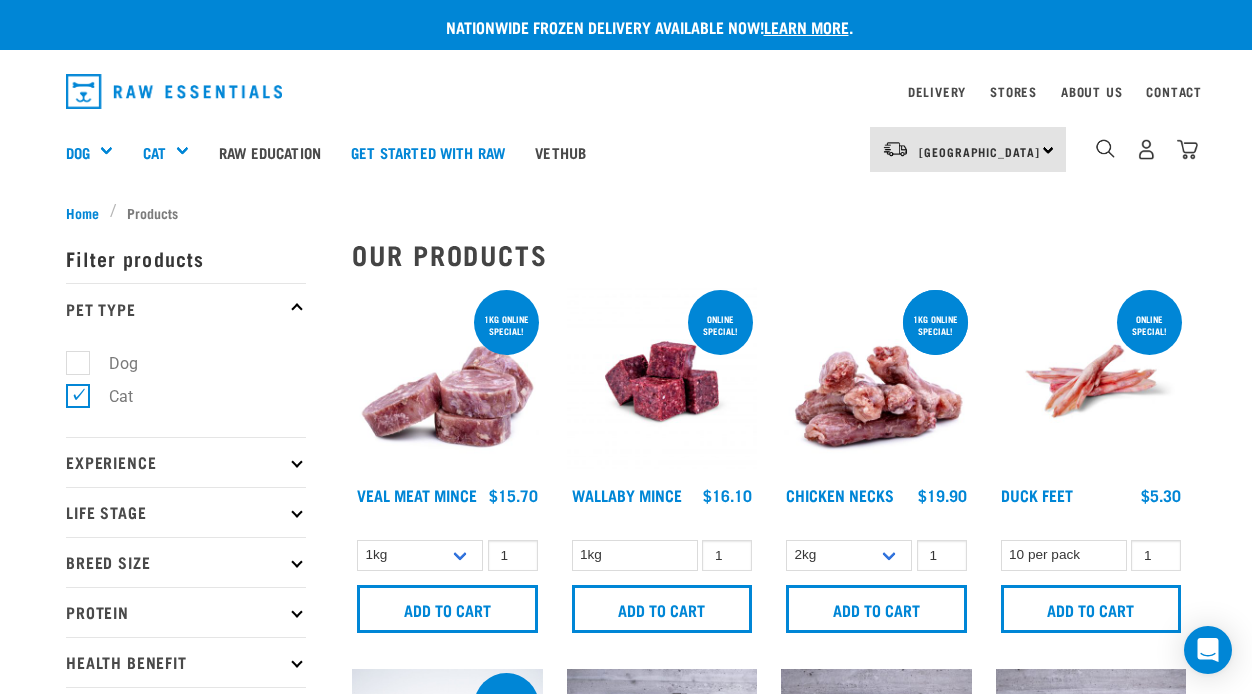 click on "Nationwide frozen delivery available now!  Learn more .
Delivery
Stores
About Us
Contact" at bounding box center [626, 2028] 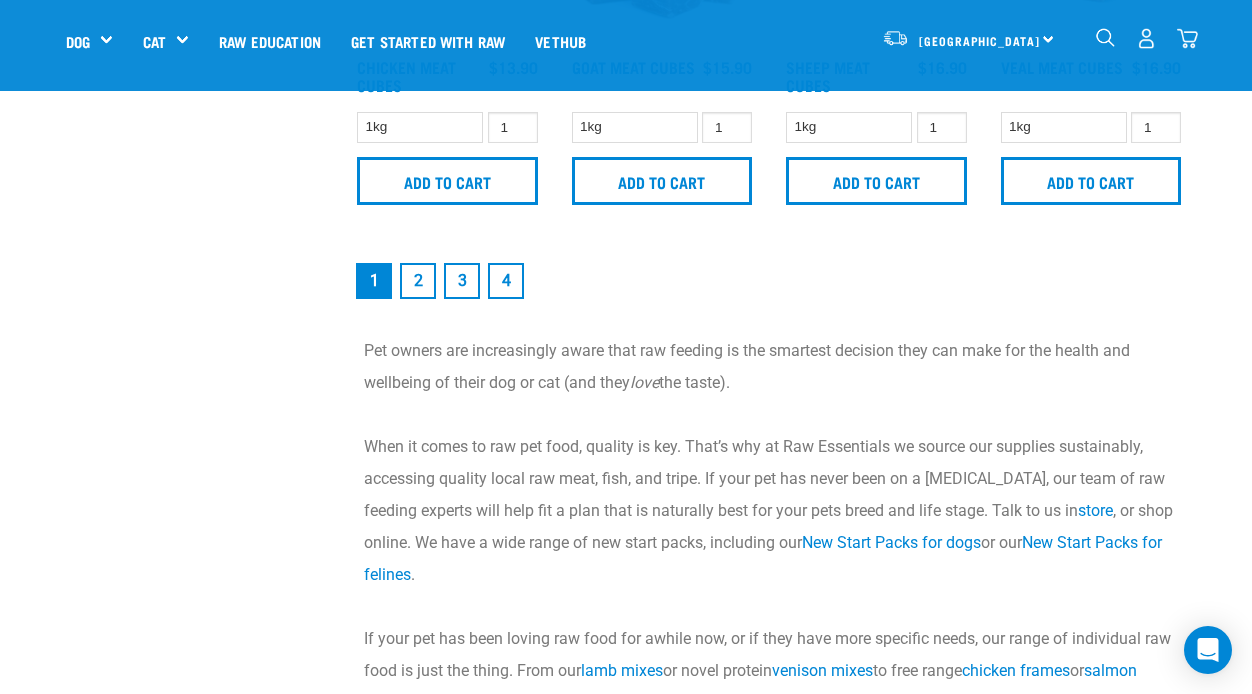 scroll, scrollTop: 3000, scrollLeft: 0, axis: vertical 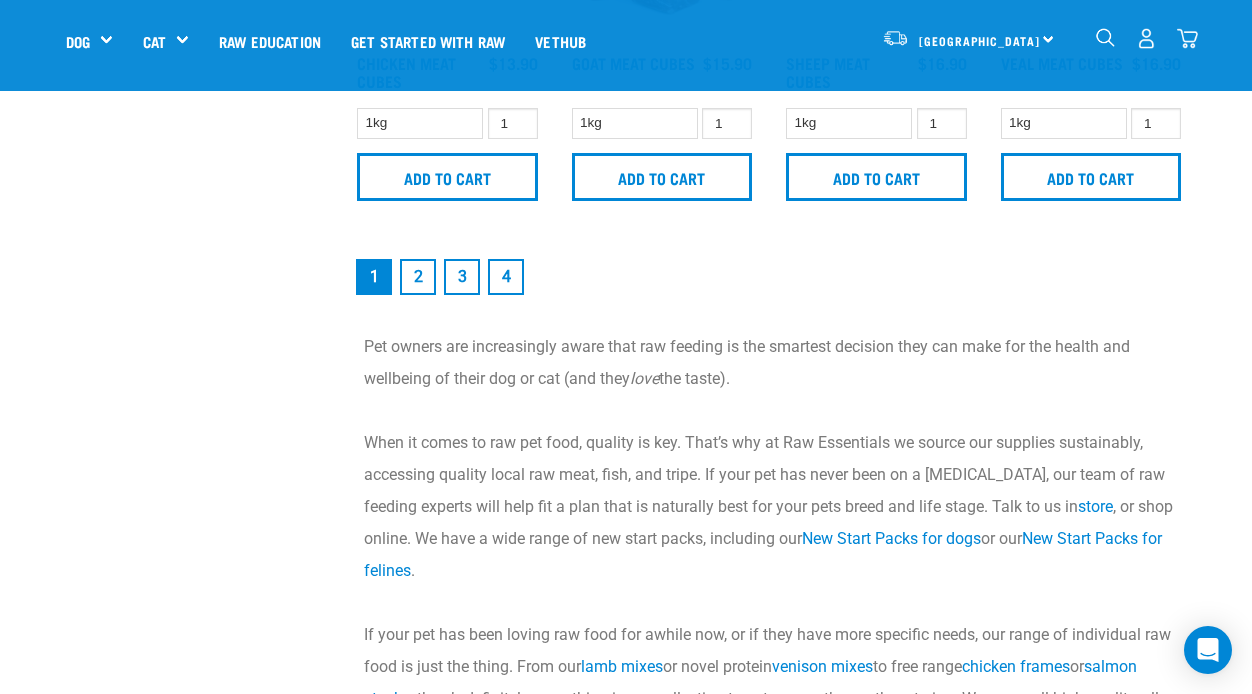 click on "2" at bounding box center [418, 277] 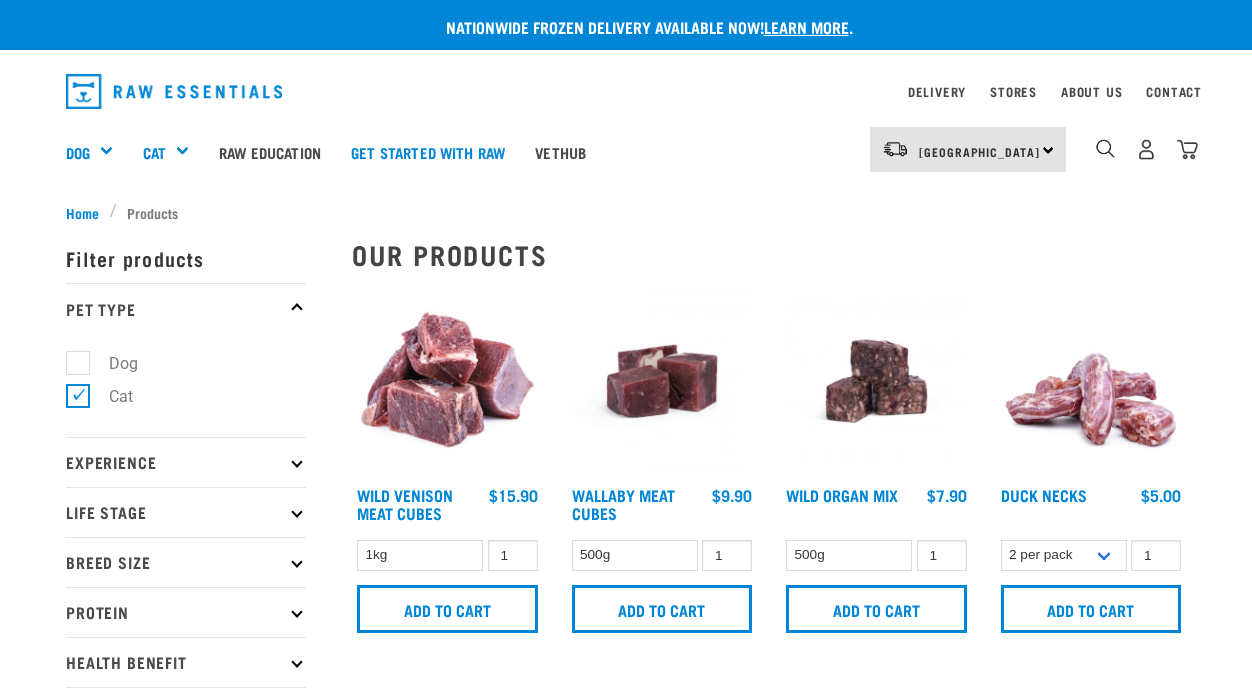 scroll, scrollTop: 0, scrollLeft: 0, axis: both 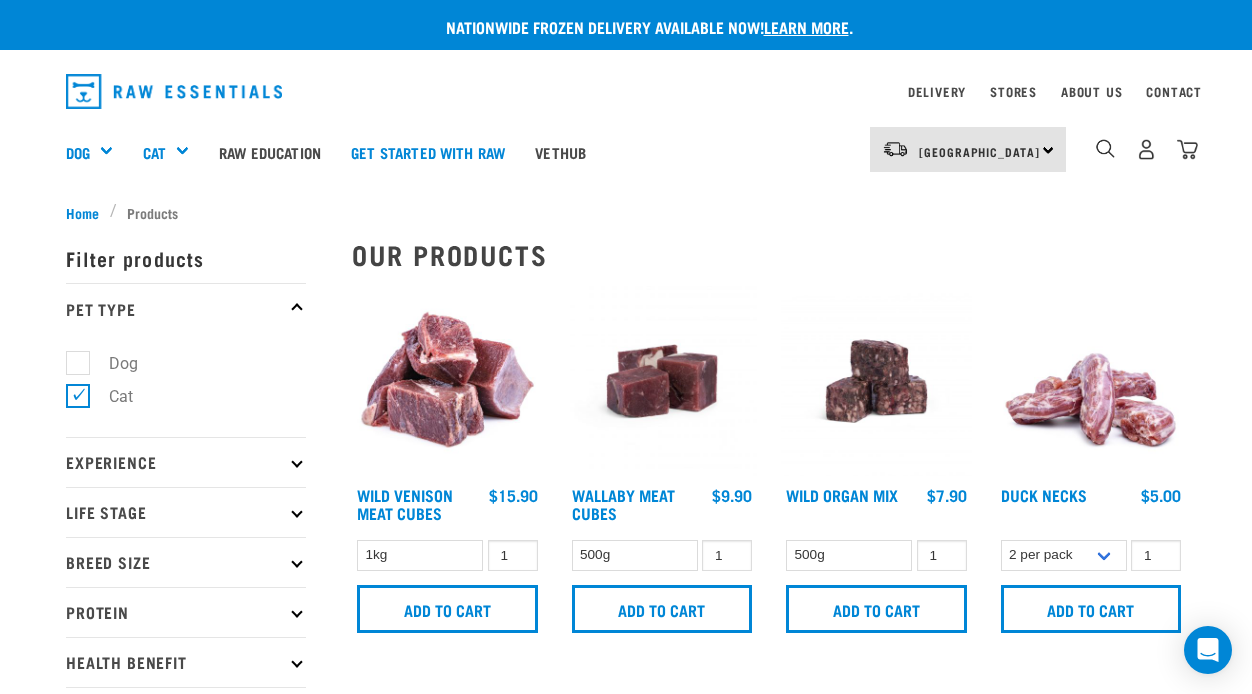 click on "Nationwide frozen delivery available now!  Learn more .
Delivery
Stores
About Us
Contact" at bounding box center (626, 1775) 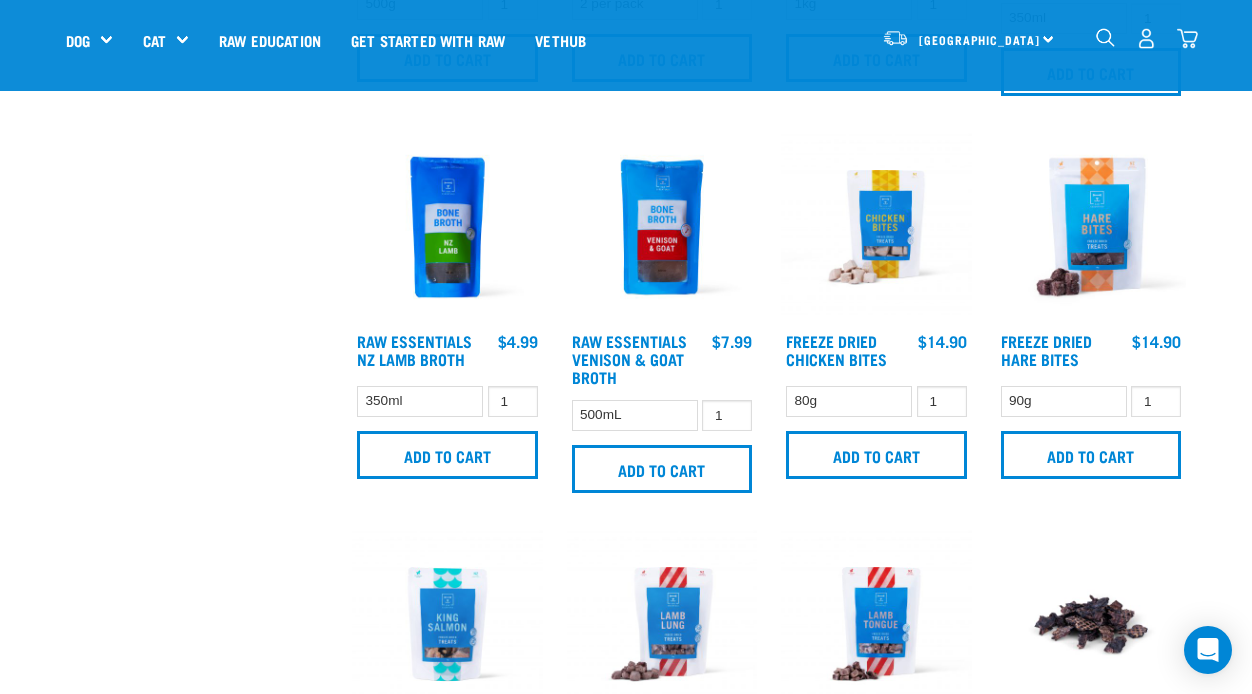 scroll, scrollTop: 800, scrollLeft: 0, axis: vertical 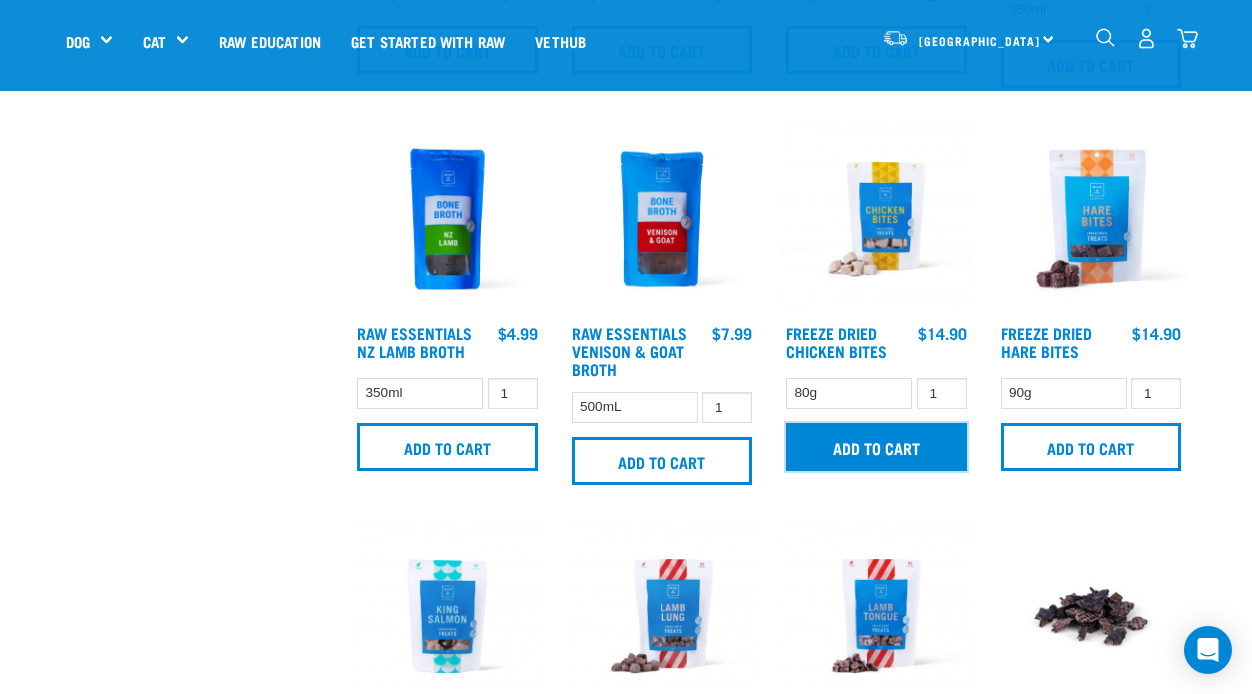 click on "Add to cart" at bounding box center [876, 447] 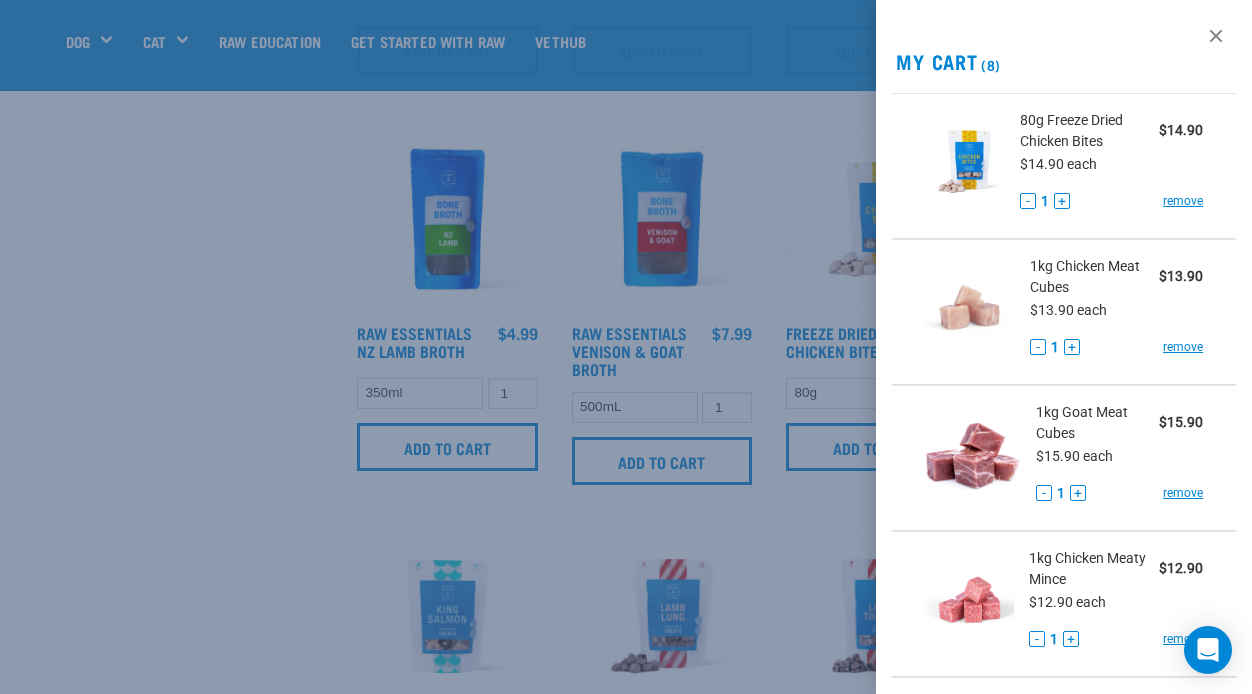 click at bounding box center (626, 347) 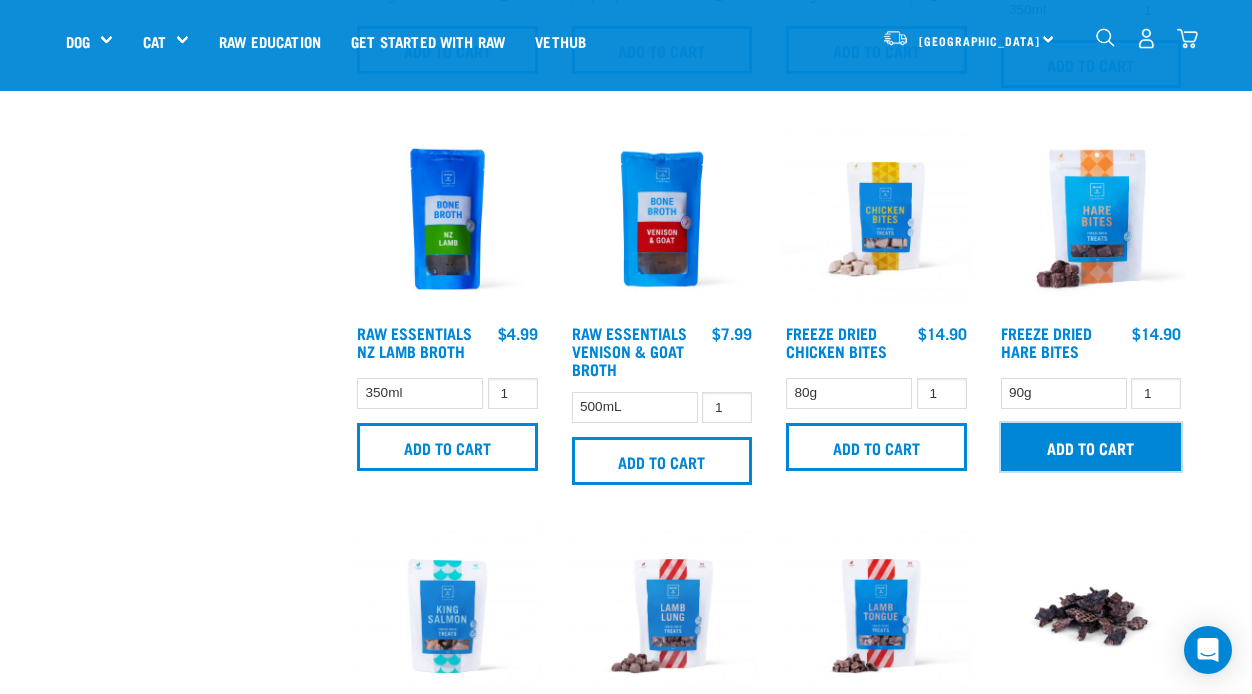 click on "Add to cart" at bounding box center [1091, 447] 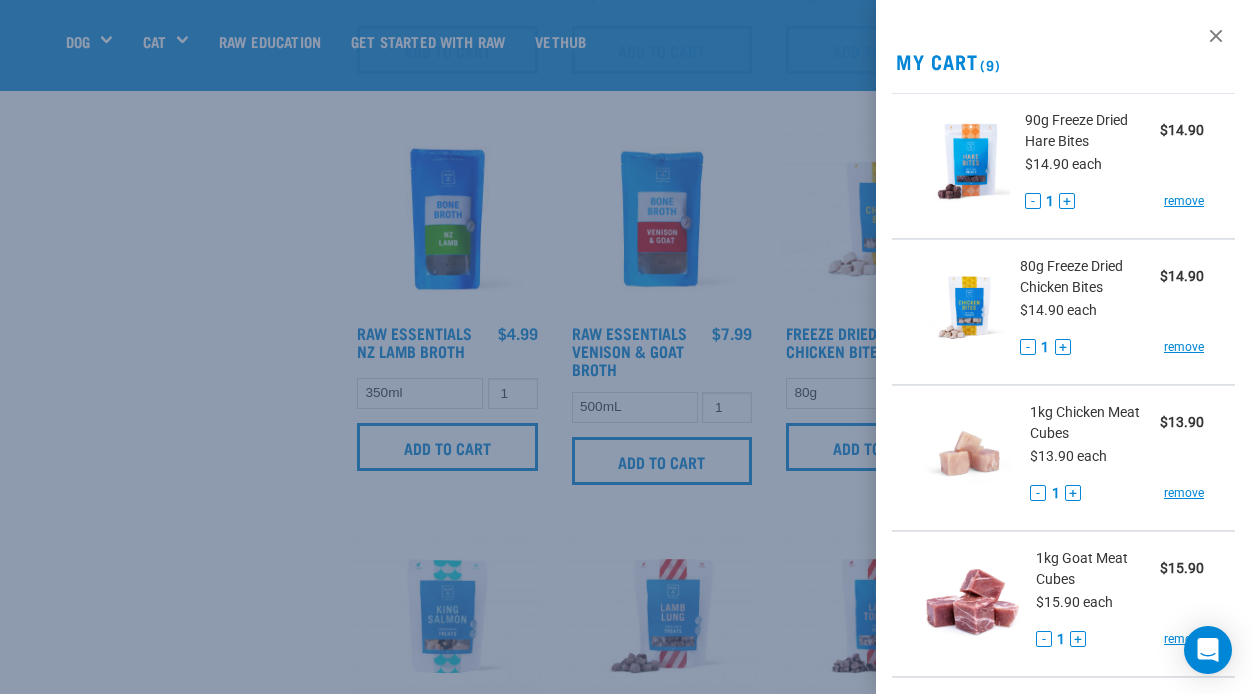 click at bounding box center (626, 347) 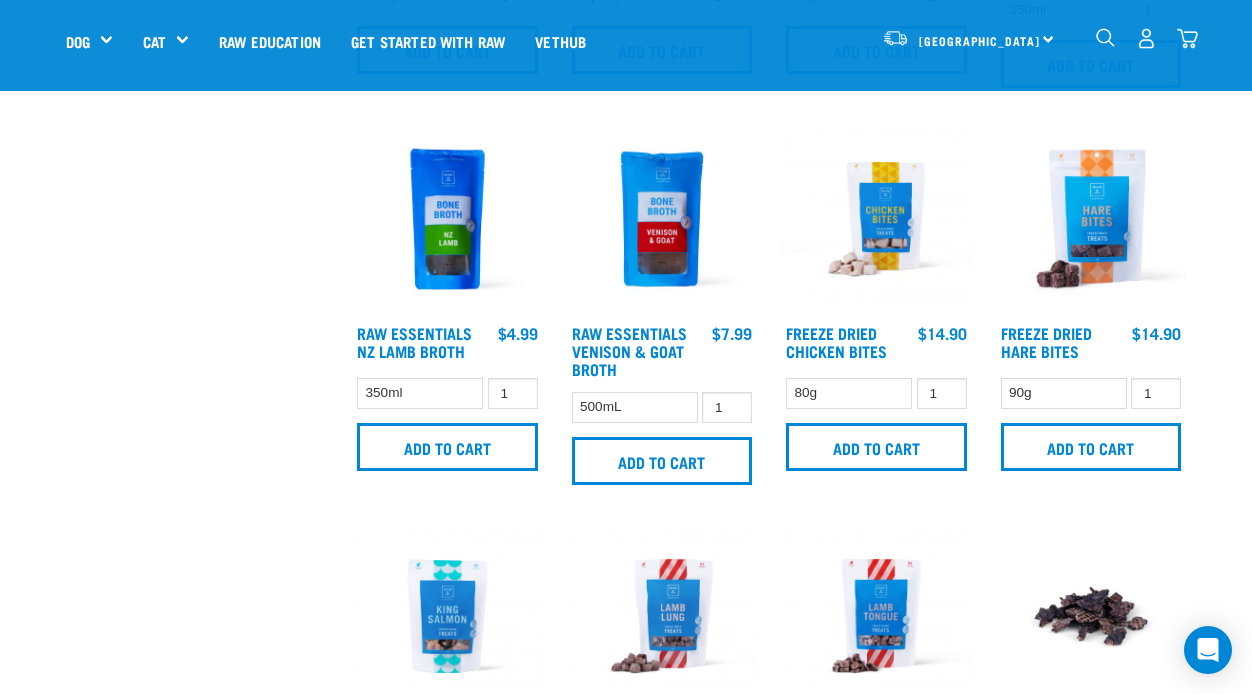click at bounding box center (1187, 38) 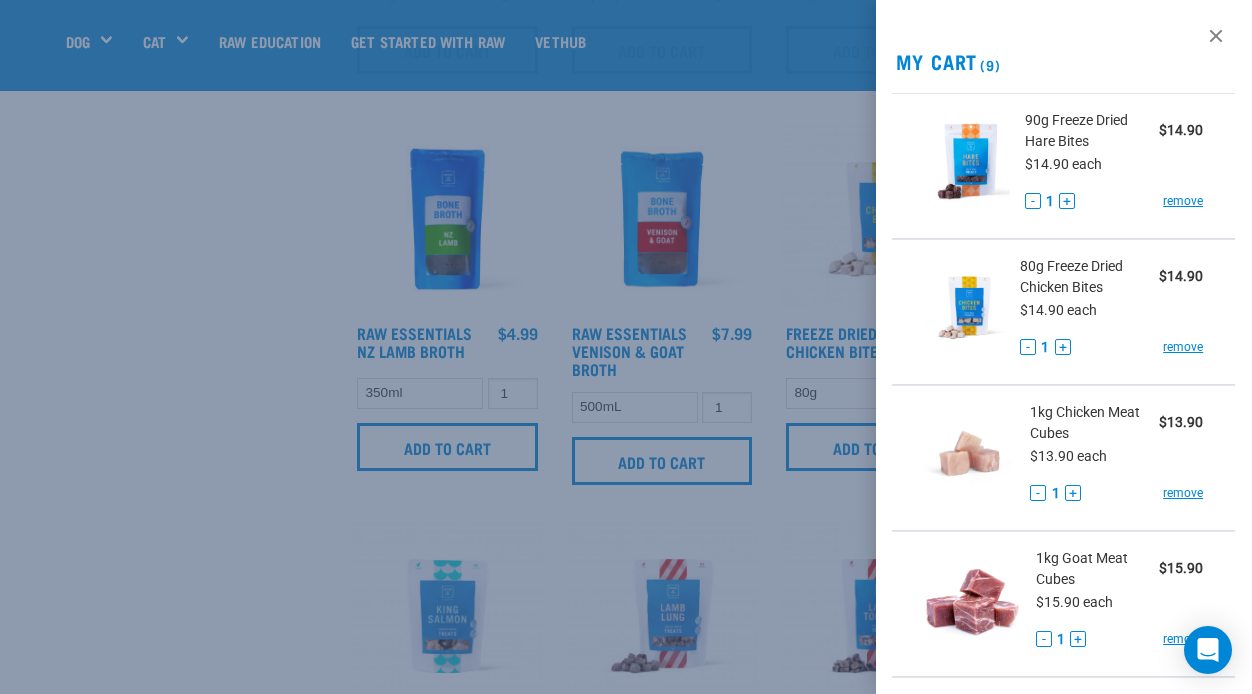 click on "View past orders / re-order
My Cart  (9)
90g Freeze Dried Hare Bites
$14.90
$14.90 each
-
1
+
remove
$14.90 - 1 +" at bounding box center (1064, 347) 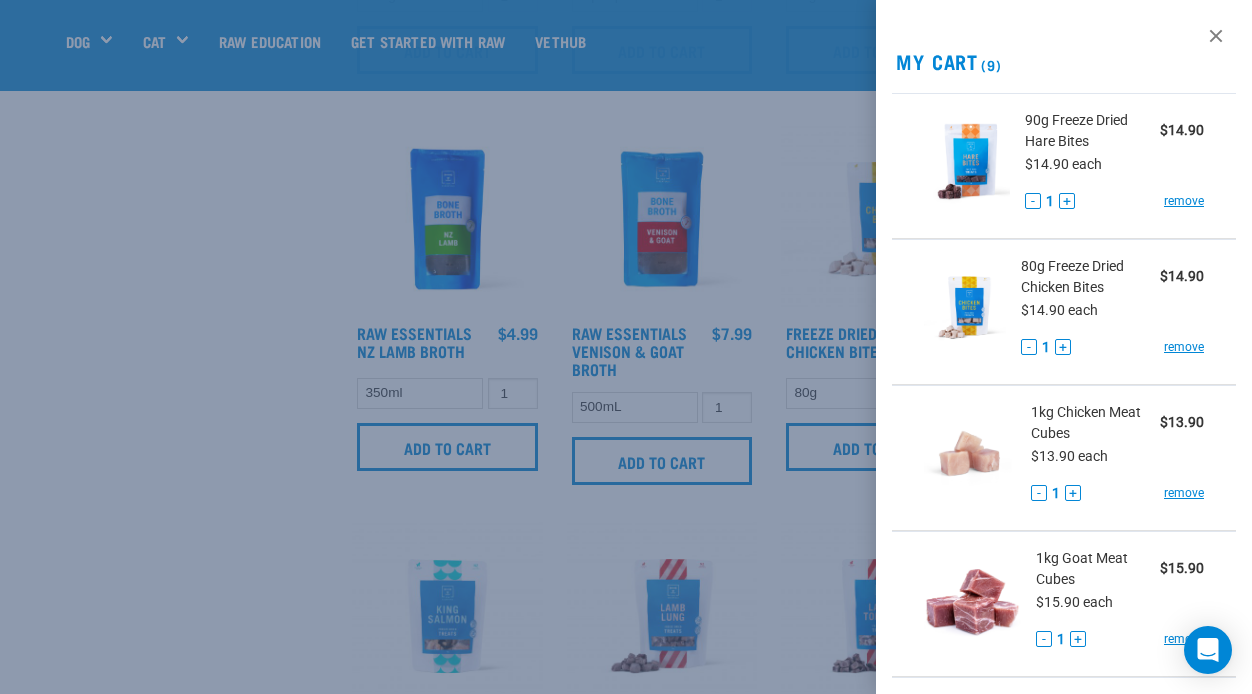 click at bounding box center (626, 347) 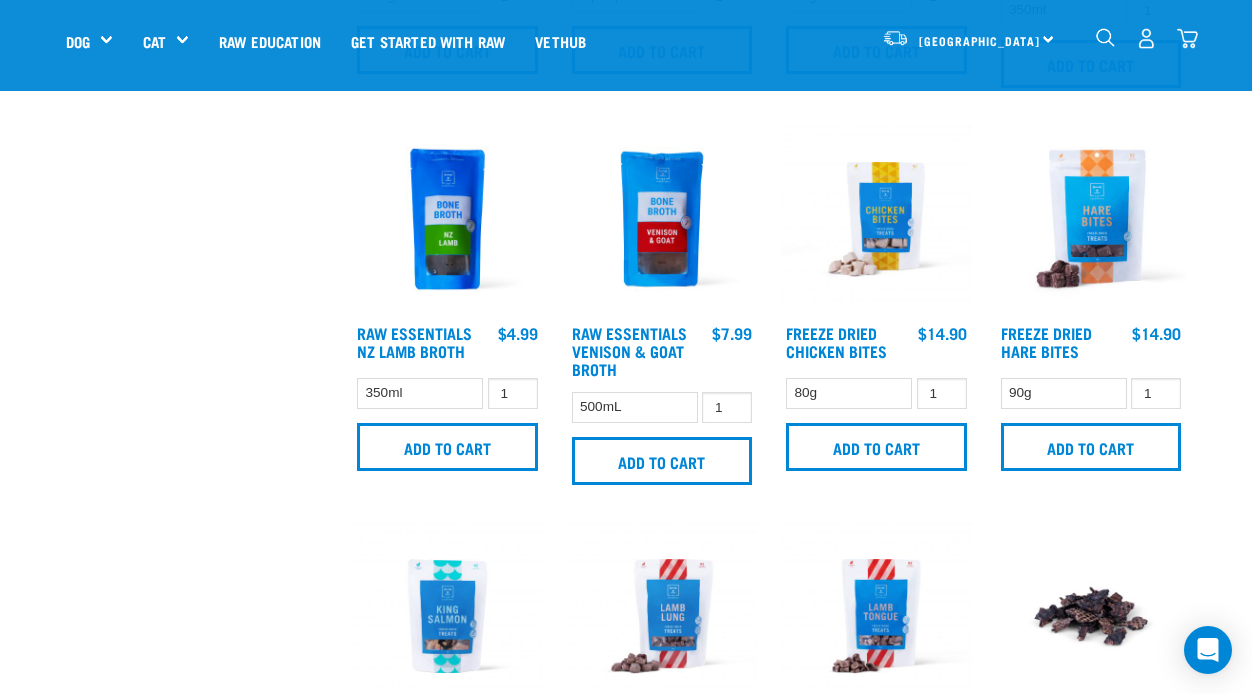 click at bounding box center (1187, 38) 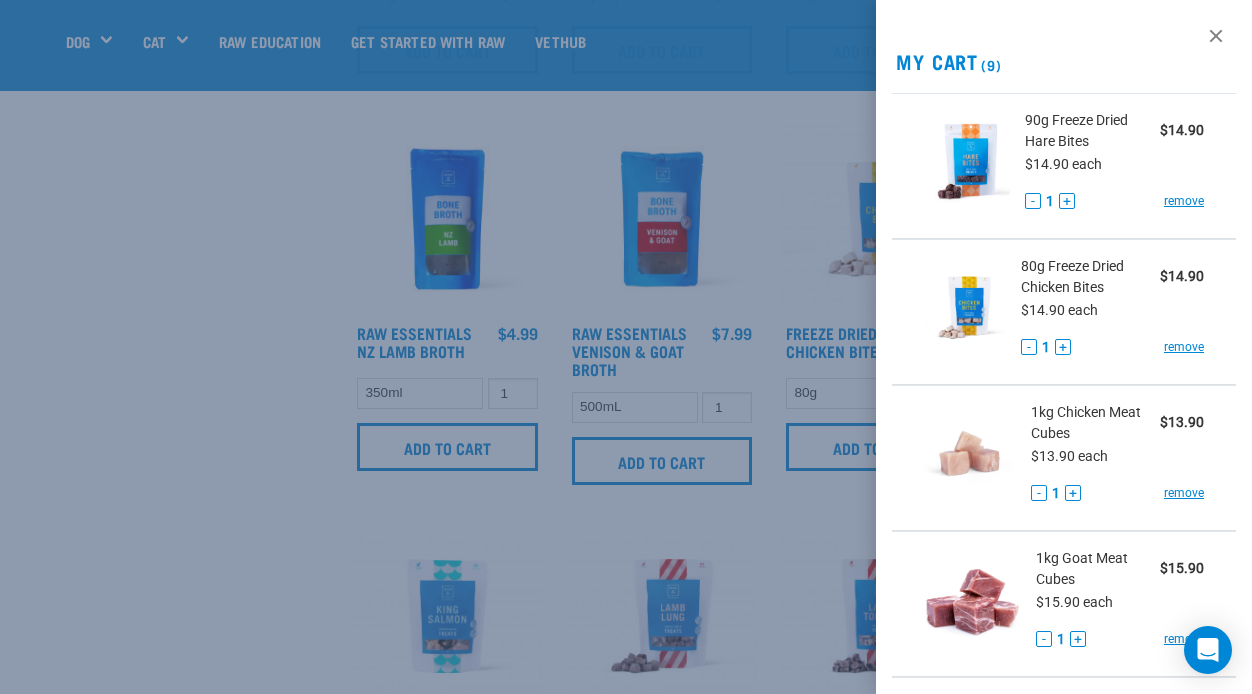 click on "90g Freeze Dried Hare Bites
$14.90
$14.90 each
-
1
+
remove
80g Freeze Dried Chicken Bites
$14.90
- 1" at bounding box center (1064, 741) 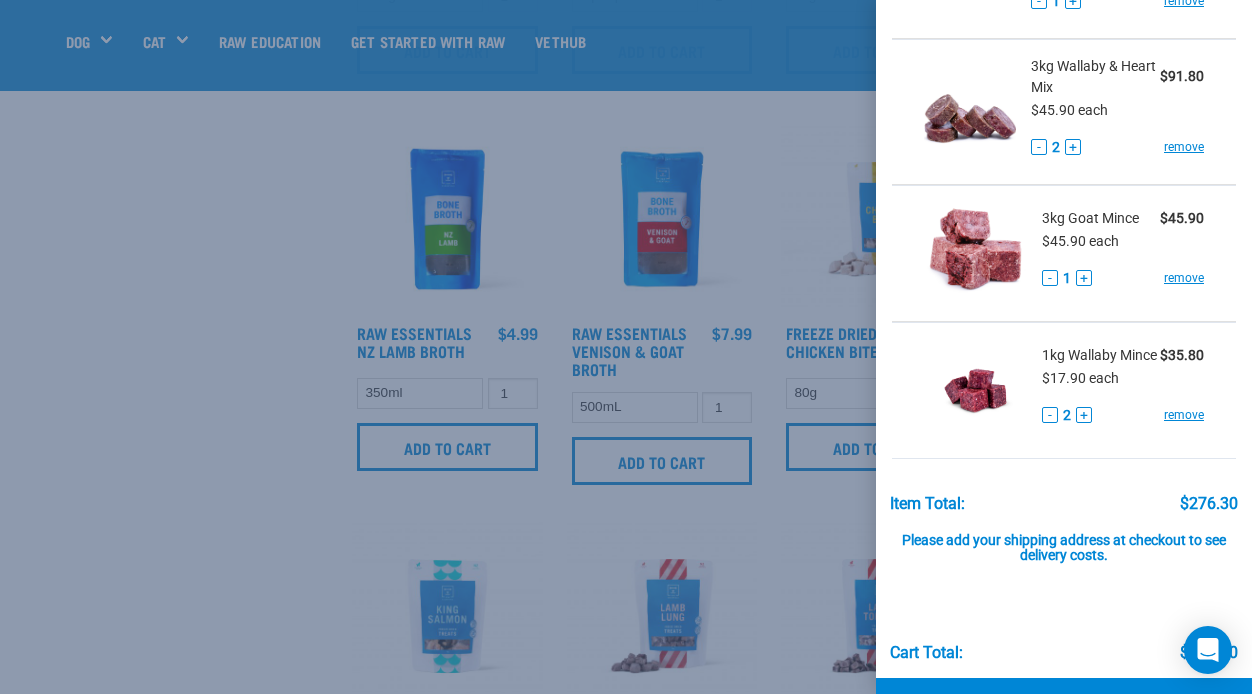 scroll, scrollTop: 985, scrollLeft: 0, axis: vertical 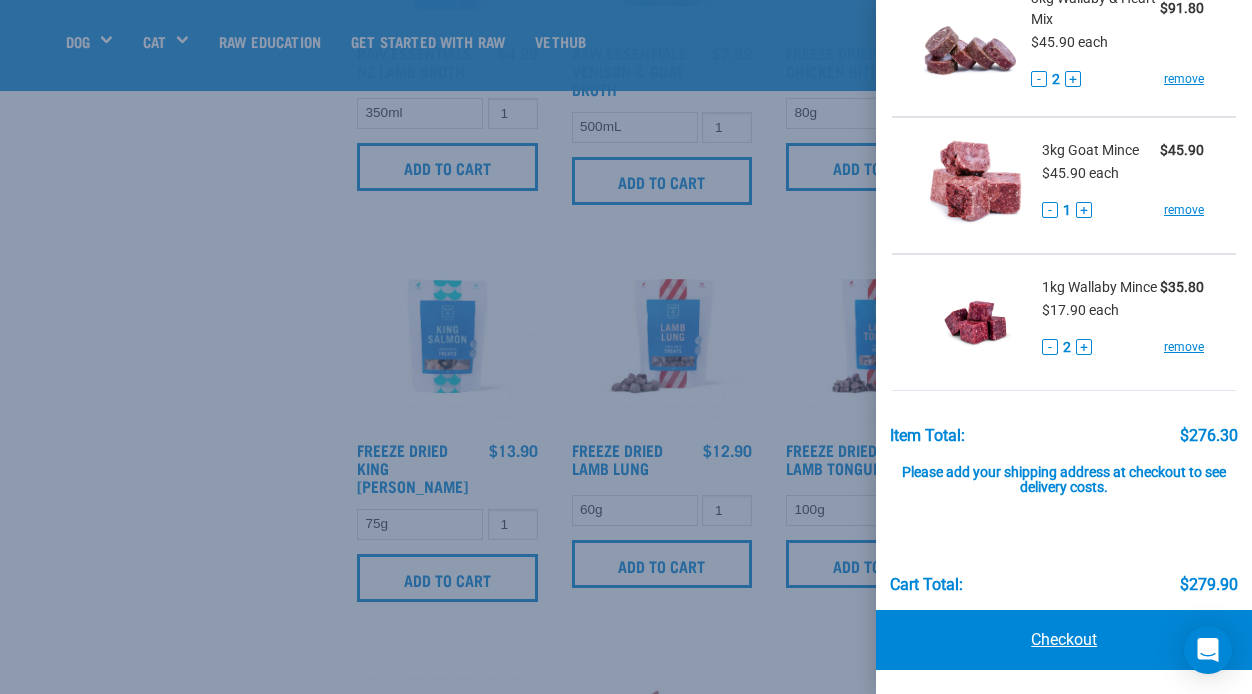 click on "Checkout" at bounding box center [1064, 640] 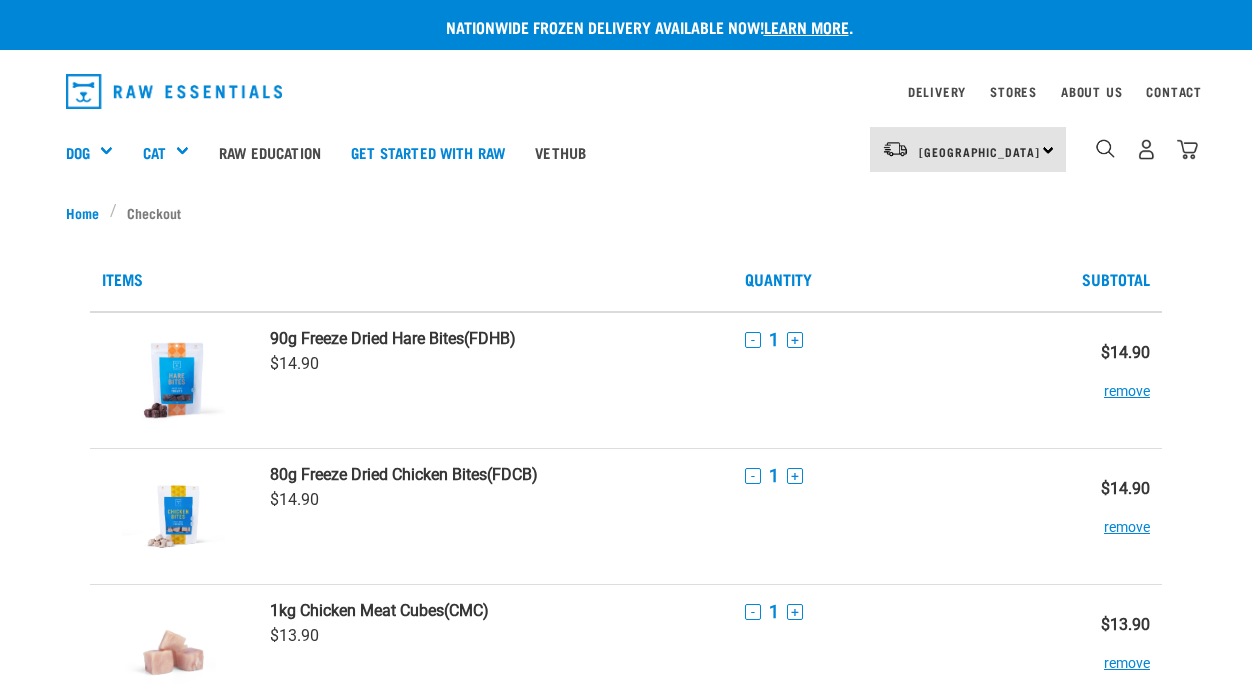 scroll, scrollTop: 0, scrollLeft: 0, axis: both 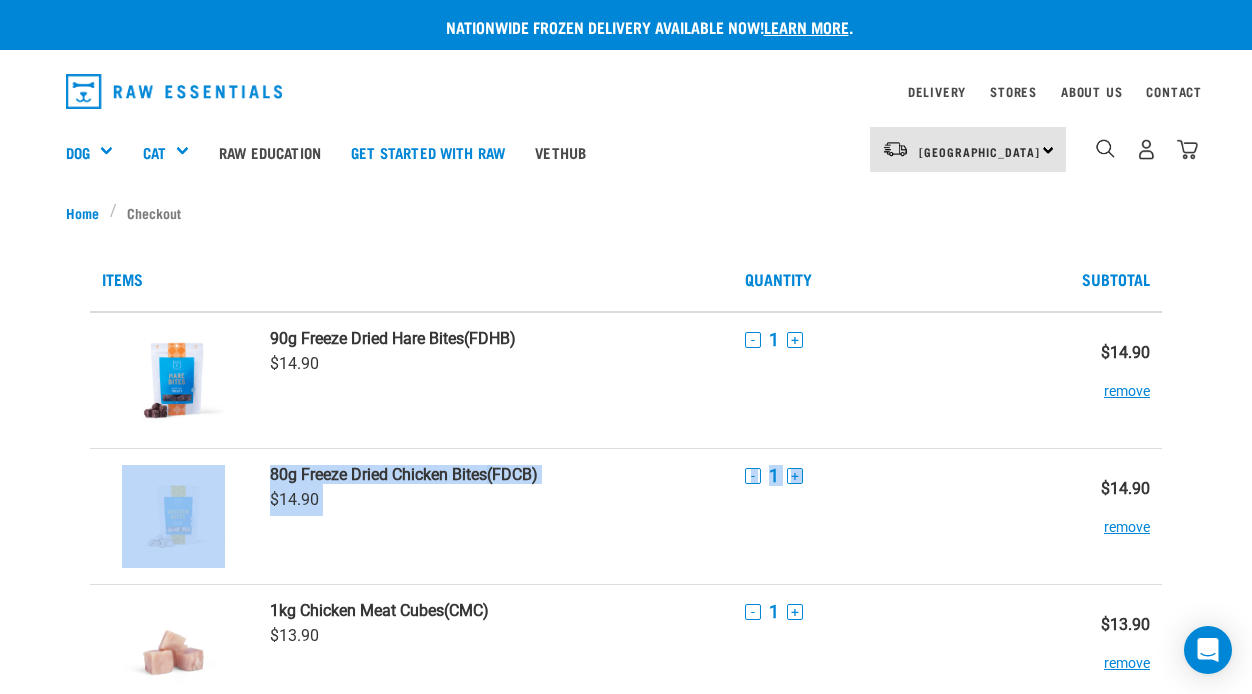 click on "Nationwide frozen delivery available now!  Learn more .
Delivery
Stores
About Us
Contact" at bounding box center (626, 1285) 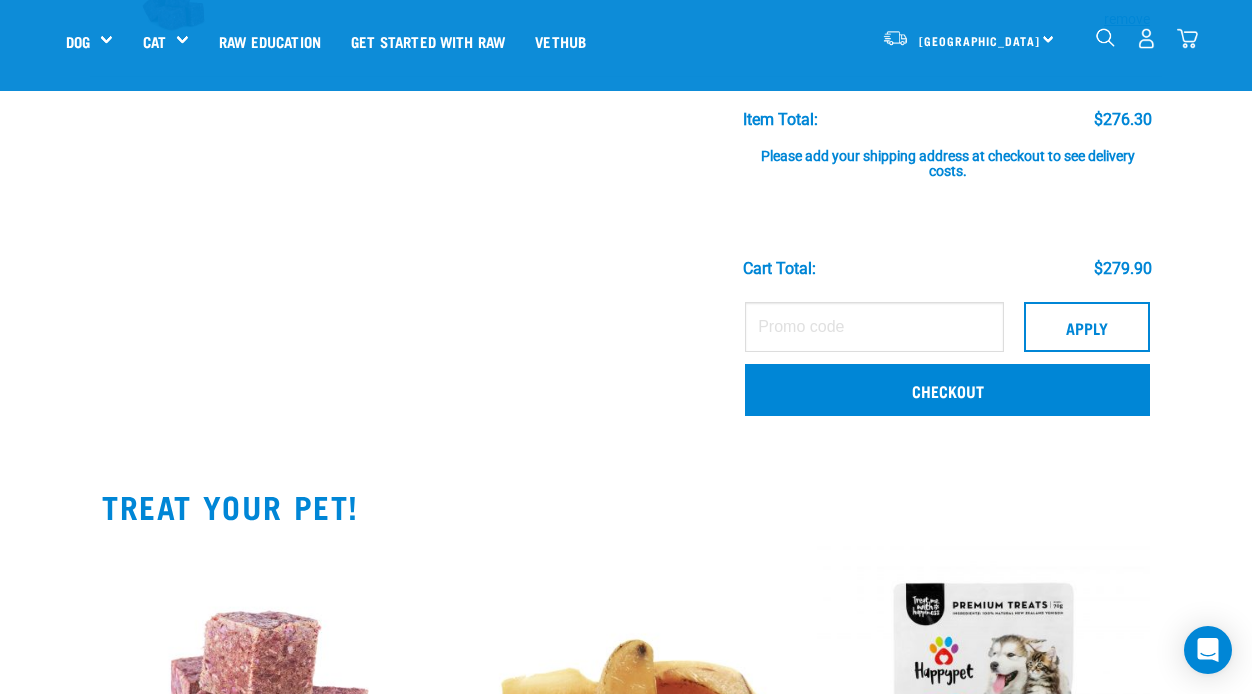scroll, scrollTop: 1320, scrollLeft: 0, axis: vertical 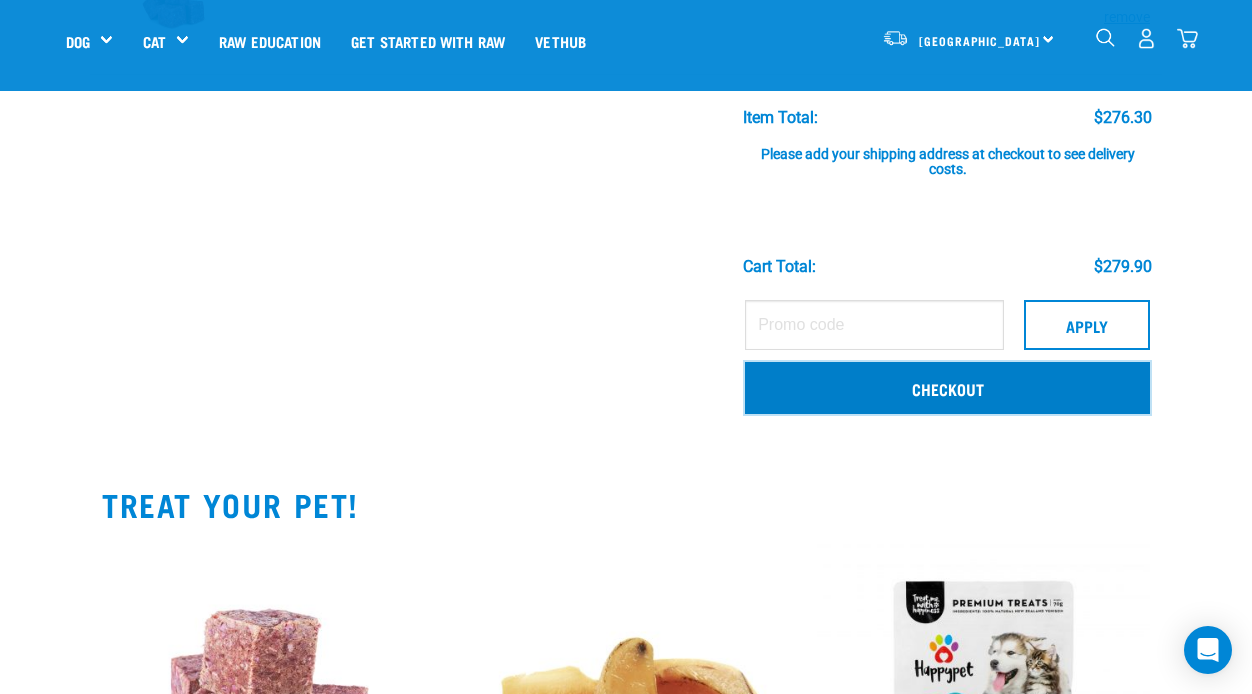 click on "Checkout" at bounding box center (947, 388) 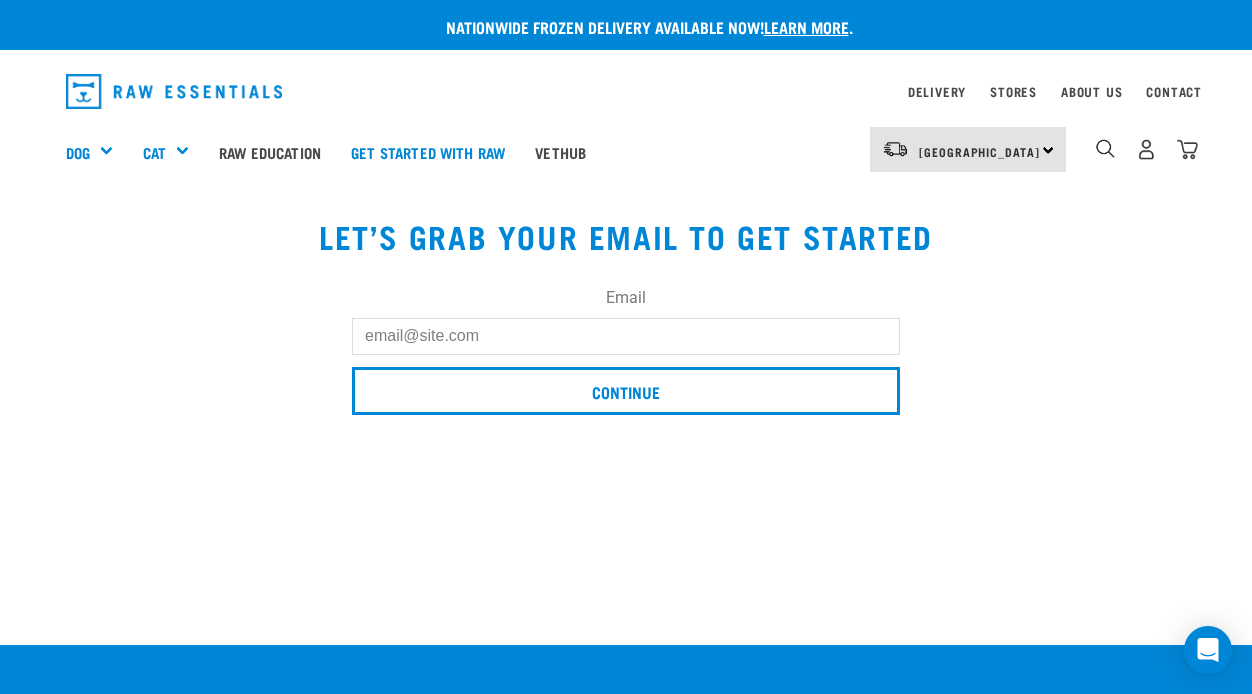 scroll, scrollTop: 0, scrollLeft: 0, axis: both 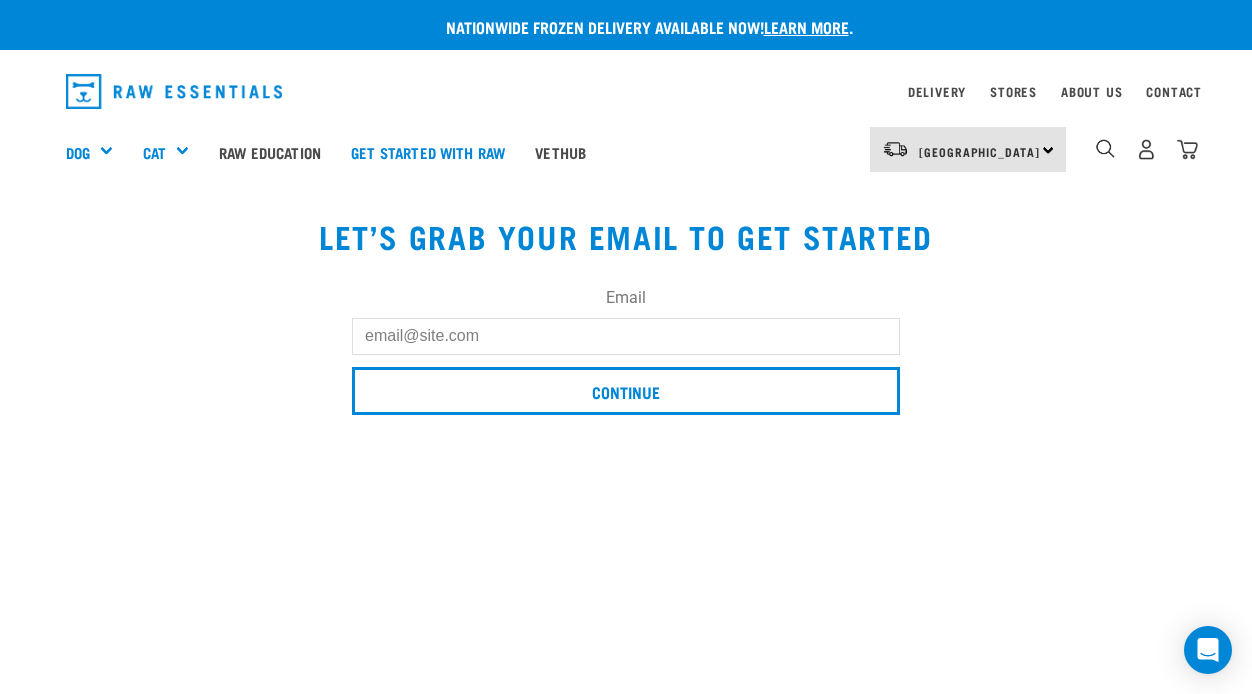 click on "Email" at bounding box center (626, 336) 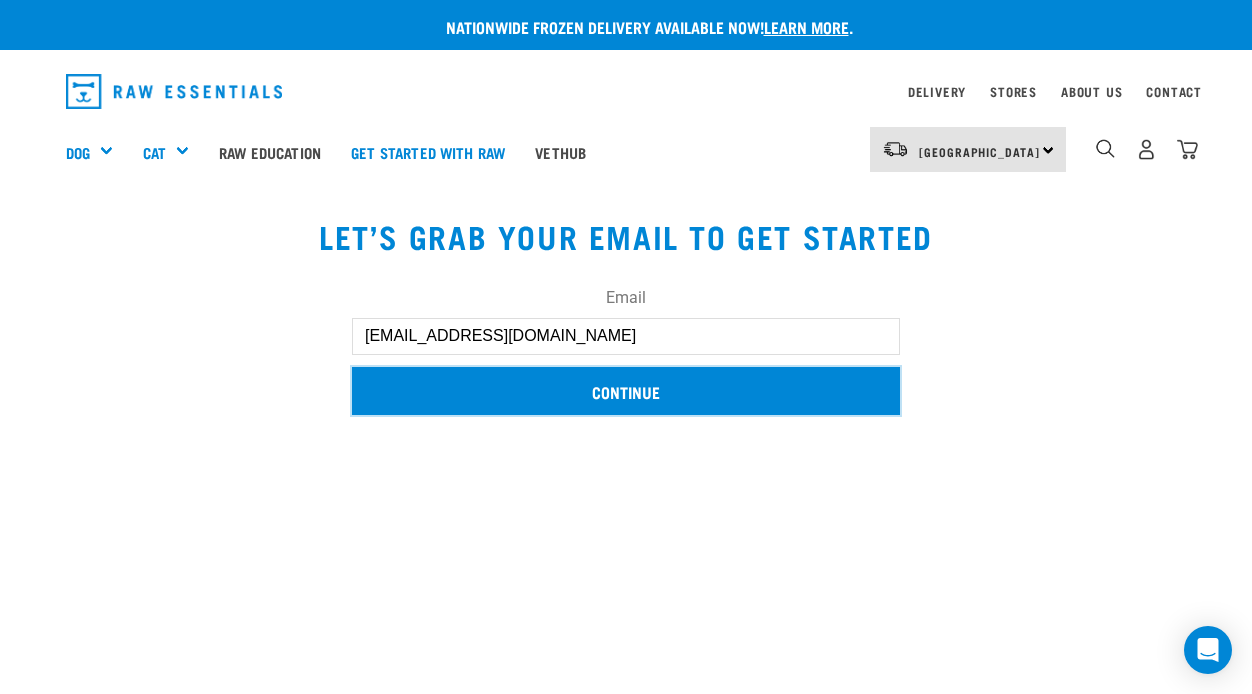 click on "Continue" at bounding box center (626, 391) 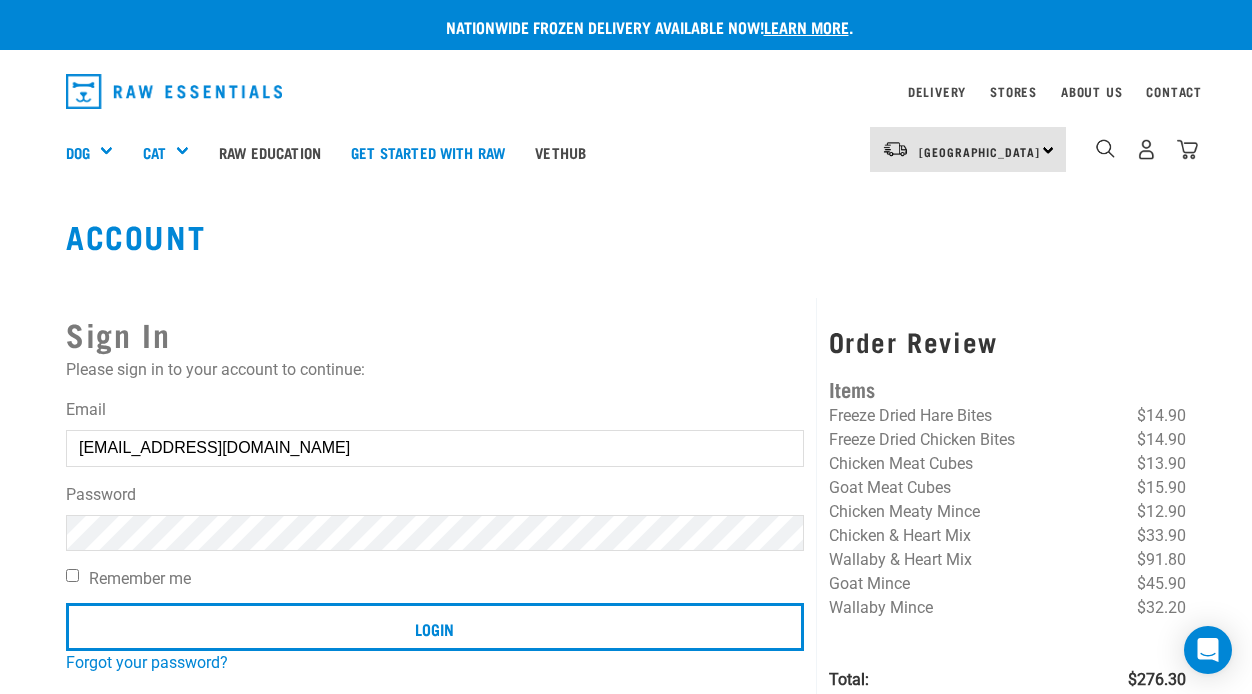 scroll, scrollTop: 0, scrollLeft: 0, axis: both 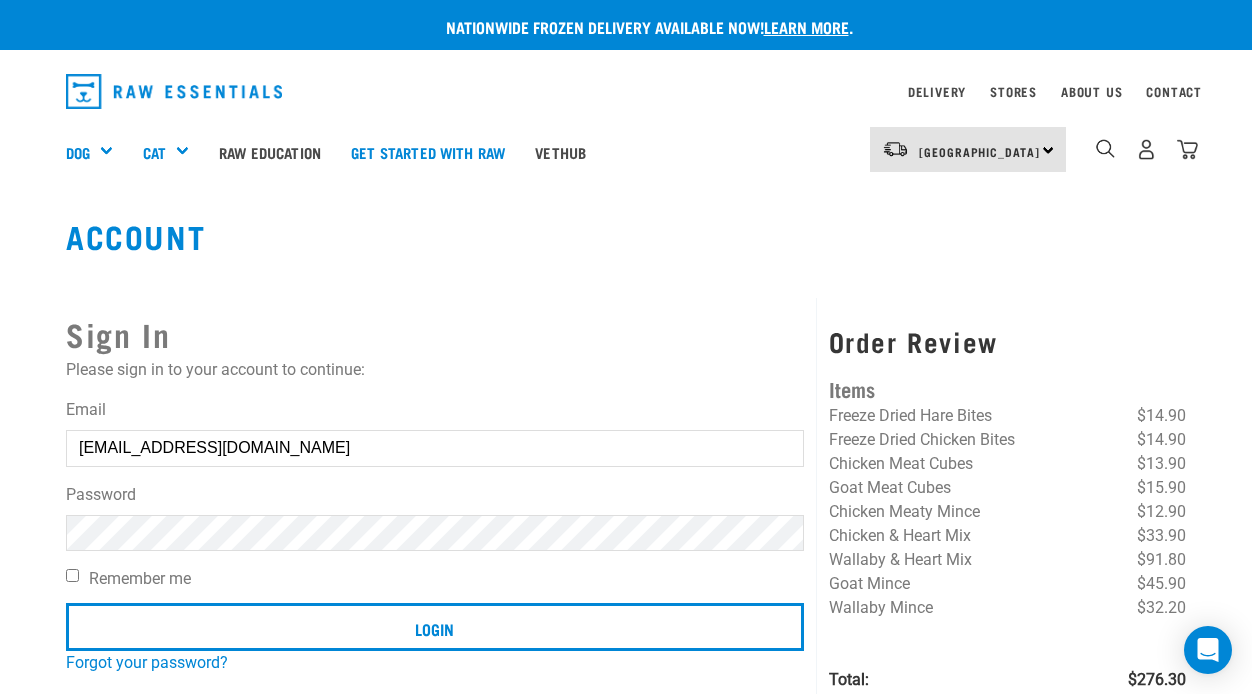 click on "Remember me" at bounding box center (72, 575) 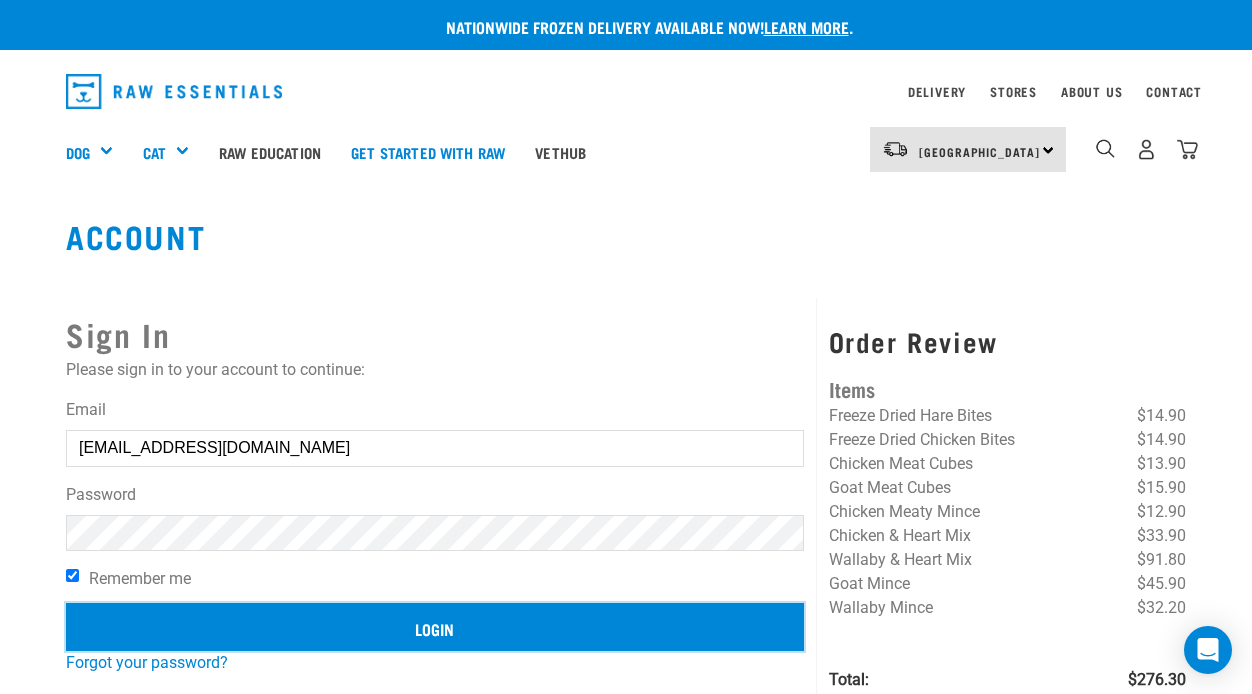 click on "Login" at bounding box center [435, 627] 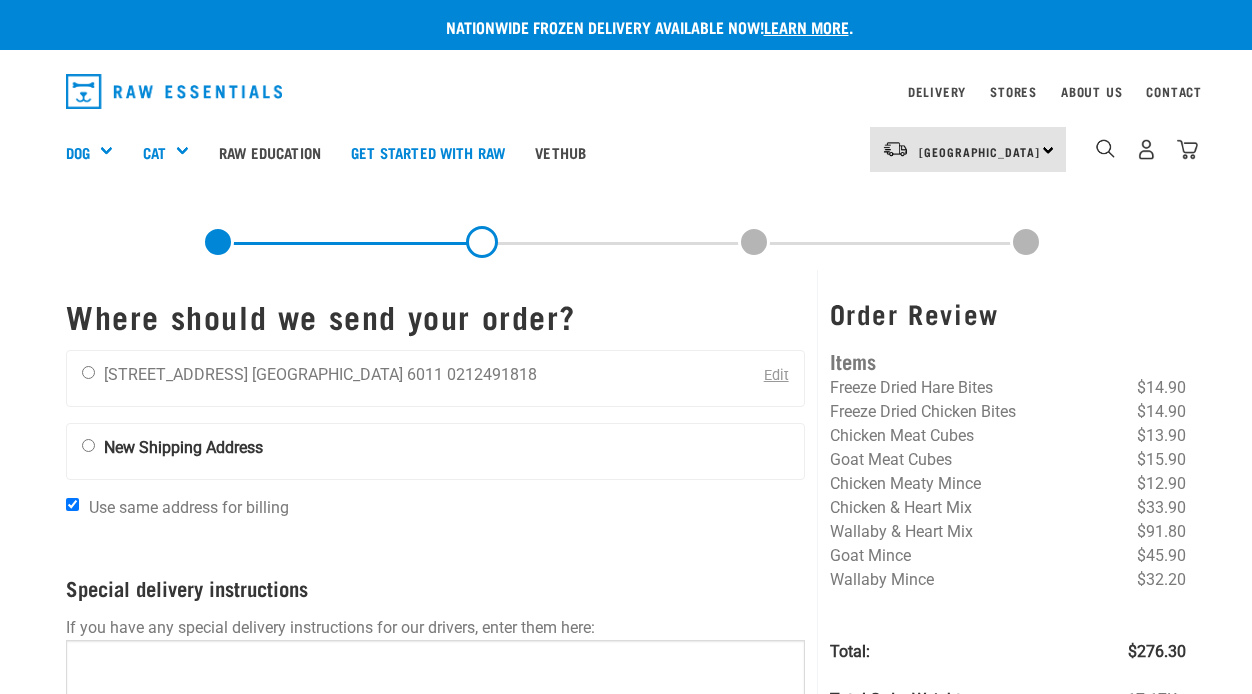 scroll, scrollTop: 0, scrollLeft: 0, axis: both 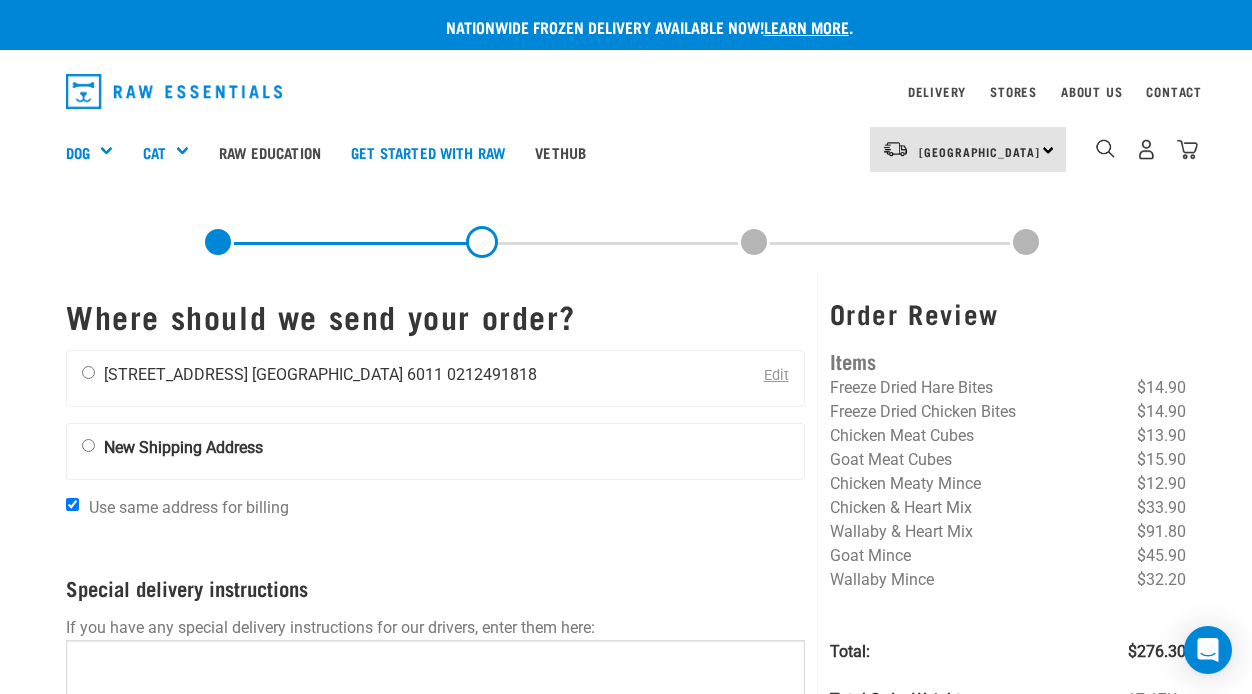 click at bounding box center [88, 372] 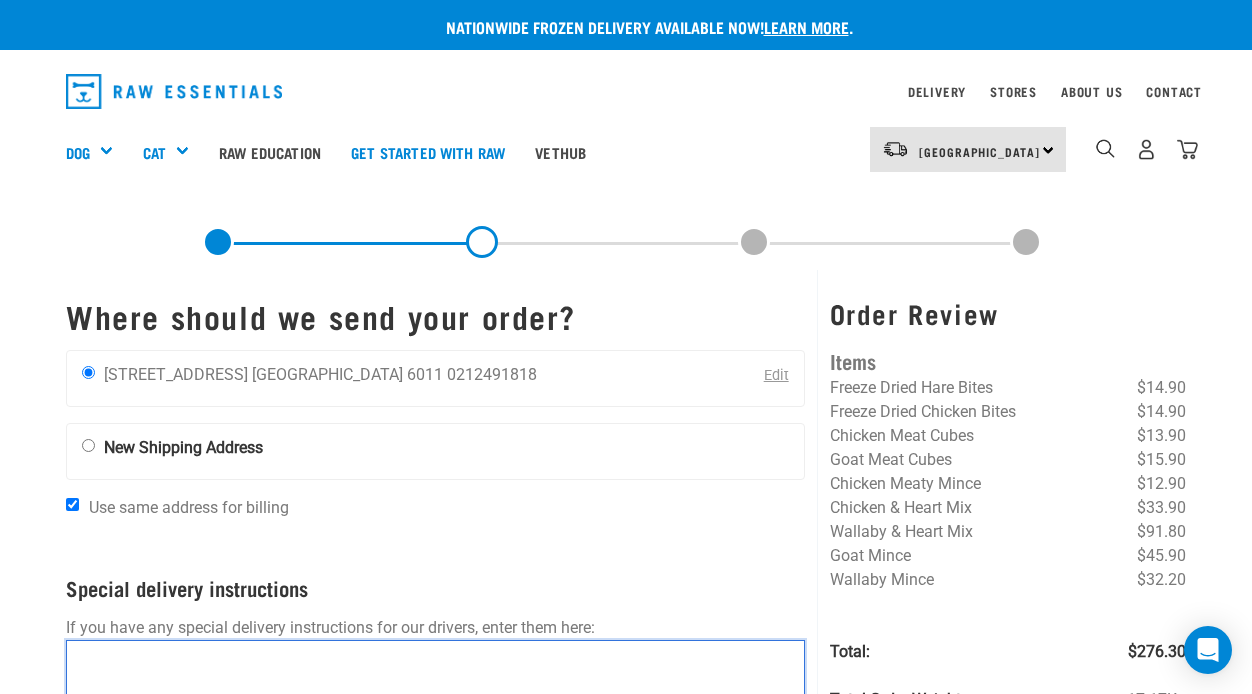 click at bounding box center [435, 690] 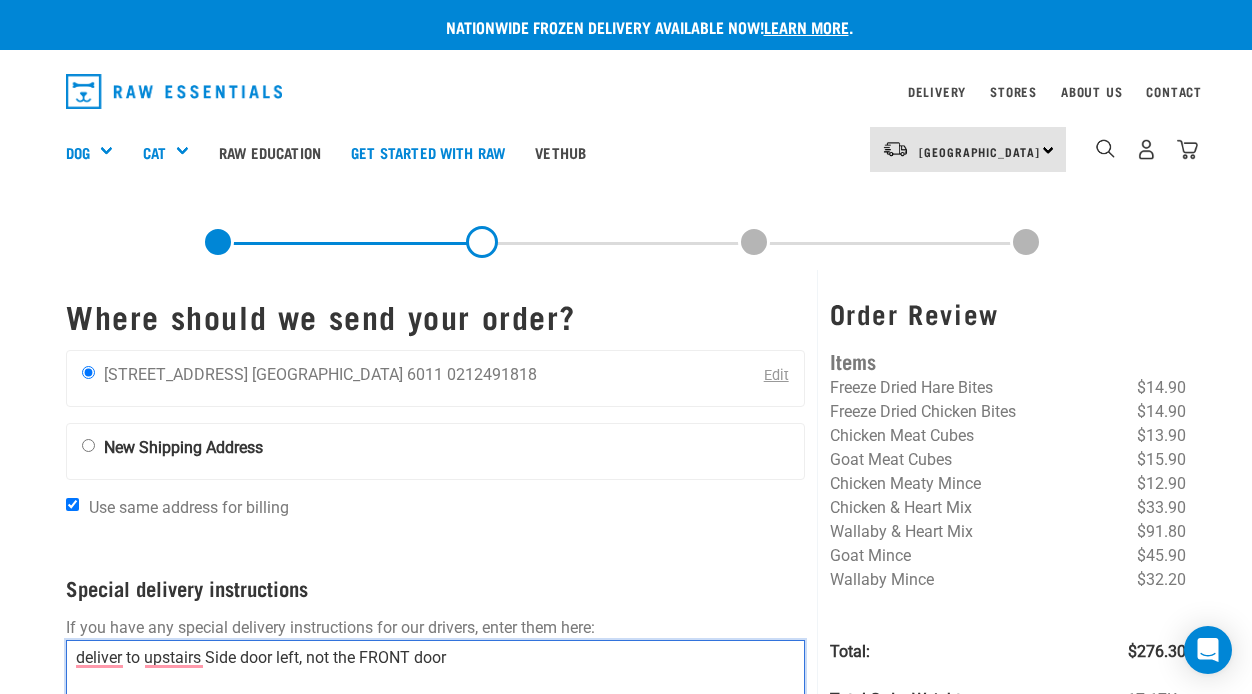 click on "deliver to upstairs Side door left, not the FRONT door" at bounding box center [435, 690] 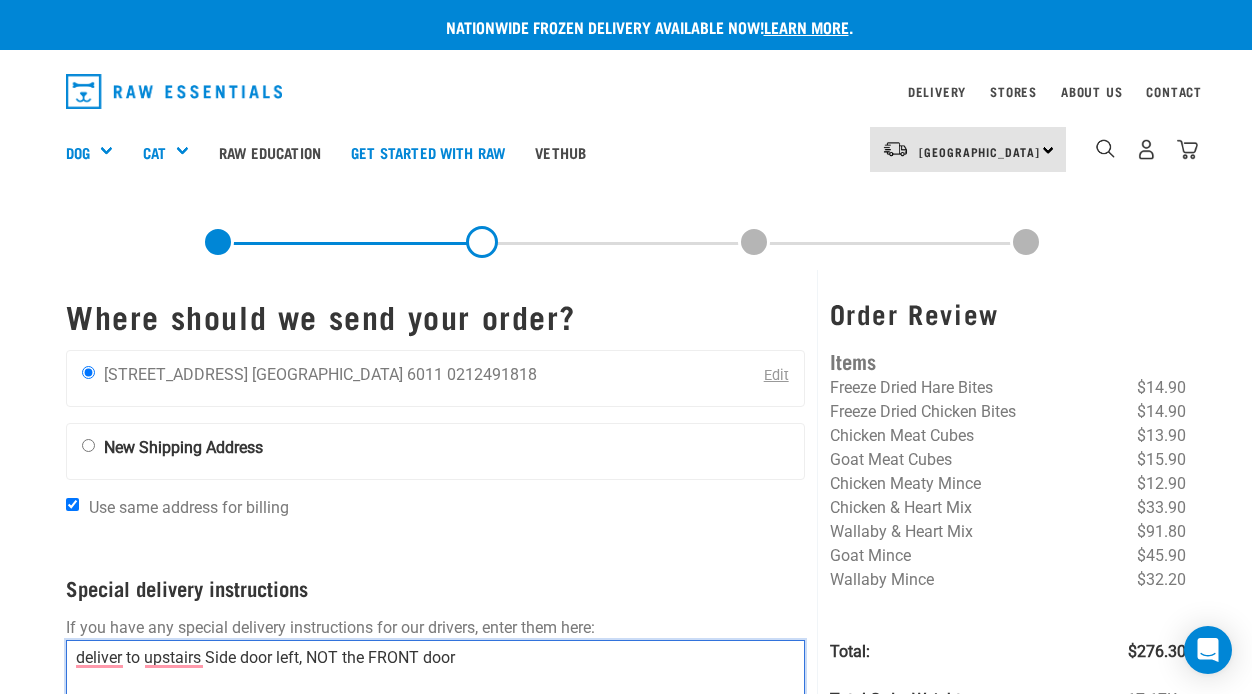 click on "deliver to upstairs Side door left, NOT the FRONT door" at bounding box center (435, 690) 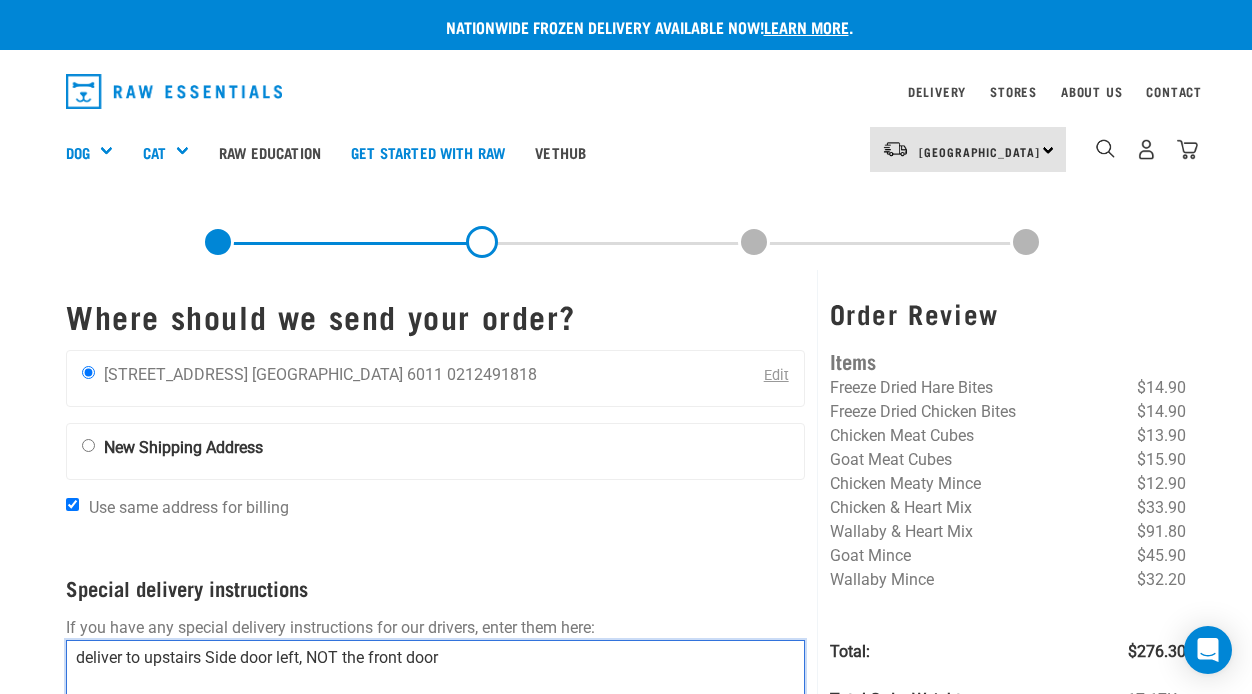 type on "deliver to upstairs Side door left, NOT the front door" 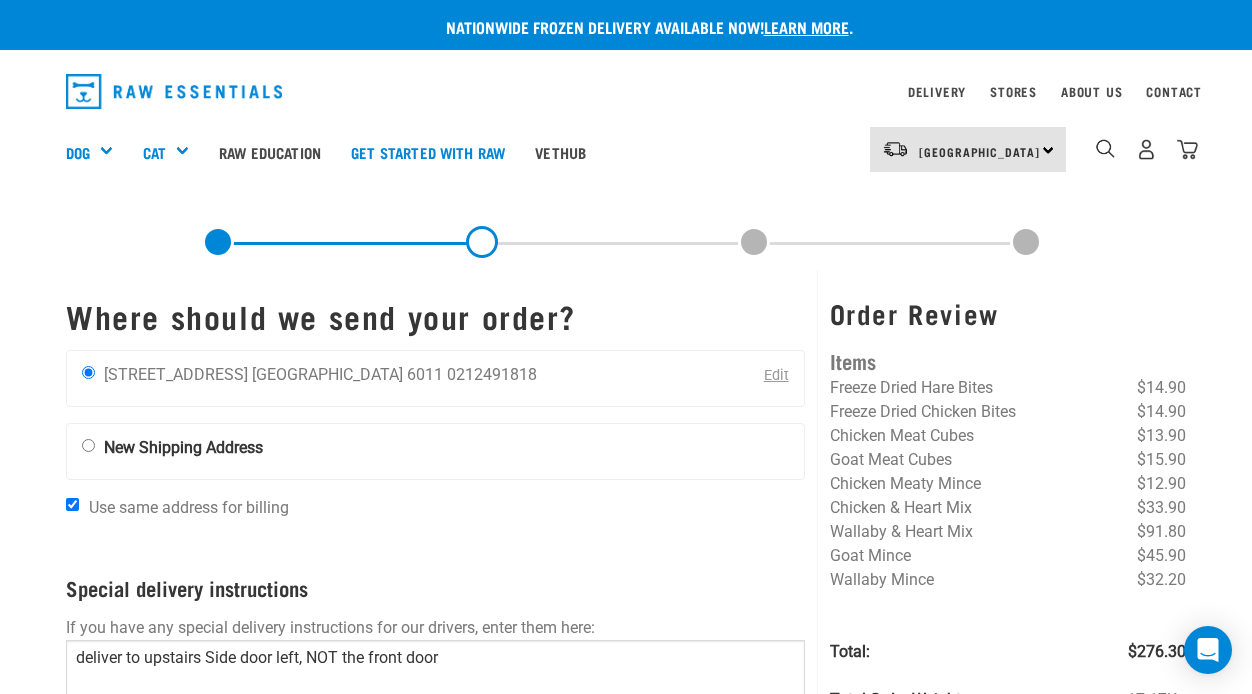 click on "Order Review
Items
Freeze Dried Hare Bites $14.90
Freeze Dried Chicken Bites $14.90
Chicken Meat Cubes $13.90
Goat Meat Cubes $15.90
Chicken Meaty Mince $12.90
Chicken & Heart Mix $33.90
$91.80 $45.90" at bounding box center [1007, 623] 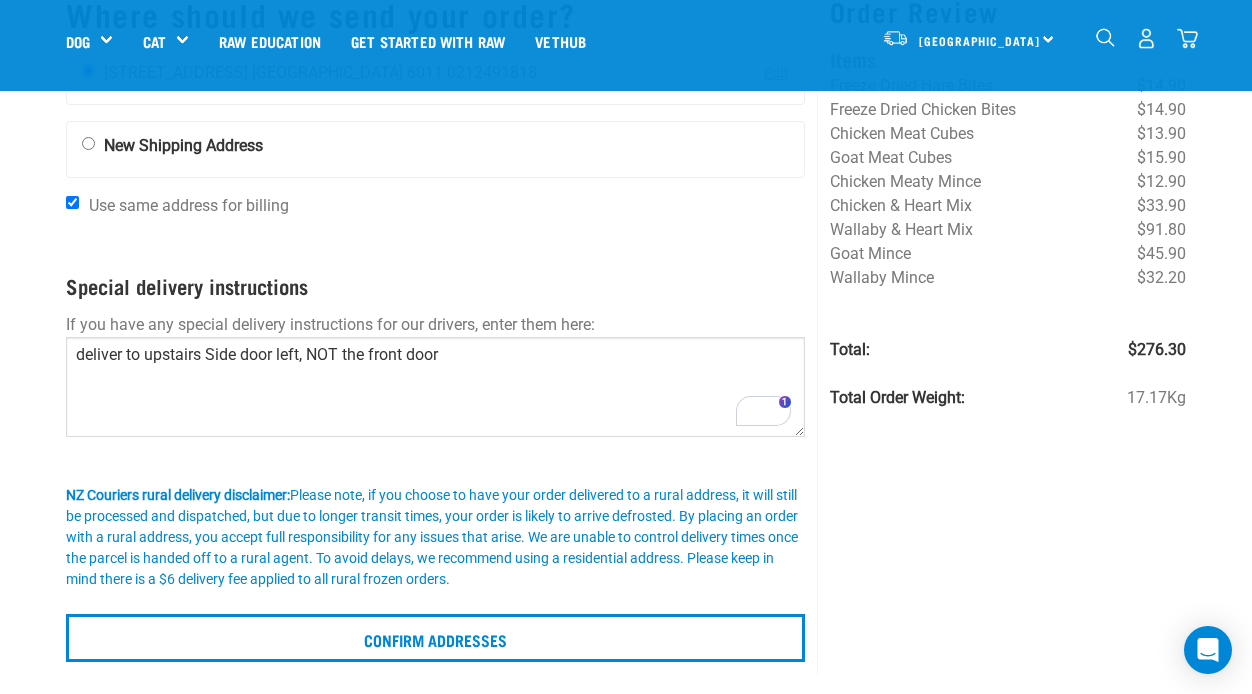 scroll, scrollTop: 240, scrollLeft: 0, axis: vertical 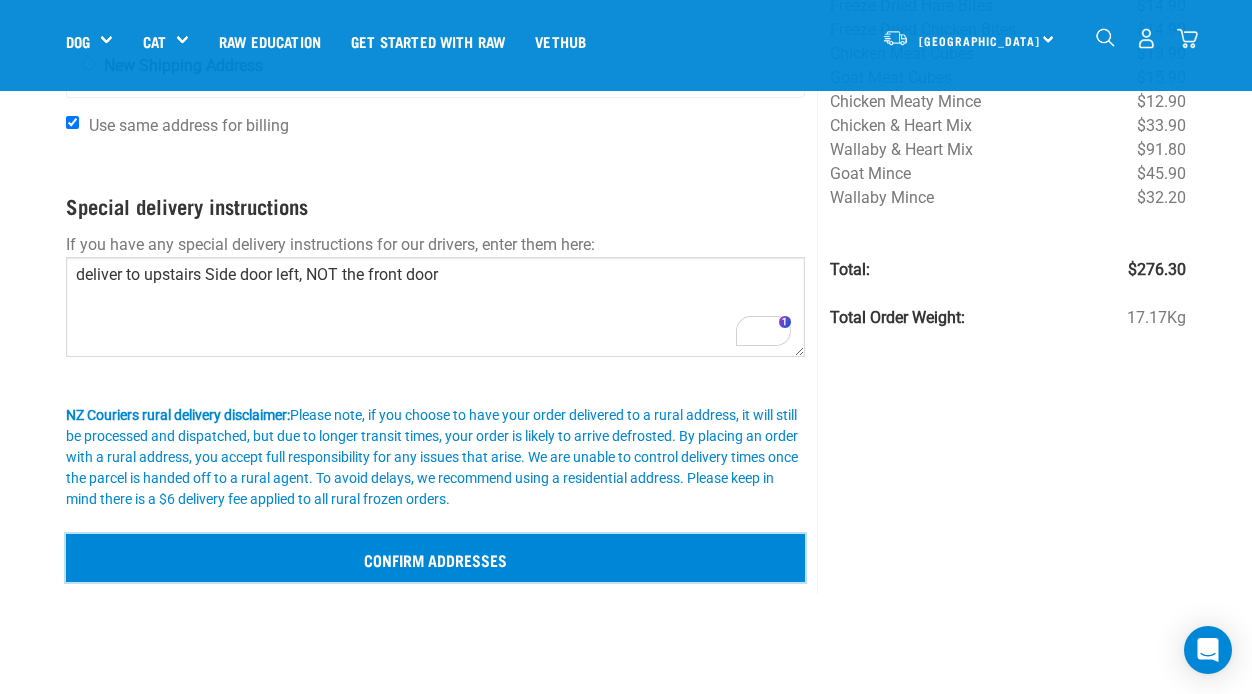 click on "Confirm addresses" at bounding box center (435, 558) 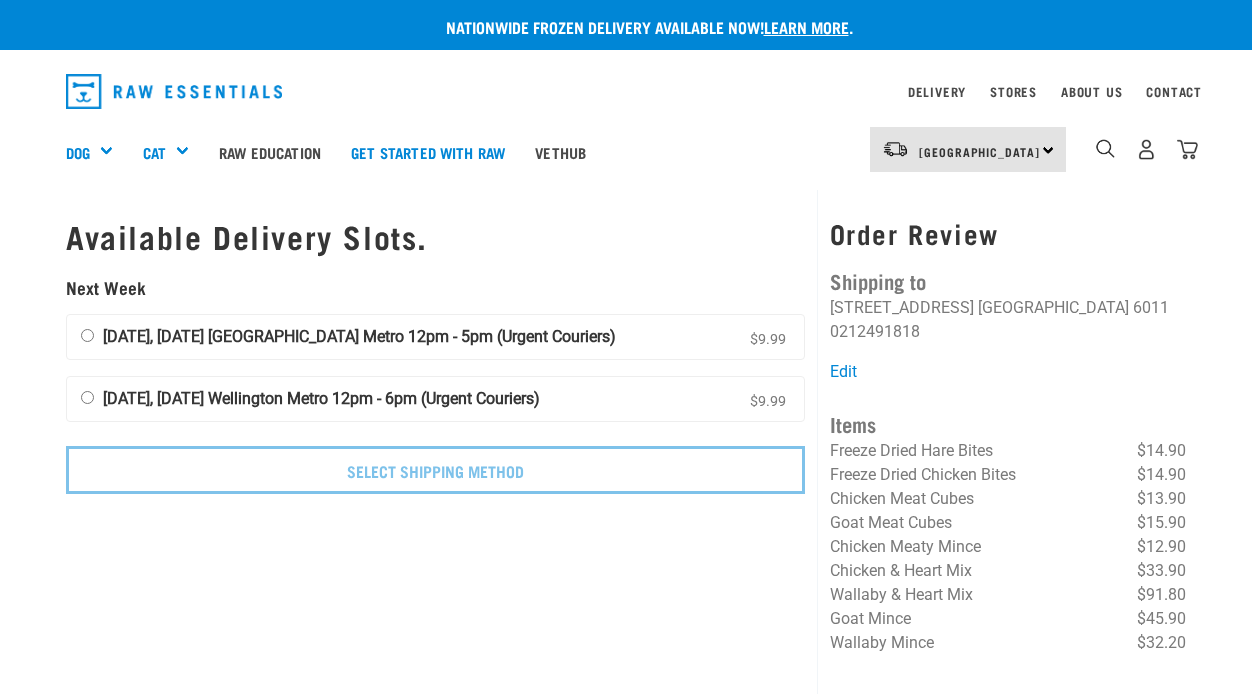 scroll, scrollTop: 0, scrollLeft: 0, axis: both 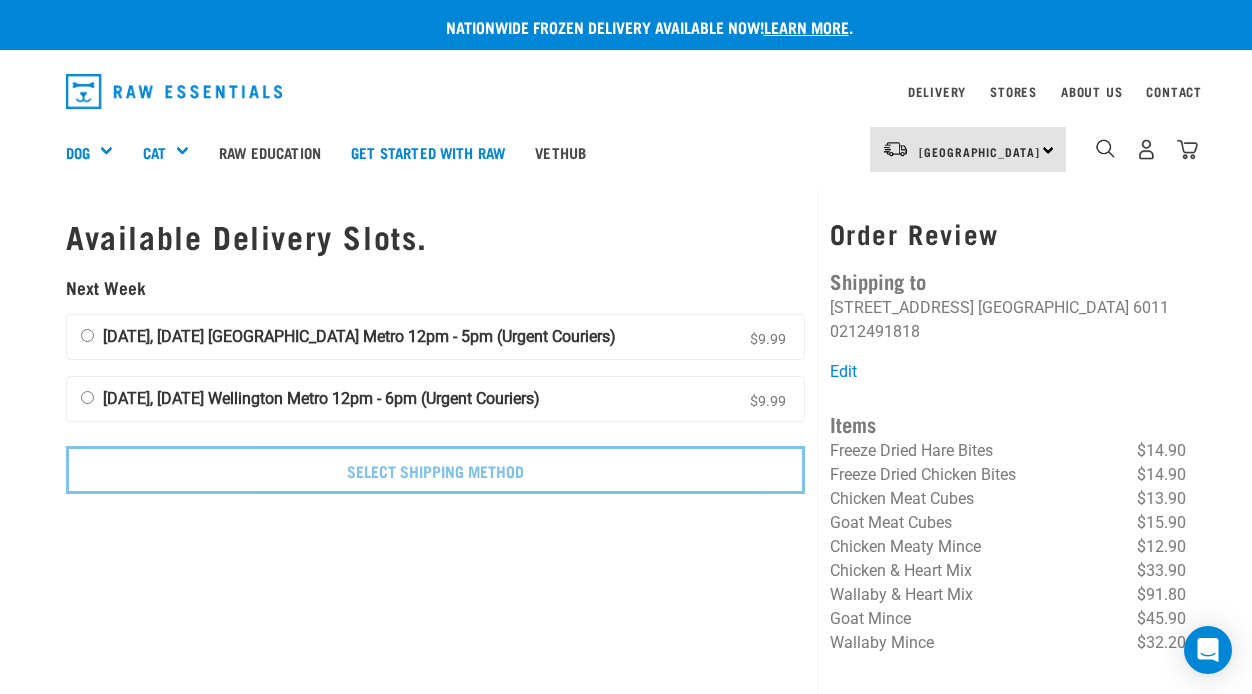 click on "[DATE], [DATE]  Wellington Metro 12pm - 5pm (Urgent Couriers) $9.99" at bounding box center [87, 335] 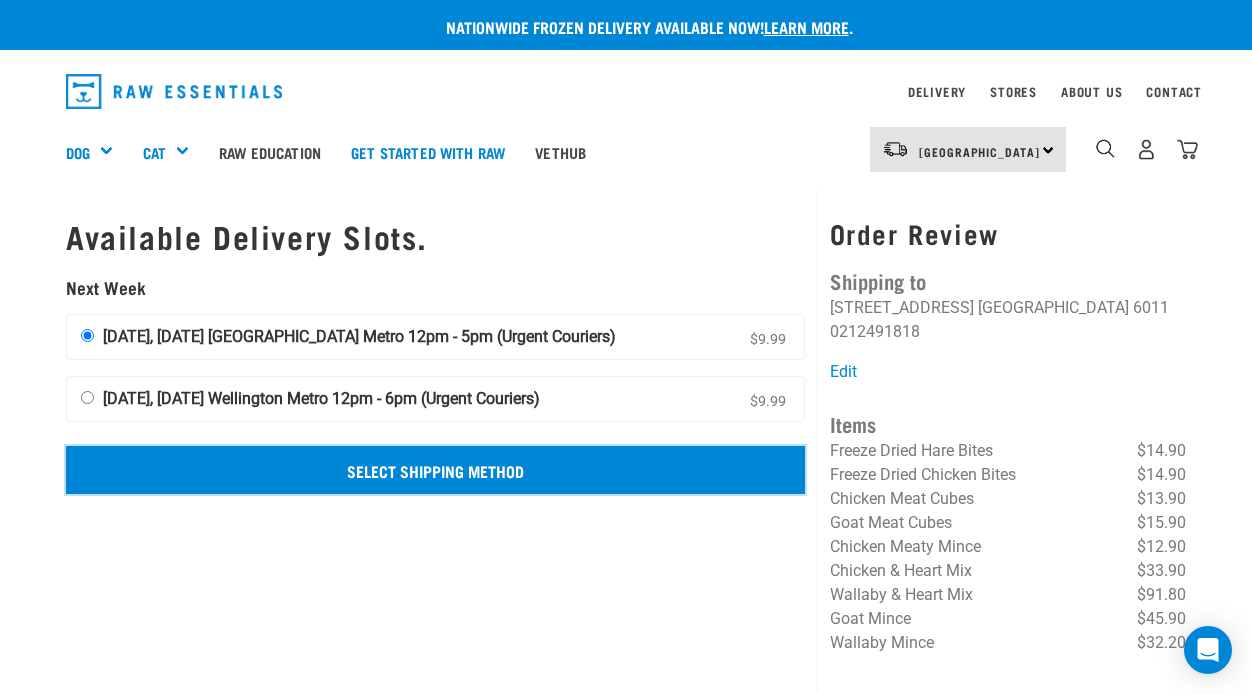 click on "Select Shipping Method" at bounding box center (435, 470) 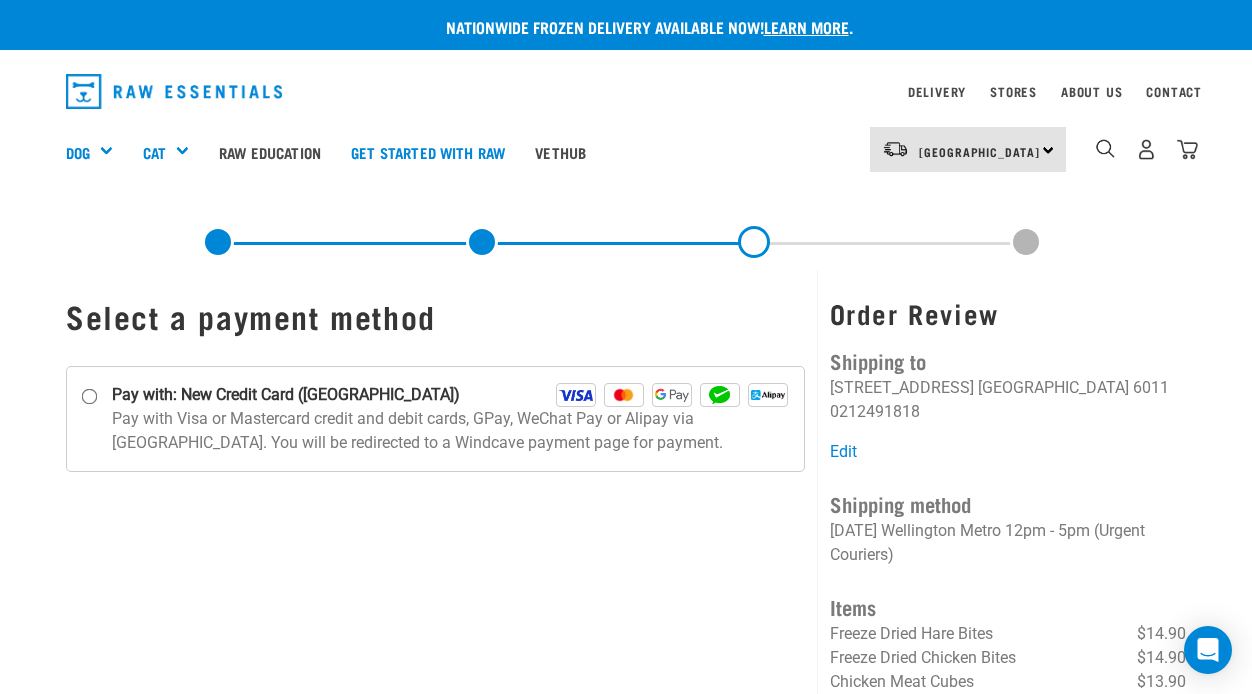 scroll, scrollTop: 0, scrollLeft: 0, axis: both 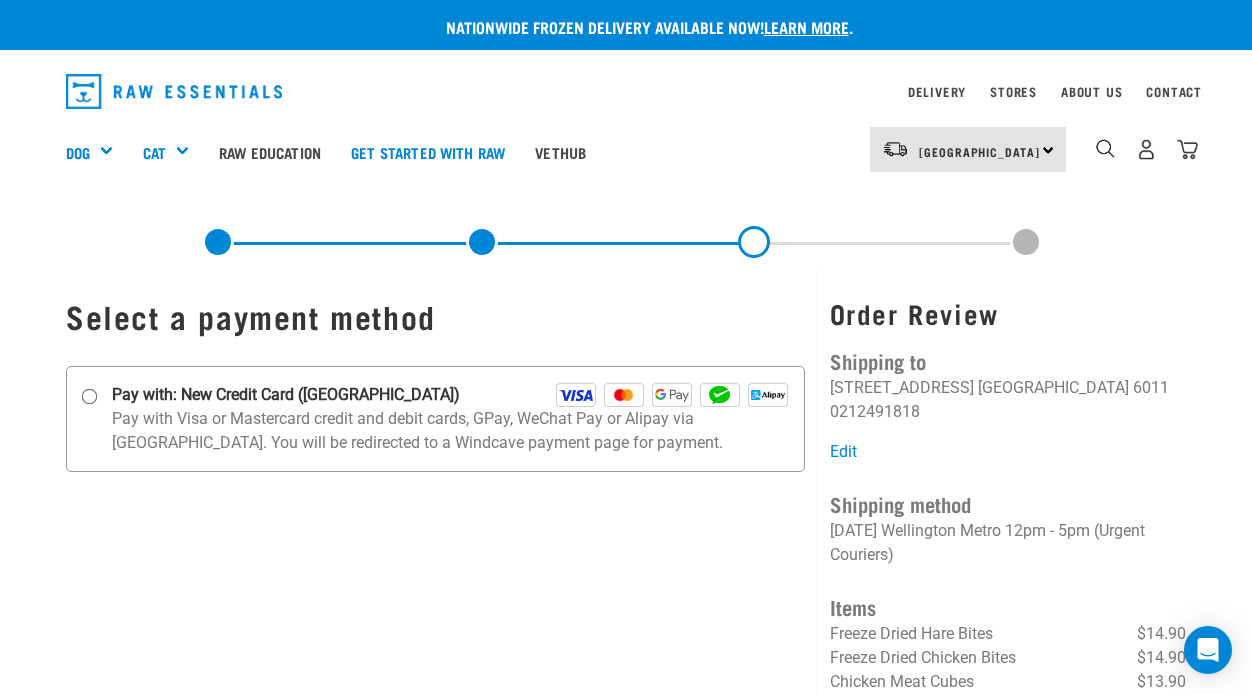 click on "Pay with: New Credit Card ([GEOGRAPHIC_DATA])" at bounding box center (90, 396) 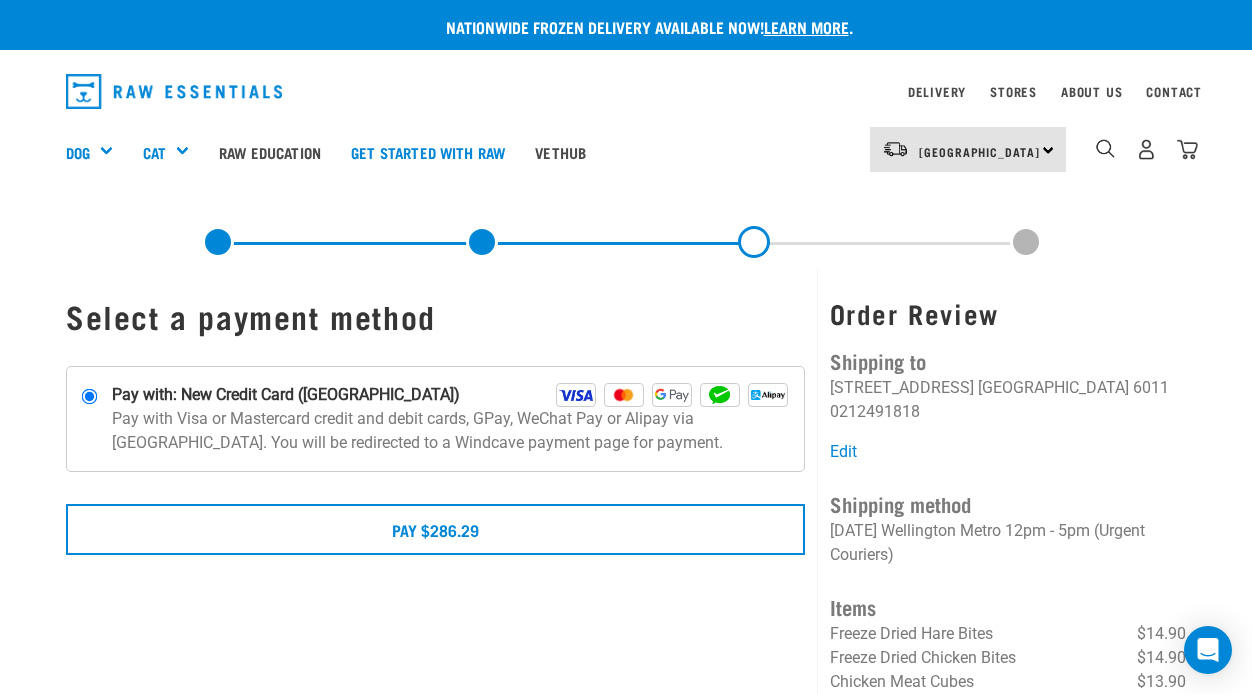 scroll, scrollTop: 0, scrollLeft: 0, axis: both 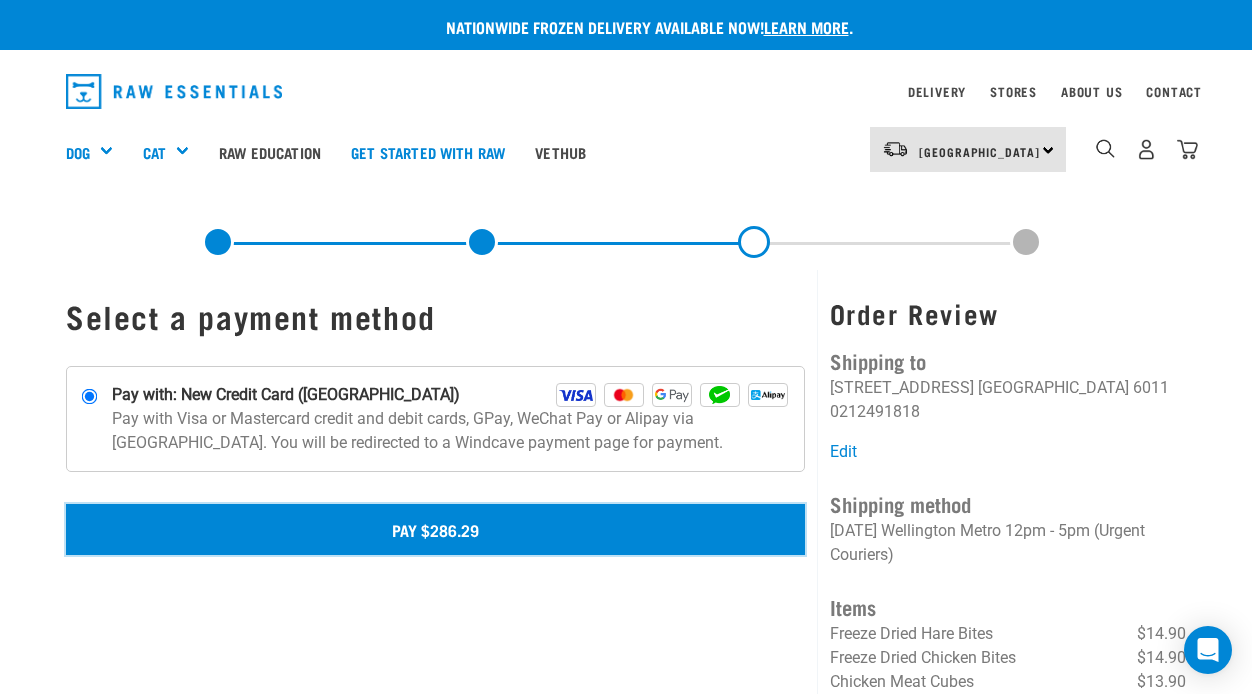 click on "Pay $286.29" at bounding box center [435, 529] 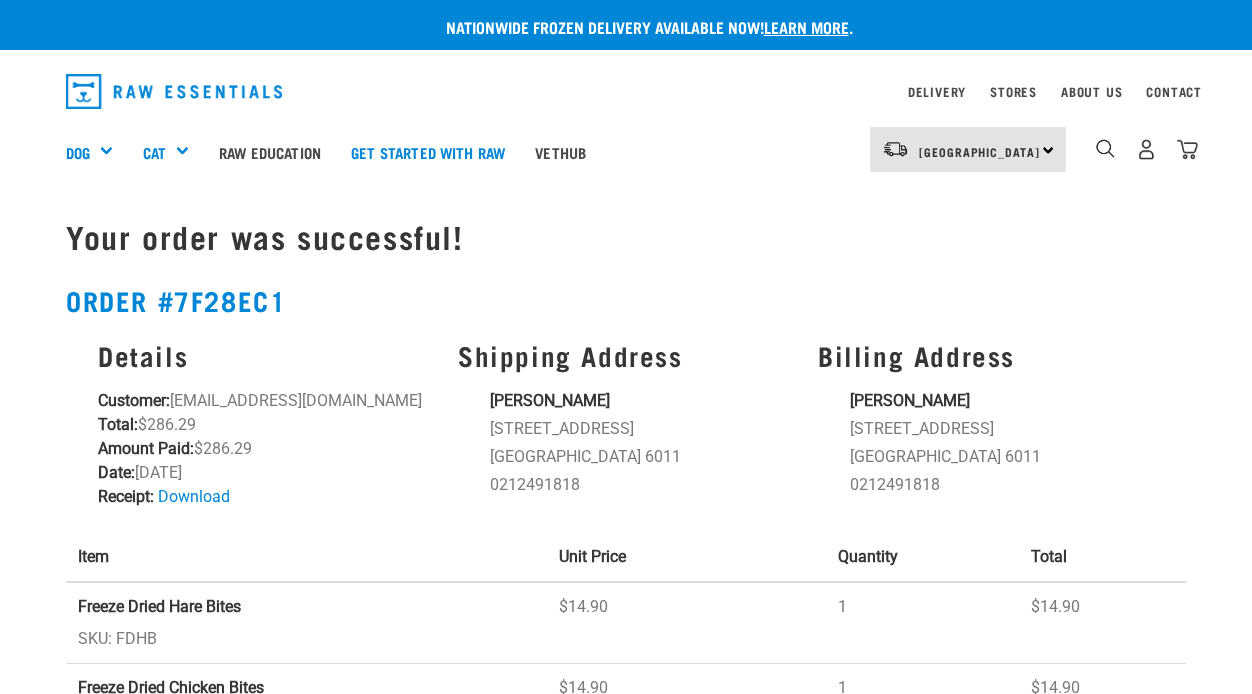 scroll, scrollTop: 0, scrollLeft: 0, axis: both 